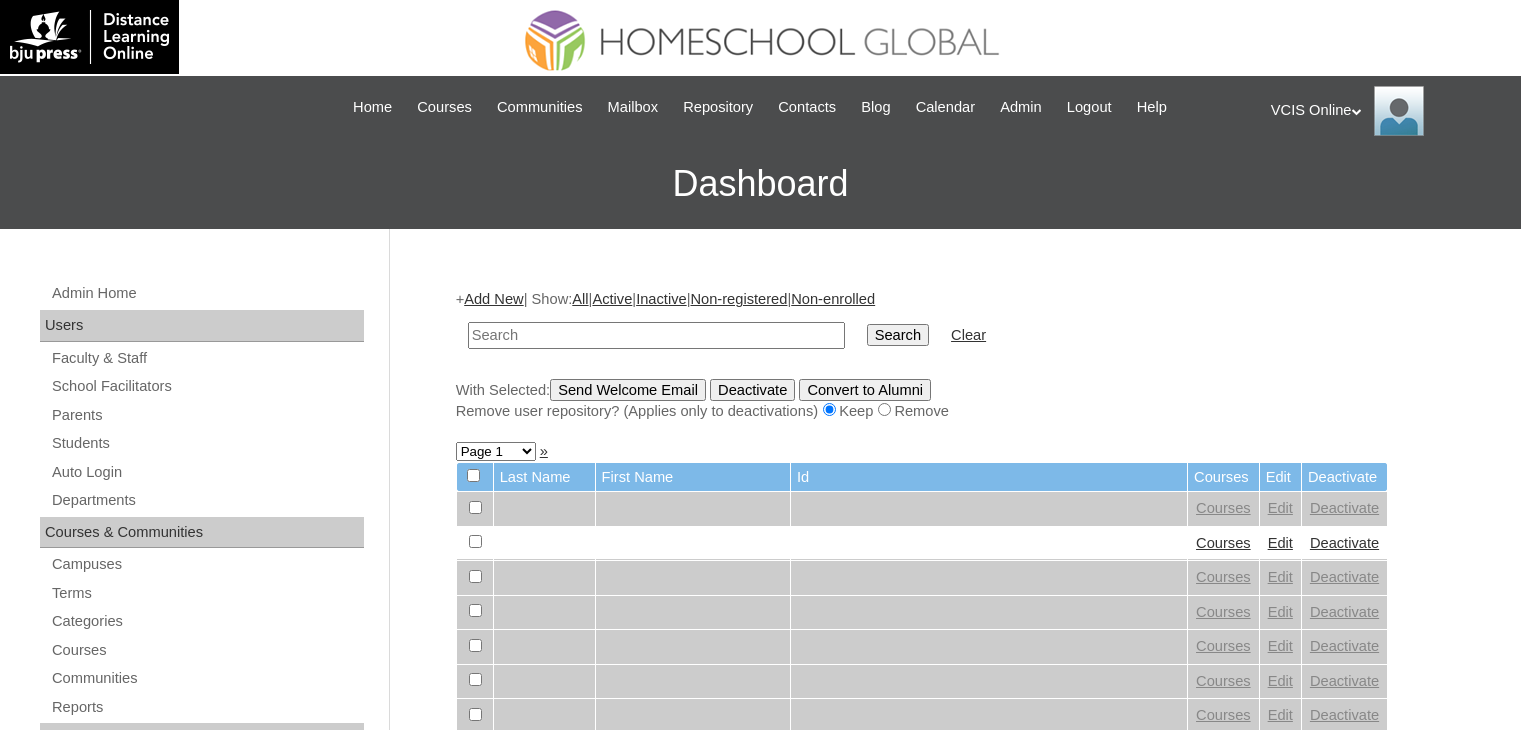 scroll, scrollTop: 0, scrollLeft: 0, axis: both 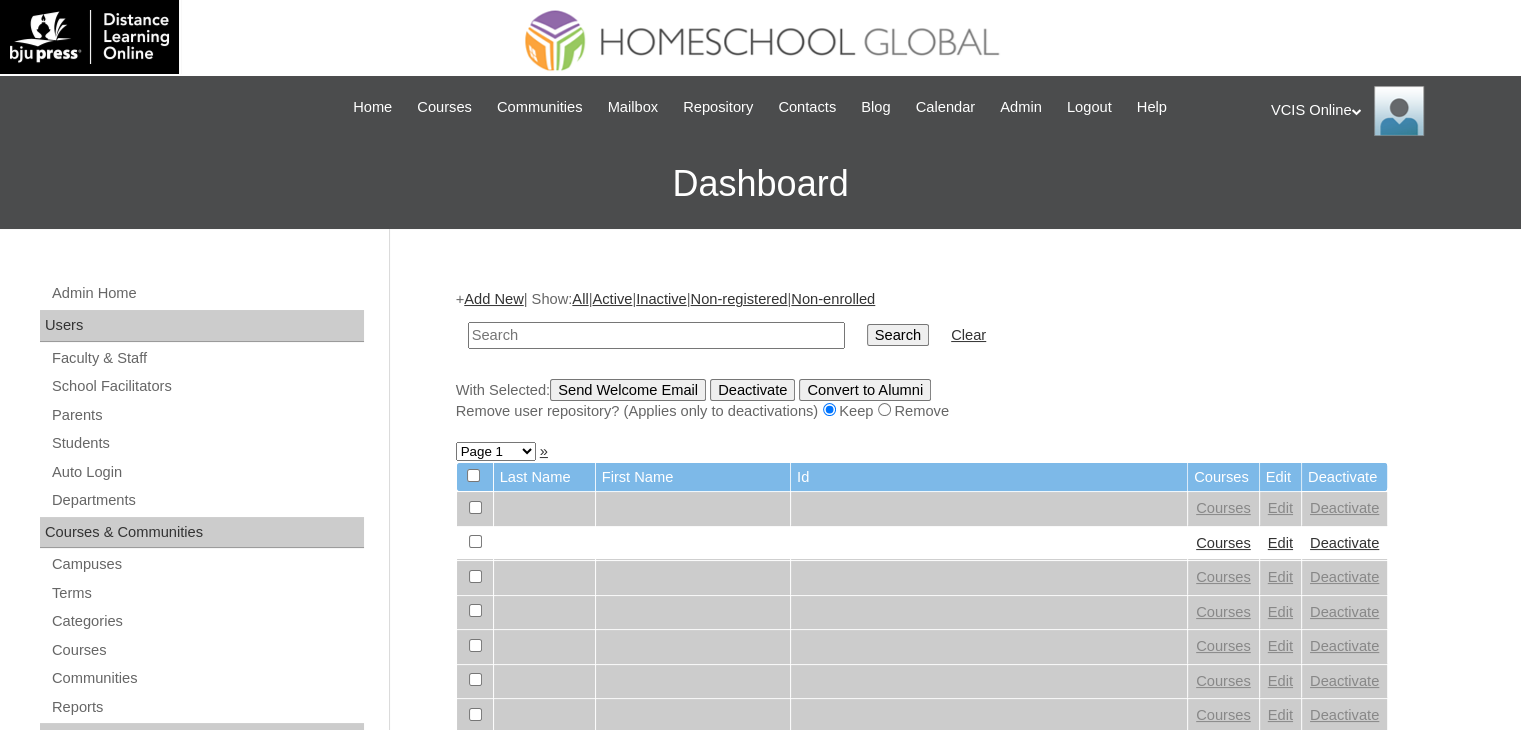 click at bounding box center (656, 335) 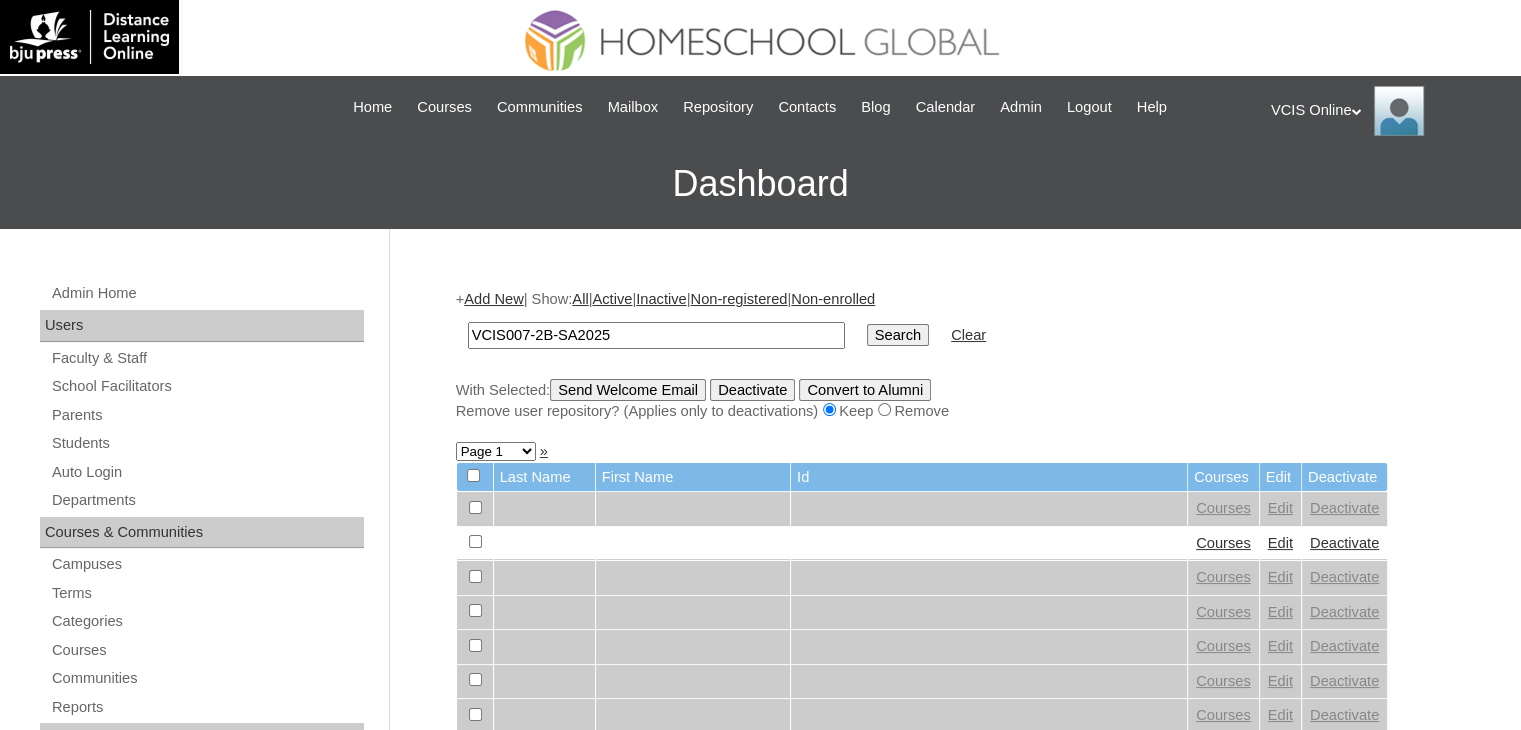 type on "VCIS007-2B-SA2025" 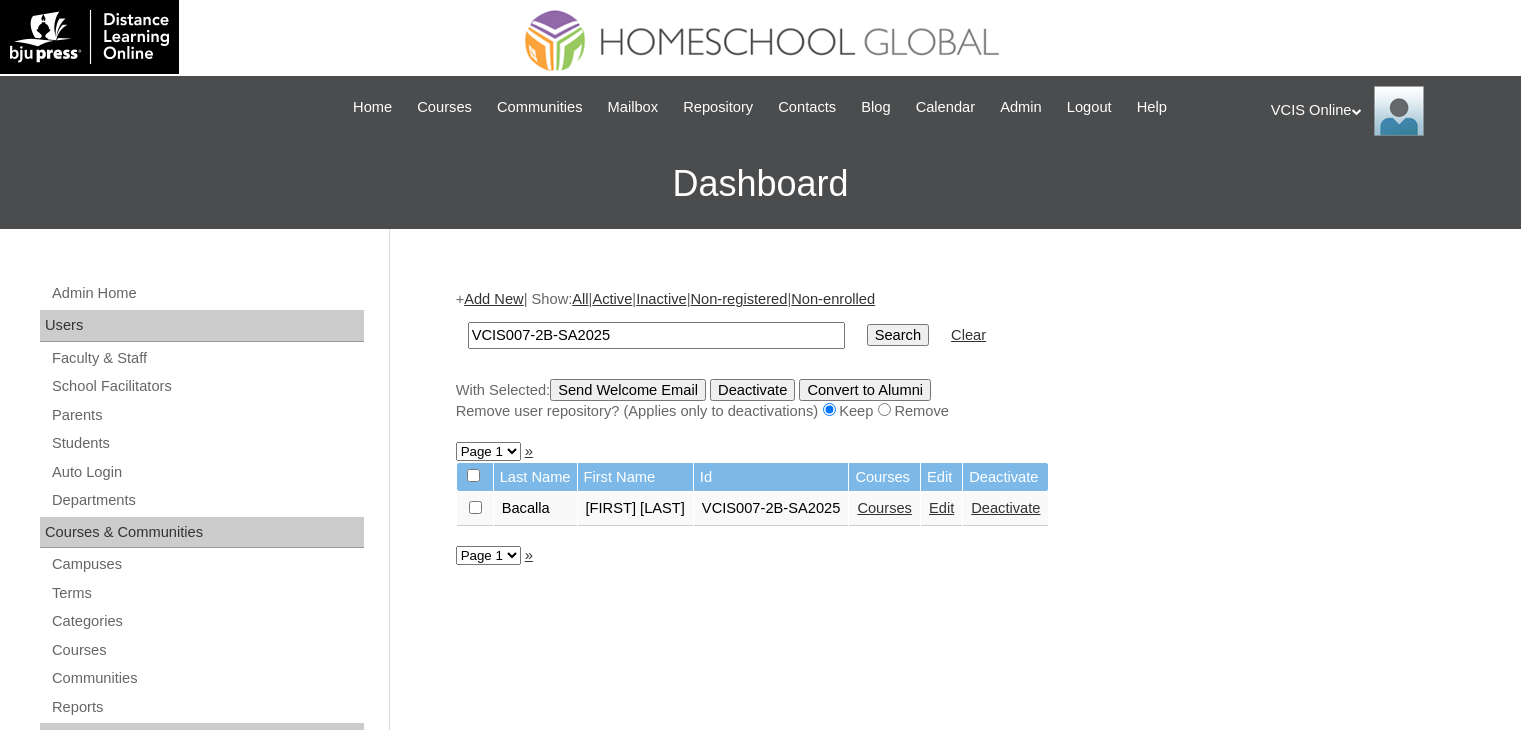 scroll, scrollTop: 0, scrollLeft: 0, axis: both 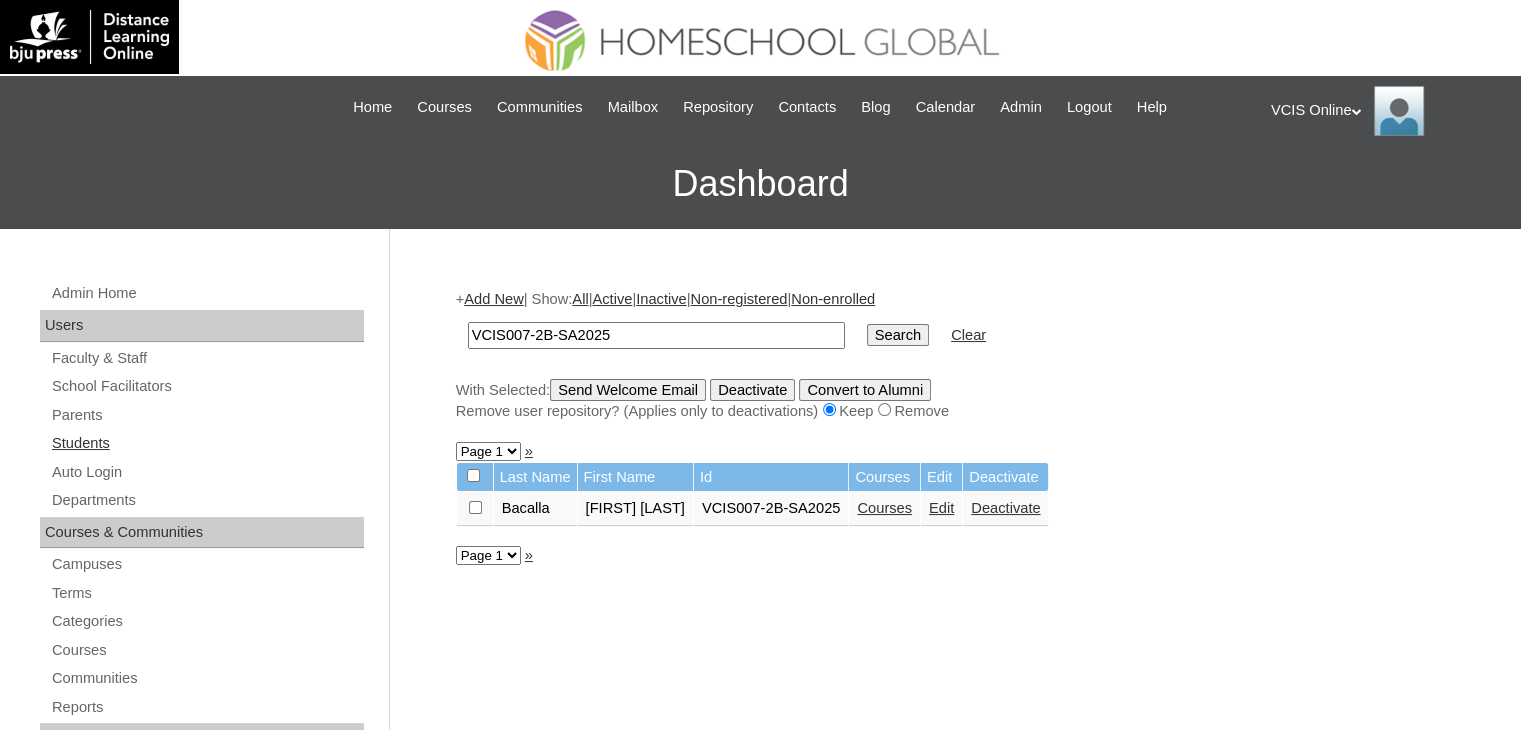 click on "Students" at bounding box center (207, 443) 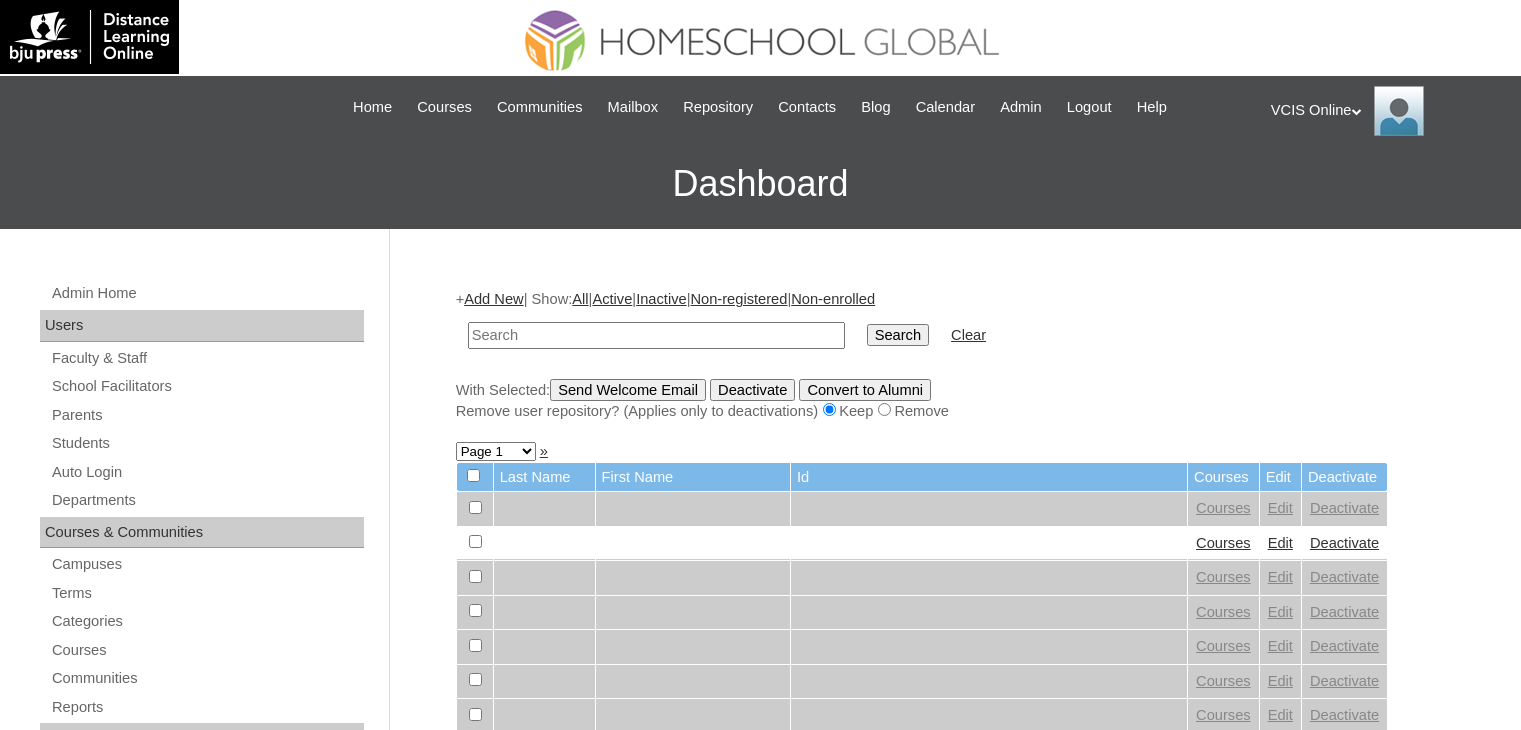 scroll, scrollTop: 0, scrollLeft: 0, axis: both 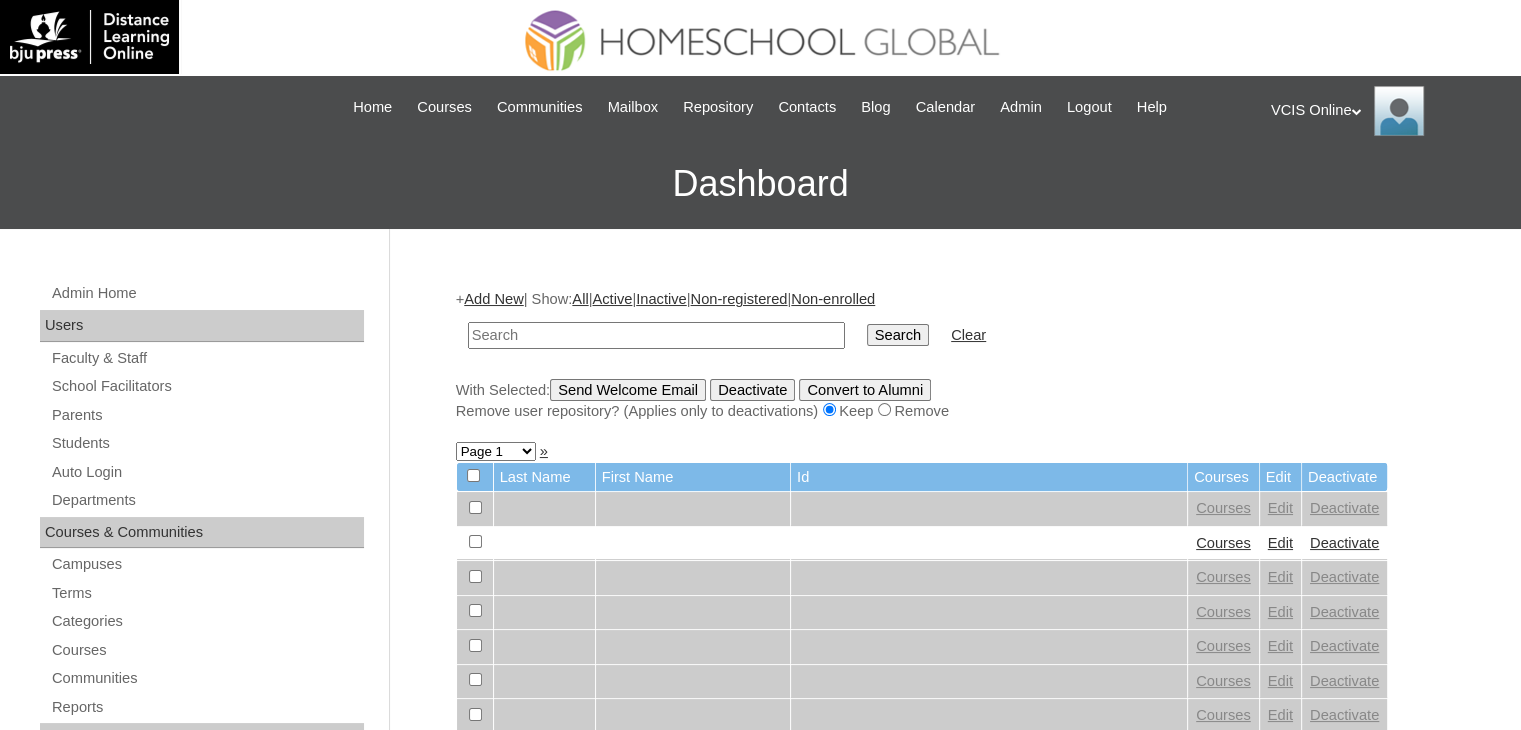 click on "Add New" at bounding box center [493, 299] 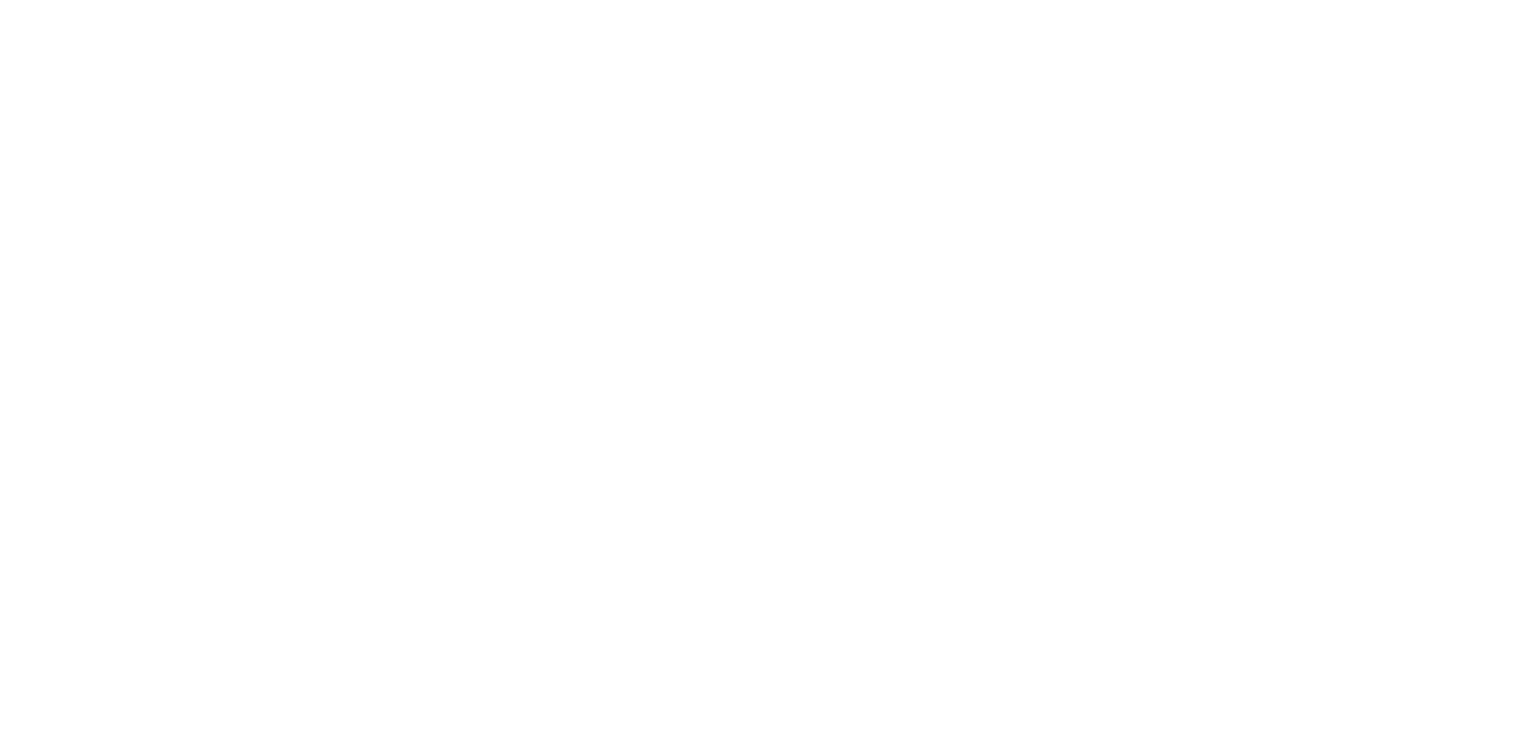 scroll, scrollTop: 0, scrollLeft: 0, axis: both 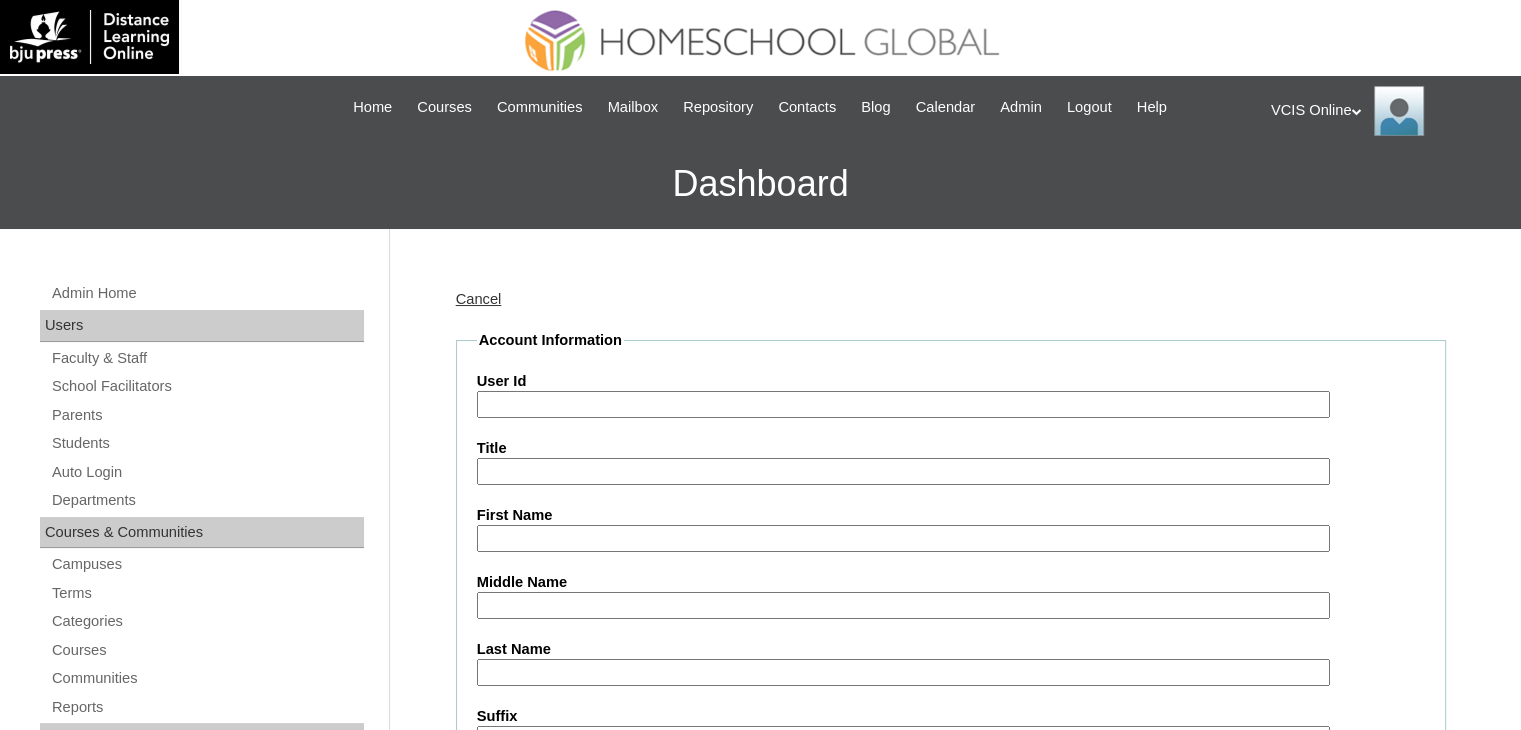 click on "User Id" at bounding box center [903, 404] 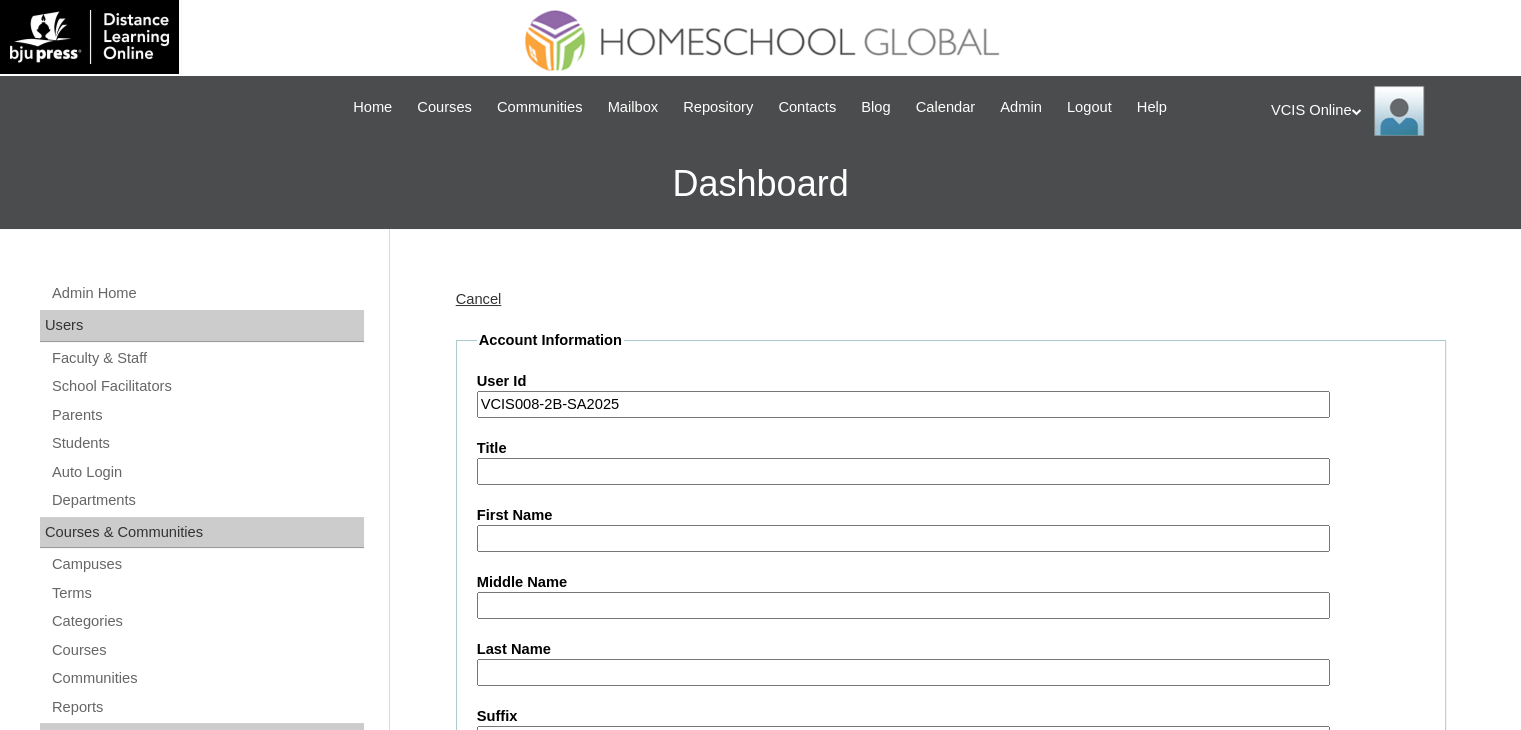 type on "VCIS008-2B-SA2025" 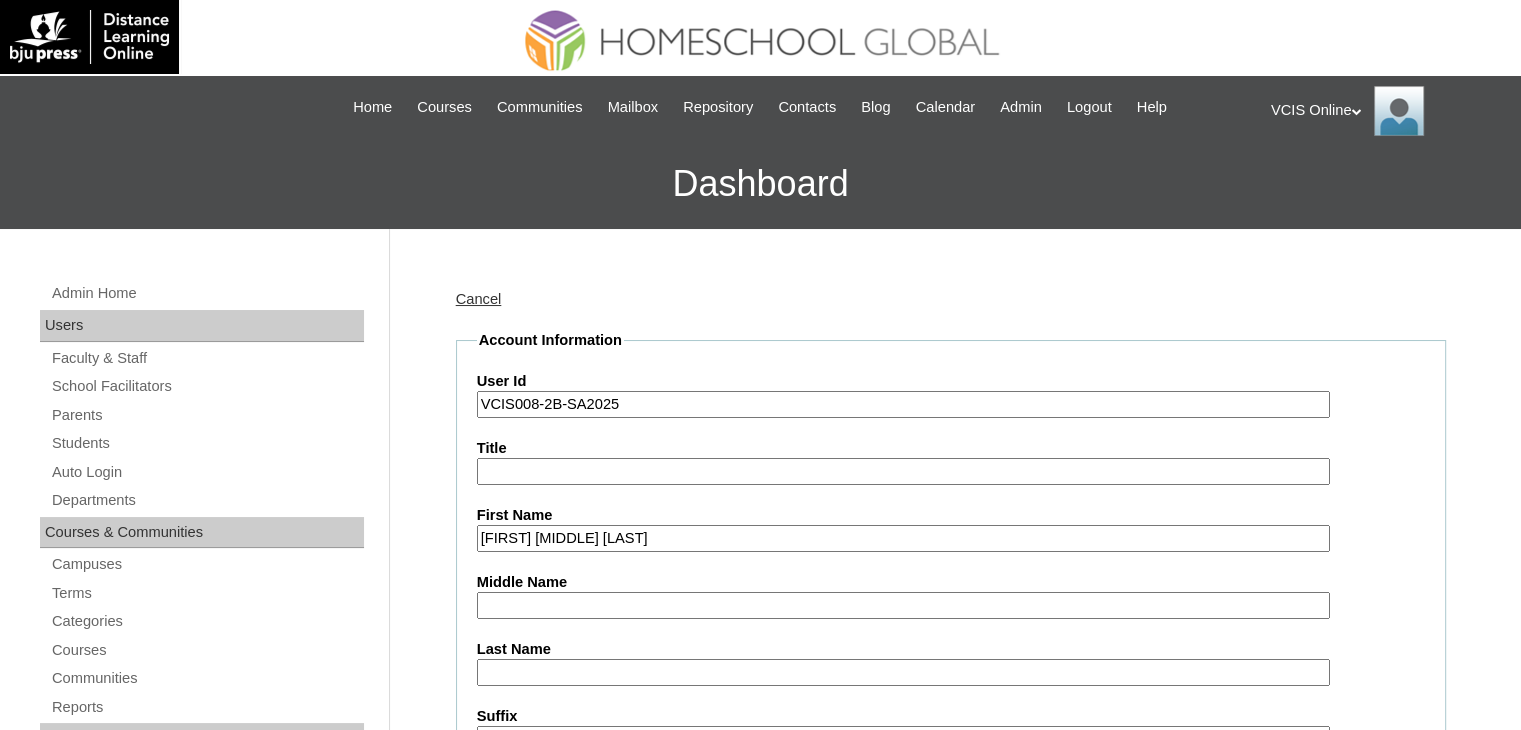 drag, startPoint x: 642, startPoint y: 531, endPoint x: 576, endPoint y: 537, distance: 66.27216 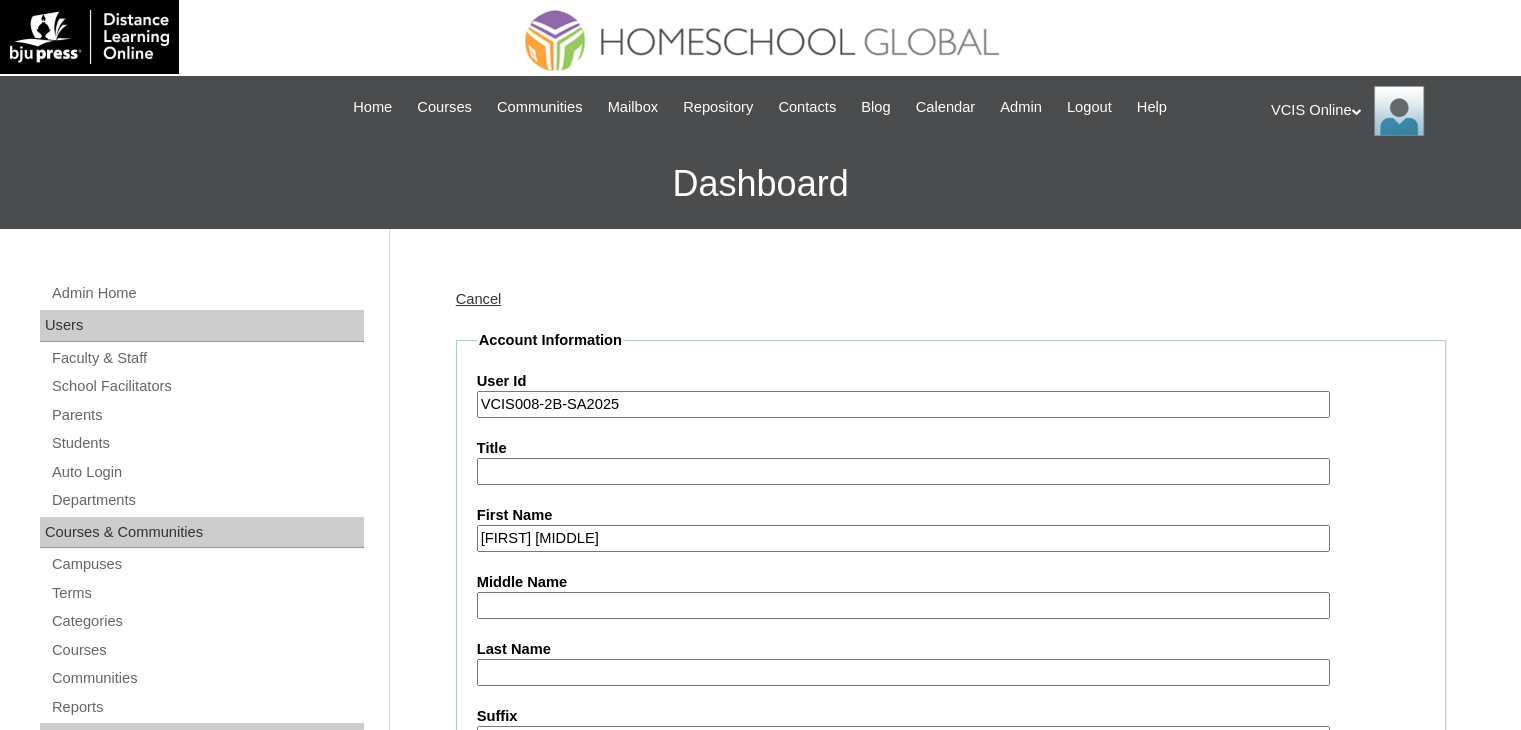 type on "Sophia Elisha" 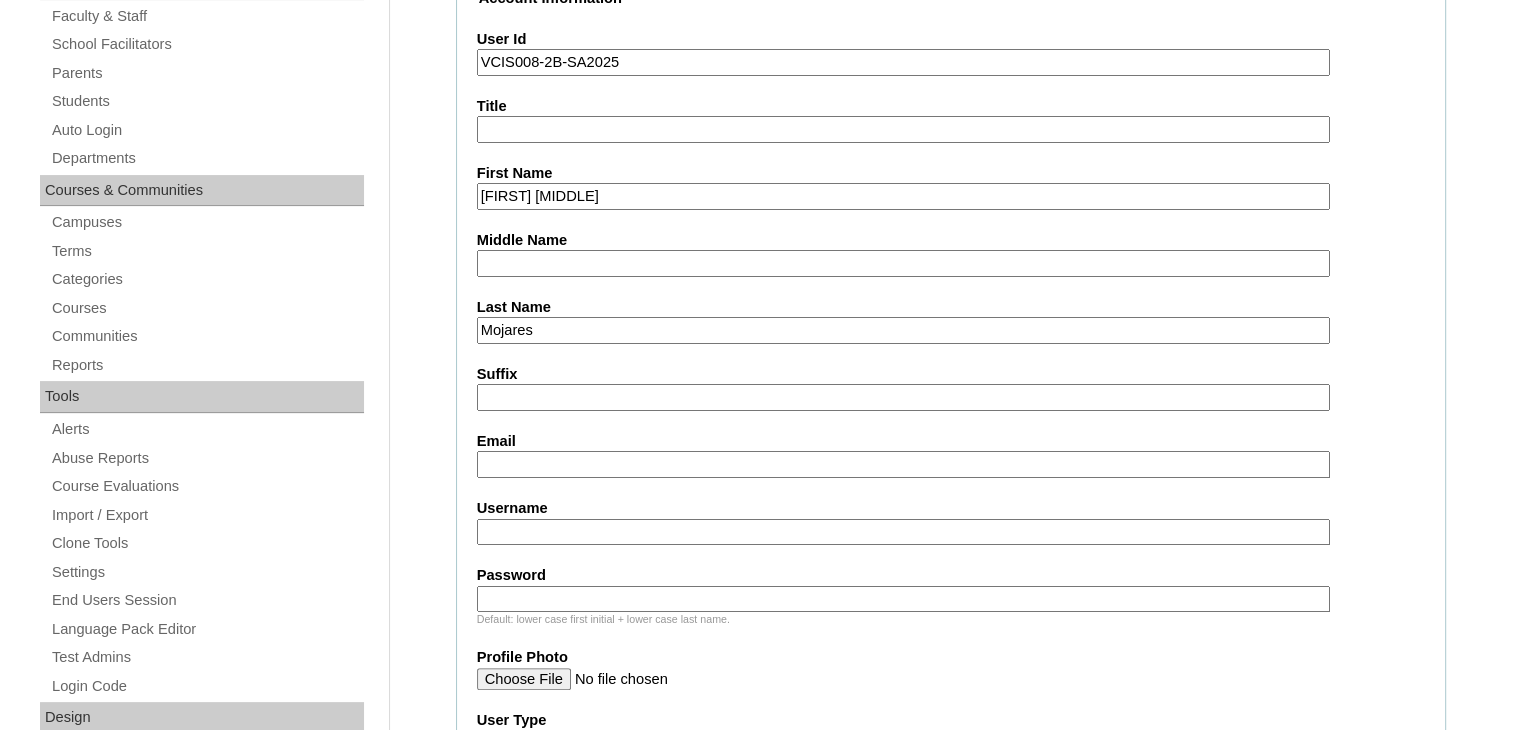scroll, scrollTop: 350, scrollLeft: 0, axis: vertical 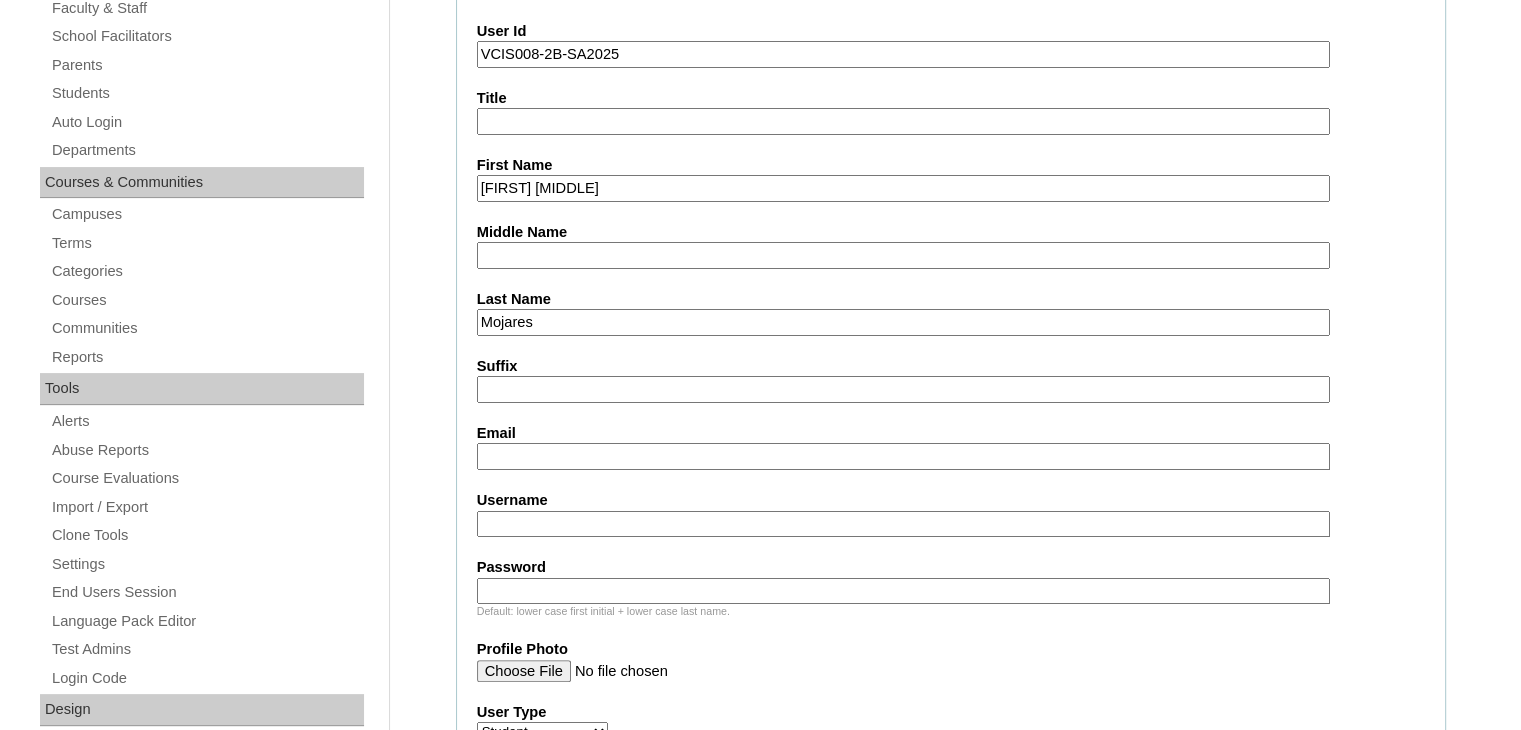 type on "Mojares" 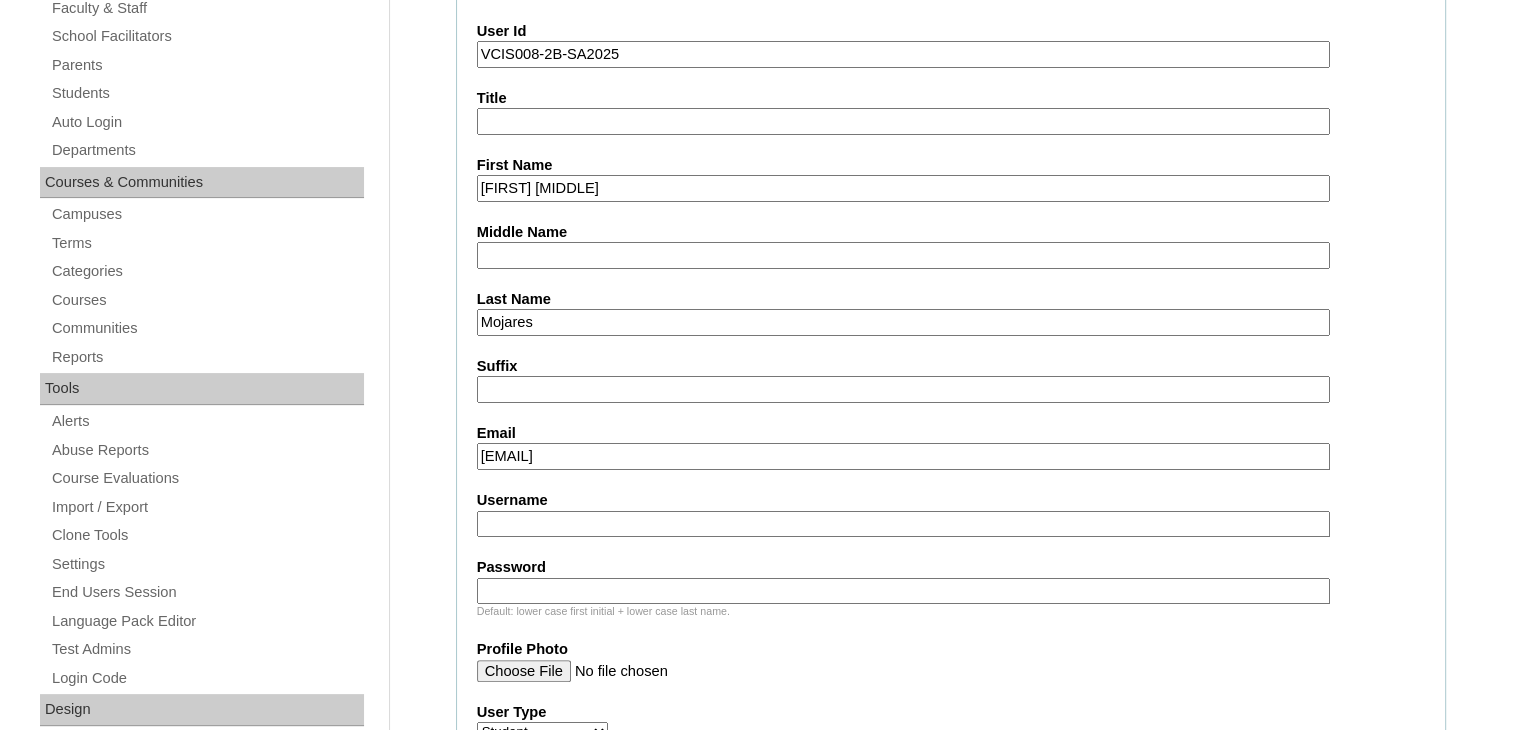 type on "crizylle.apiado14@gmail.com" 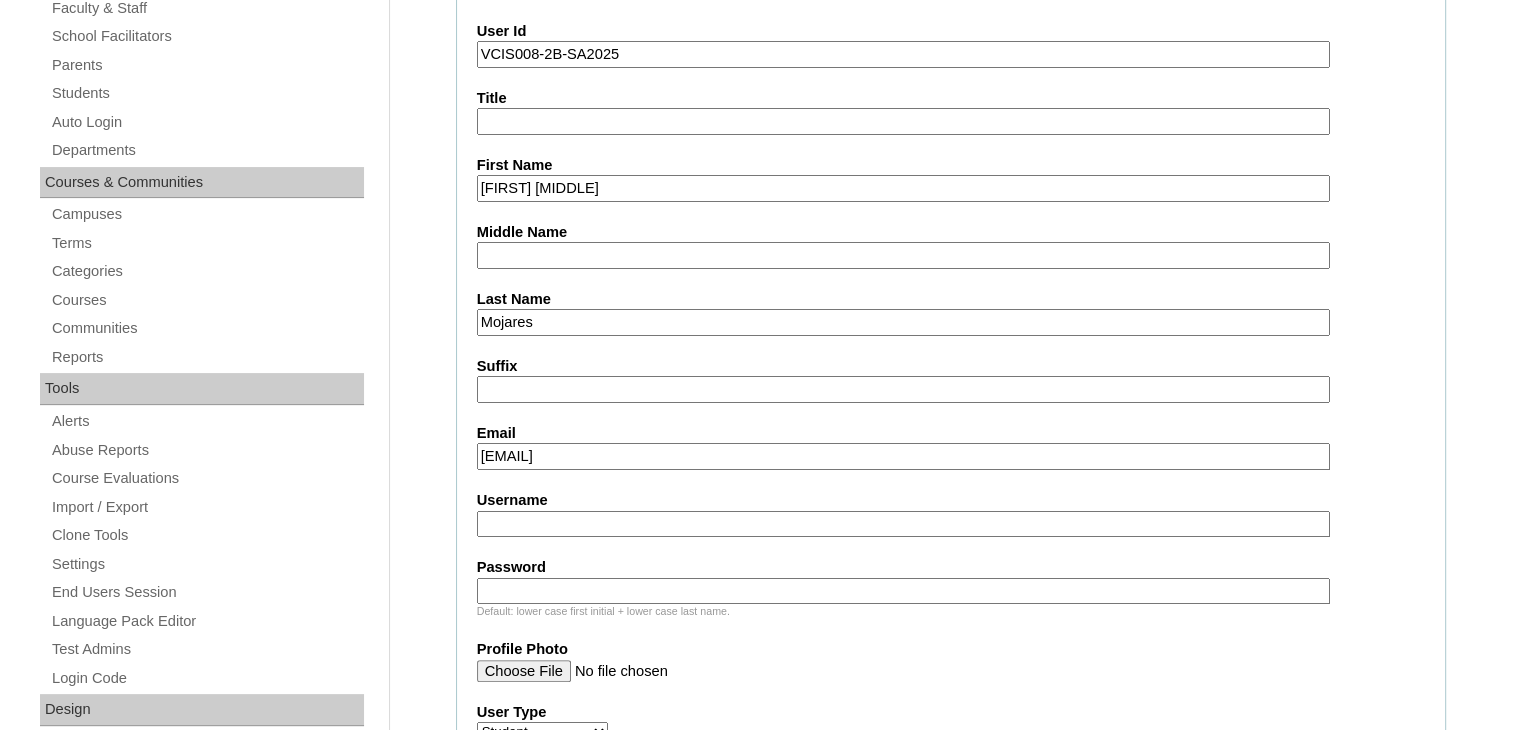 click on "Username" at bounding box center (903, 524) 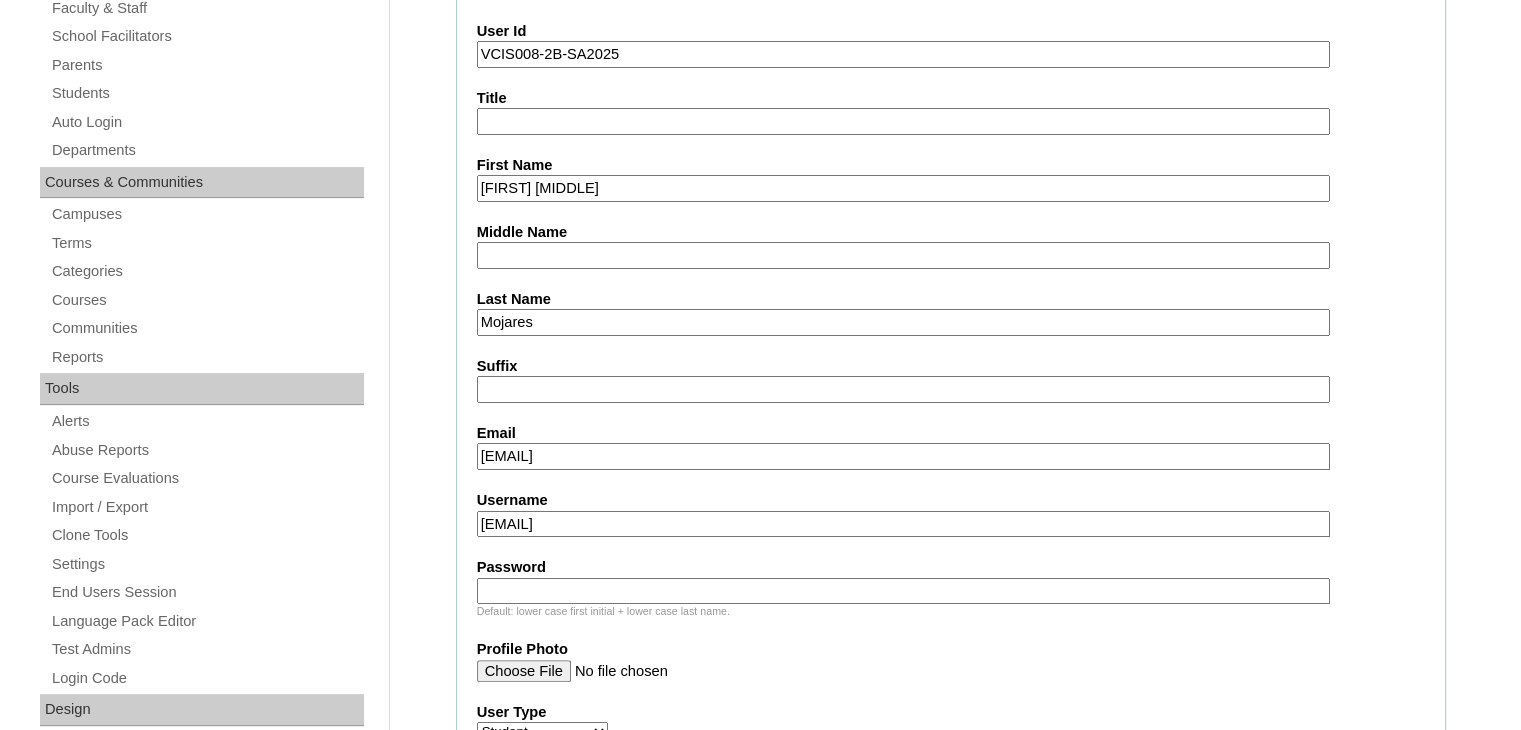 type on "sophia.mojares" 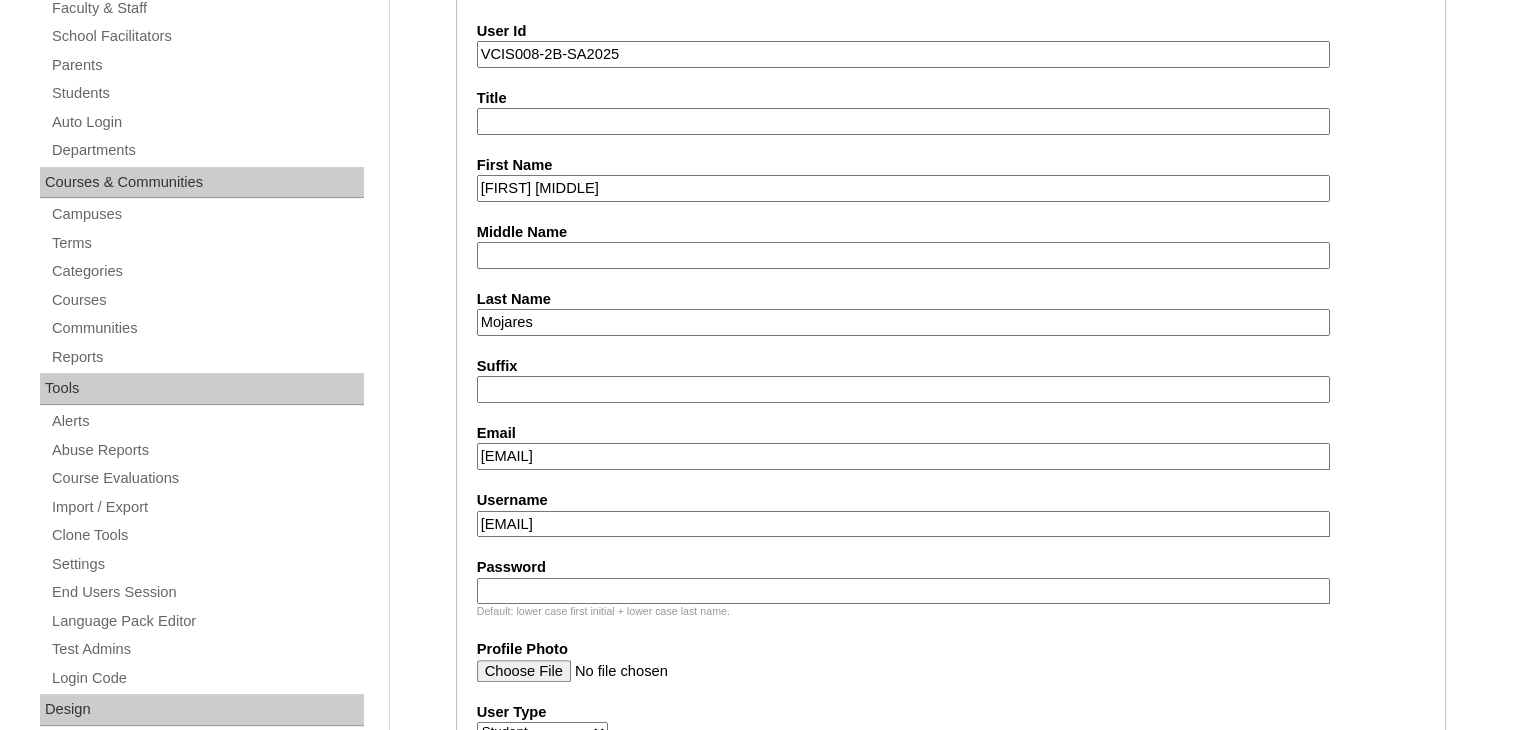 click on "Password" at bounding box center (903, 591) 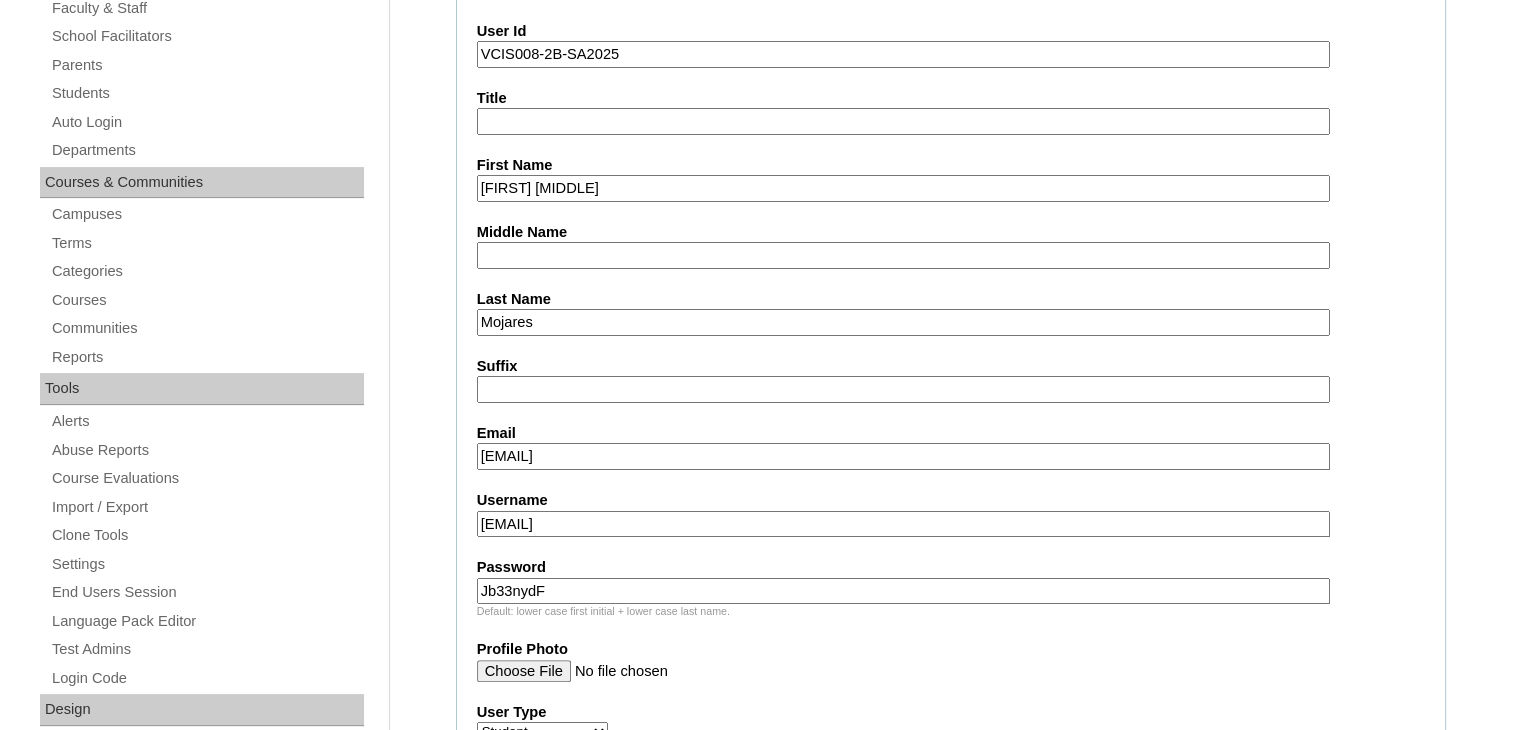 type on "Jb33nydF" 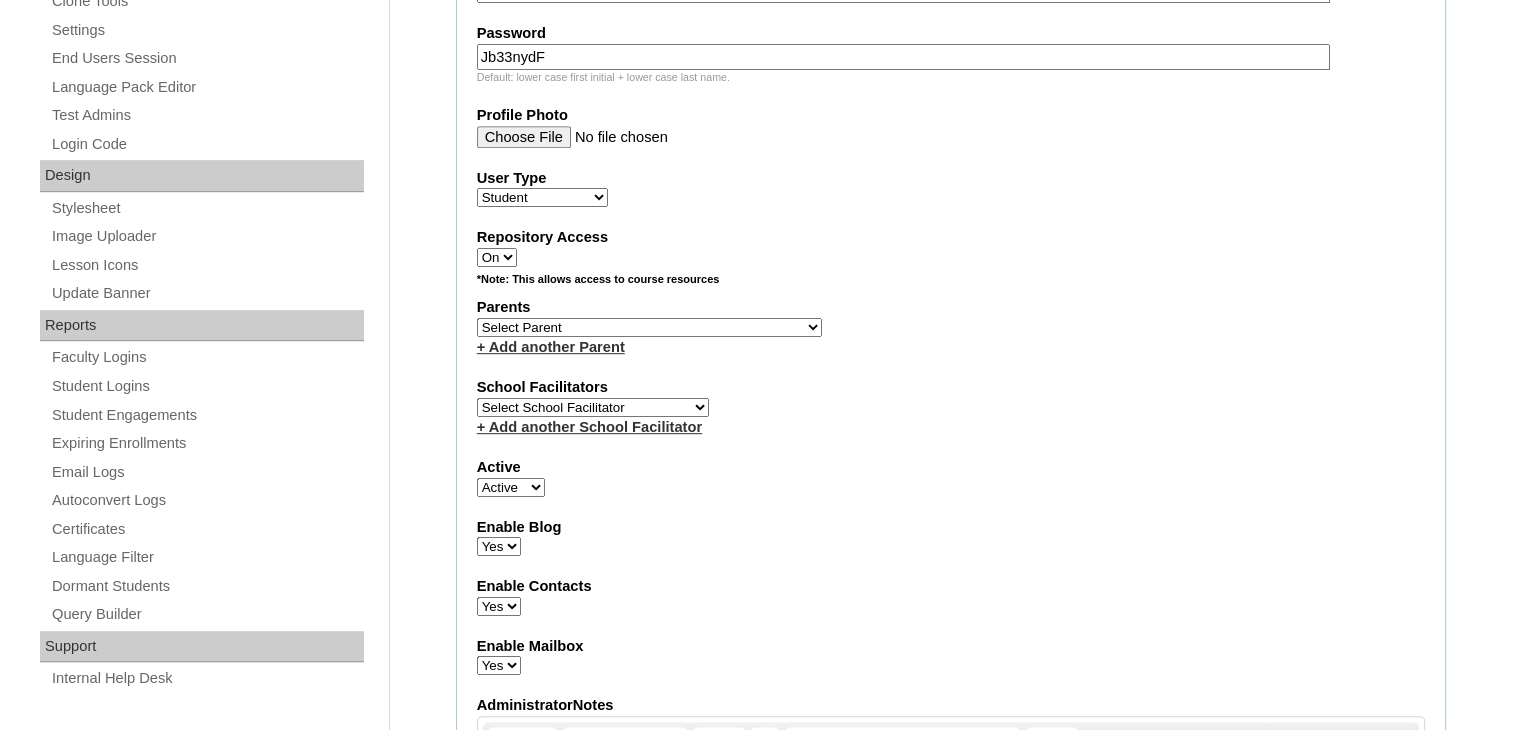 scroll, scrollTop: 884, scrollLeft: 0, axis: vertical 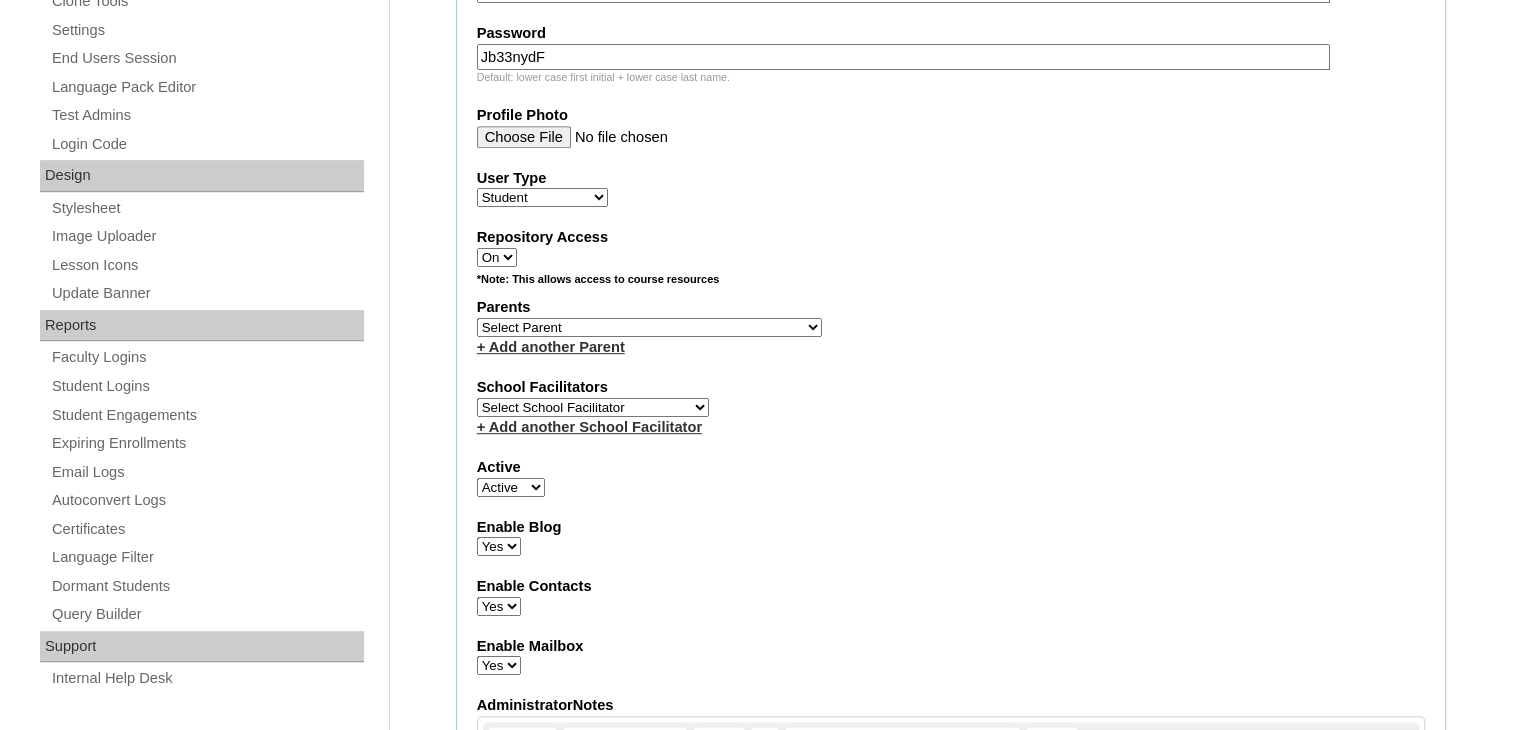 click on "Select Parent
,
,
,
,
,
,
,
,
,
,
,
,
,
,
,
,
,
,
,
,
,
,
,
,
,
,
,
,
,
,
,
,
,
,
,
,
,
,
,
, Earl
, Leona Mae
, Mark and Rem Facilitators Account
Abastillas, Ruby Anne
Adelantar, Christine
AGUILAR, PAULA BIANCA DE GUIA
AGUTO ABAD, MARIA KIMBERLY
Allego, (OLD) Jacqueline V.
Apostol (2025), Ma. Angelique
Arabia, Joy Pauline
Arca, Marinela
ARINGAY, Rona
AUSTRIA	, GENIE (2023)
Bahtiyorovic Mahkamov, Umid
Bajarias 2025, Ma. Luz
Balay , Jennie Rose
Balingit, 2025, Jennith
BALISBIS (2025), CHAREEN
Balubayan , Bleszl Grace
Banez, Mary Karmilita
Bayudan., Charo
Benitez, Maria Christina
Boosten, April Aro
Braga, Pilita Castro
Braga (new), Pilita
Briones, Keziah
Buncio, Sophia Ellen
Caalim, Kathleen Grace
Calangian (2025), Dexter
Cani (2025), Michelle Anne
Canlas, Maria Criselda
Carino (OLD), Catherina" at bounding box center [649, 327] 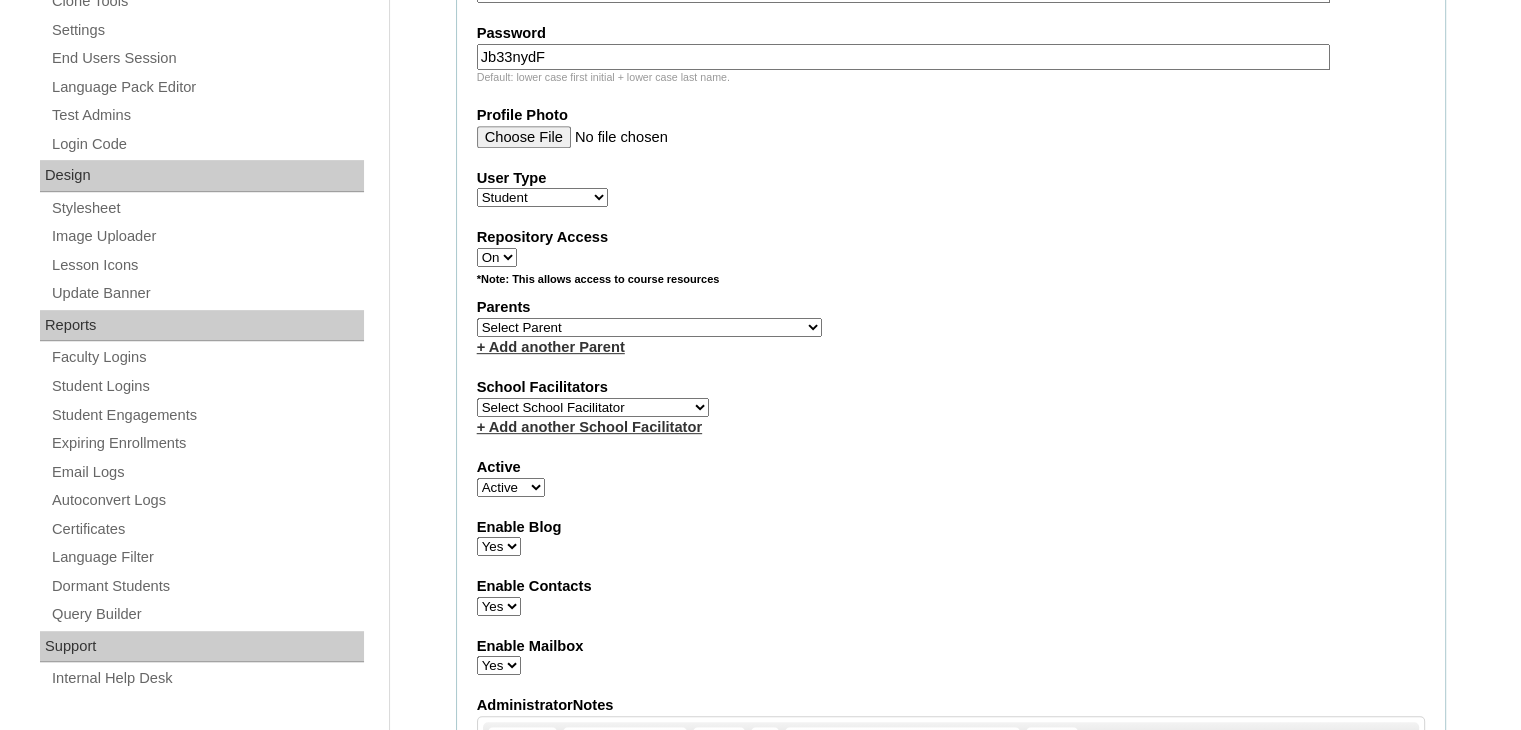 select on "42821" 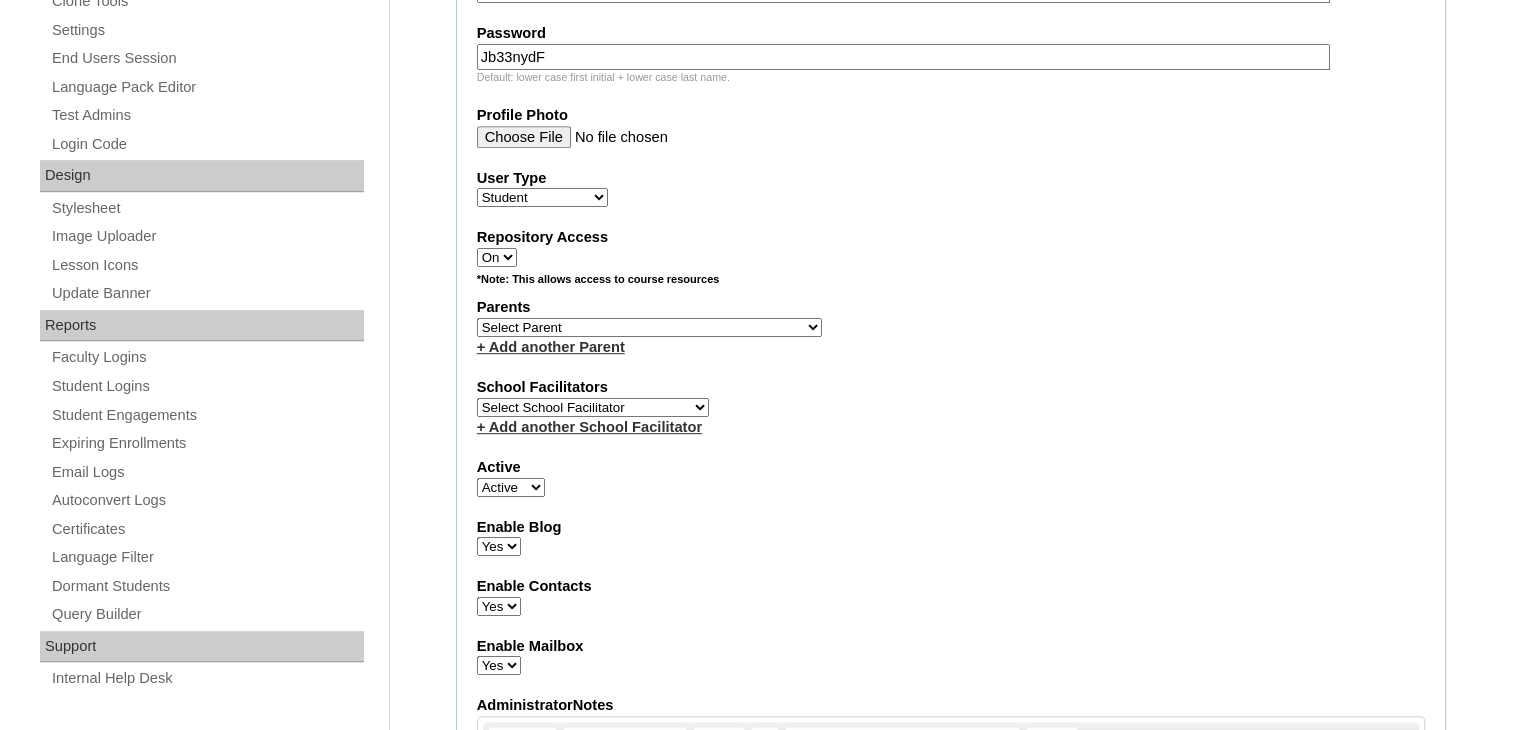 click on "Select Parent
,
,
,
,
,
,
,
,
,
,
,
,
,
,
,
,
,
,
,
,
,
,
,
,
,
,
,
,
,
,
,
,
,
,
,
,
,
,
,
, Earl
, Leona Mae
, Mark and Rem Facilitators Account
Abastillas, Ruby Anne
Adelantar, Christine
AGUILAR, PAULA BIANCA DE GUIA
AGUTO ABAD, MARIA KIMBERLY
Allego, (OLD) Jacqueline V.
Apostol (2025), Ma. Angelique
Arabia, Joy Pauline
Arca, Marinela
ARINGAY, Rona
AUSTRIA	, GENIE (2023)
Bahtiyorovic Mahkamov, Umid
Bajarias 2025, Ma. Luz
Balay , Jennie Rose
Balingit, 2025, Jennith
BALISBIS (2025), CHAREEN
Balubayan , Bleszl Grace
Banez, Mary Karmilita
Bayudan., Charo
Benitez, Maria Christina
Boosten, April Aro
Braga, Pilita Castro
Braga (new), Pilita
Briones, Keziah
Buncio, Sophia Ellen
Caalim, Kathleen Grace
Calangian (2025), Dexter
Cani (2025), Michelle Anne
Canlas, Maria Criselda
Carino (OLD), Catherina" at bounding box center (649, 327) 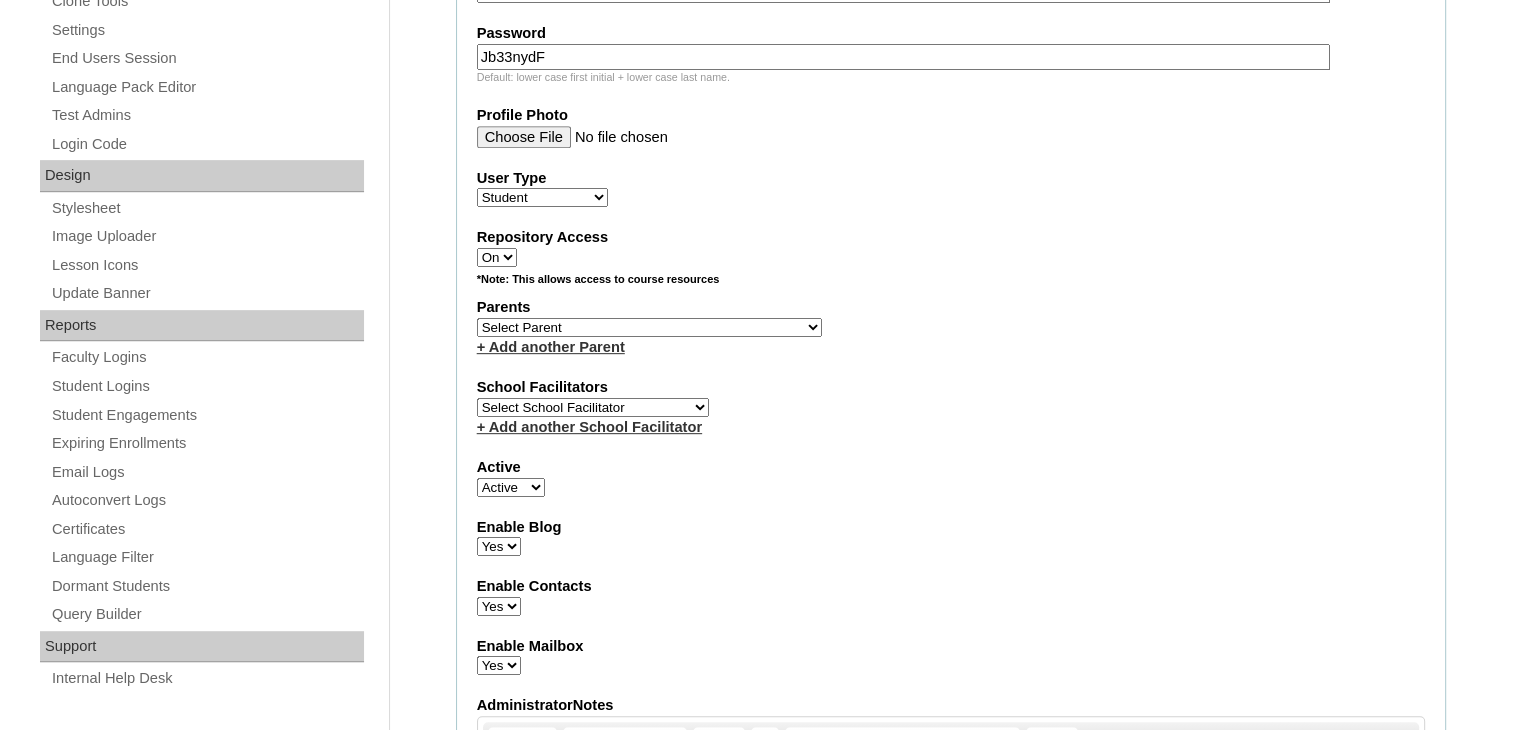 select on "40481" 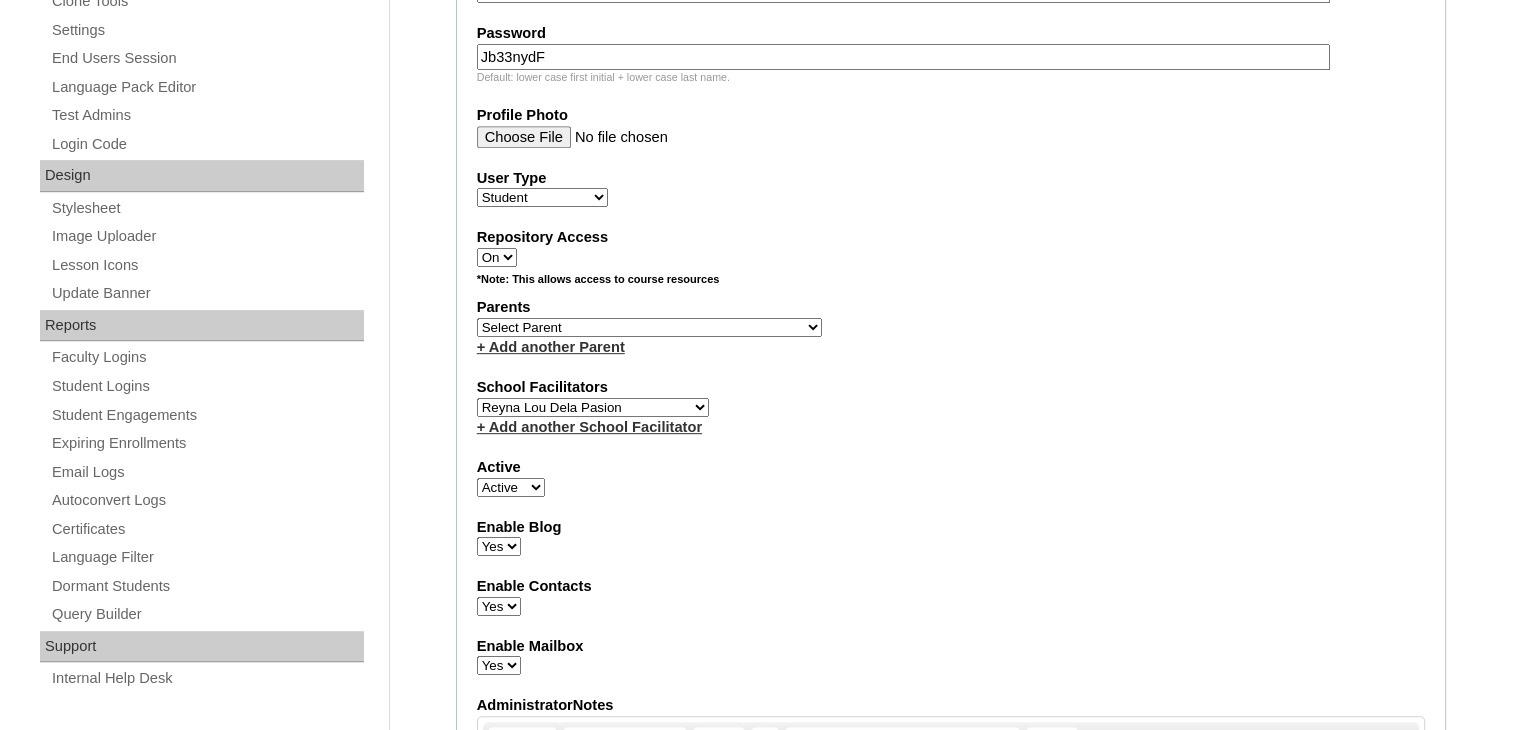 click on "Select School Facilitator
Norman Añain
Ruffa Abadijas
Mary Abella
Gloryfe Abion
Ariel Micah Albuero
Ariel Albuero OLD
KC Arciaga
Denise Ayado
Ruth Maye Bacani
May Bautista
Zaida Belbar
Daniella Benitez
Marielle Bermas
Jamie Ann Bleza
Mark Christian Braganza
Anj Brequillo
Melody Broqueza
Ruth Catherine Caña
Kit Cachuela
Jethro Francis Cagas
Camille Canlas
Mescel Capoquian
Mitchelle Carlos
Rose Castillo
Paula Mae Catalan
Jeremy Ann Catunao
Charlene Mae Chiong
Cla Chua
Cyrene Chua
Joshua Cobilla
Clarissa Joy Colimbino
Alvin Cruz
Ma. Katrina Helena Dabu
Krizle Fidelis De Vera
Henrick Jess Del Mundo
Precious Haziel Del Rosario
Reyna Lou Dela Pasion
Ritchel Densing
Alex Diaz
Alexandra Diaz
Alexandra Diaz
Patricia Diomampo-Co
Therese Margaurite Domingo
dontuse dontuse
Charrise Encina
VCIS TEACHER ENGLISH 5678
Chiaralyn Escamillas
Princess  Farrales
Kaye Felipe
Lery Garcia
Carmina Generalao
Racel Gonzales" at bounding box center [593, 407] 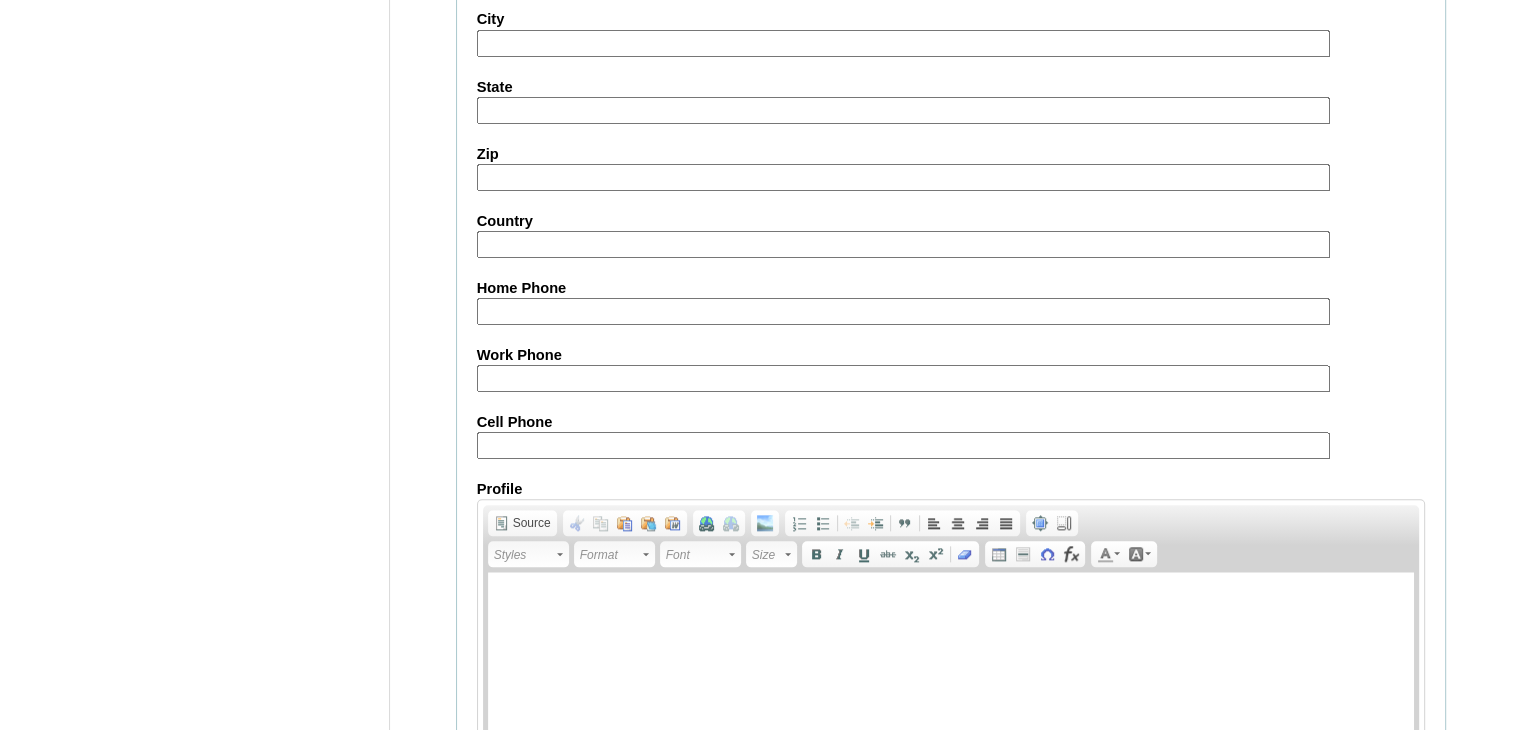 scroll, scrollTop: 2292, scrollLeft: 0, axis: vertical 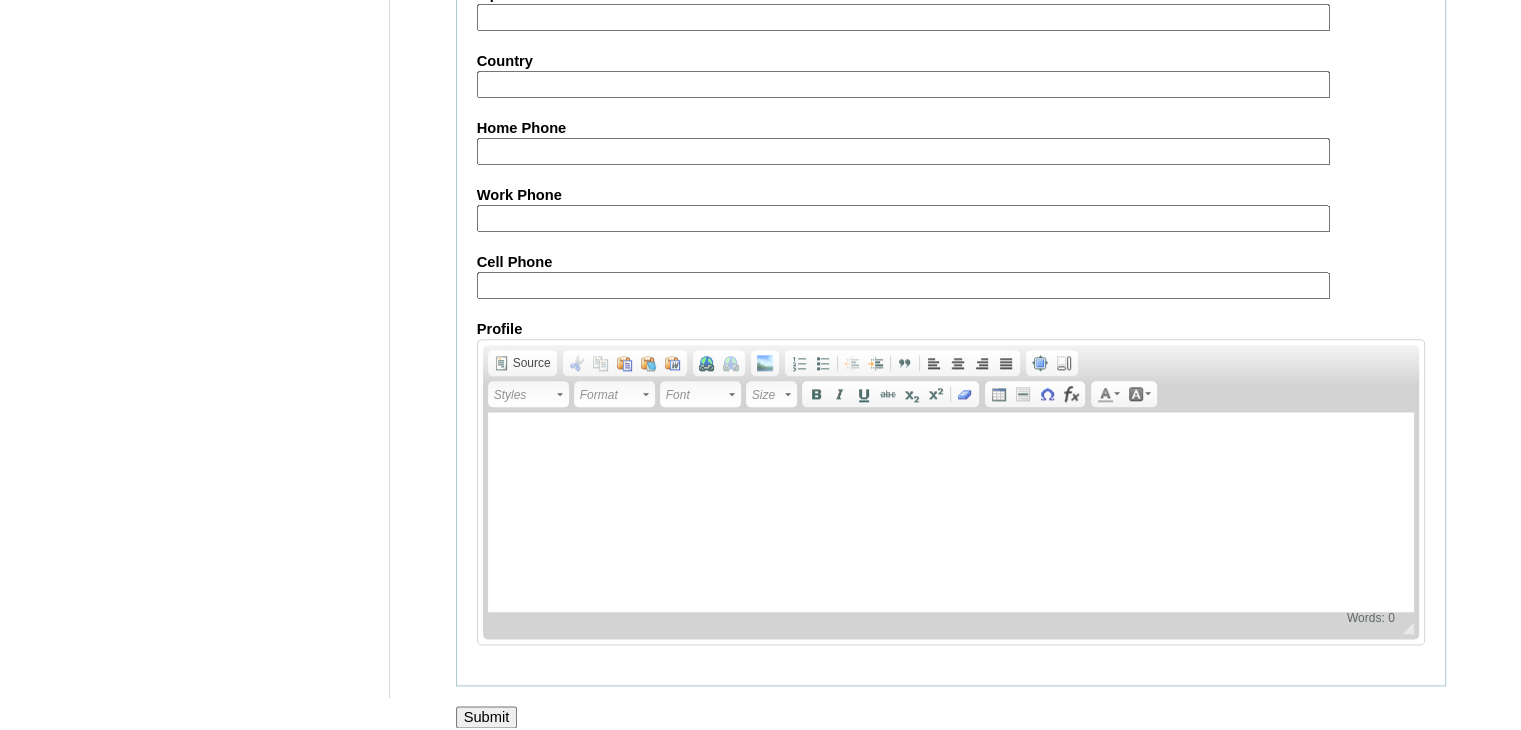 click on "Cell Phone" at bounding box center (903, 285) 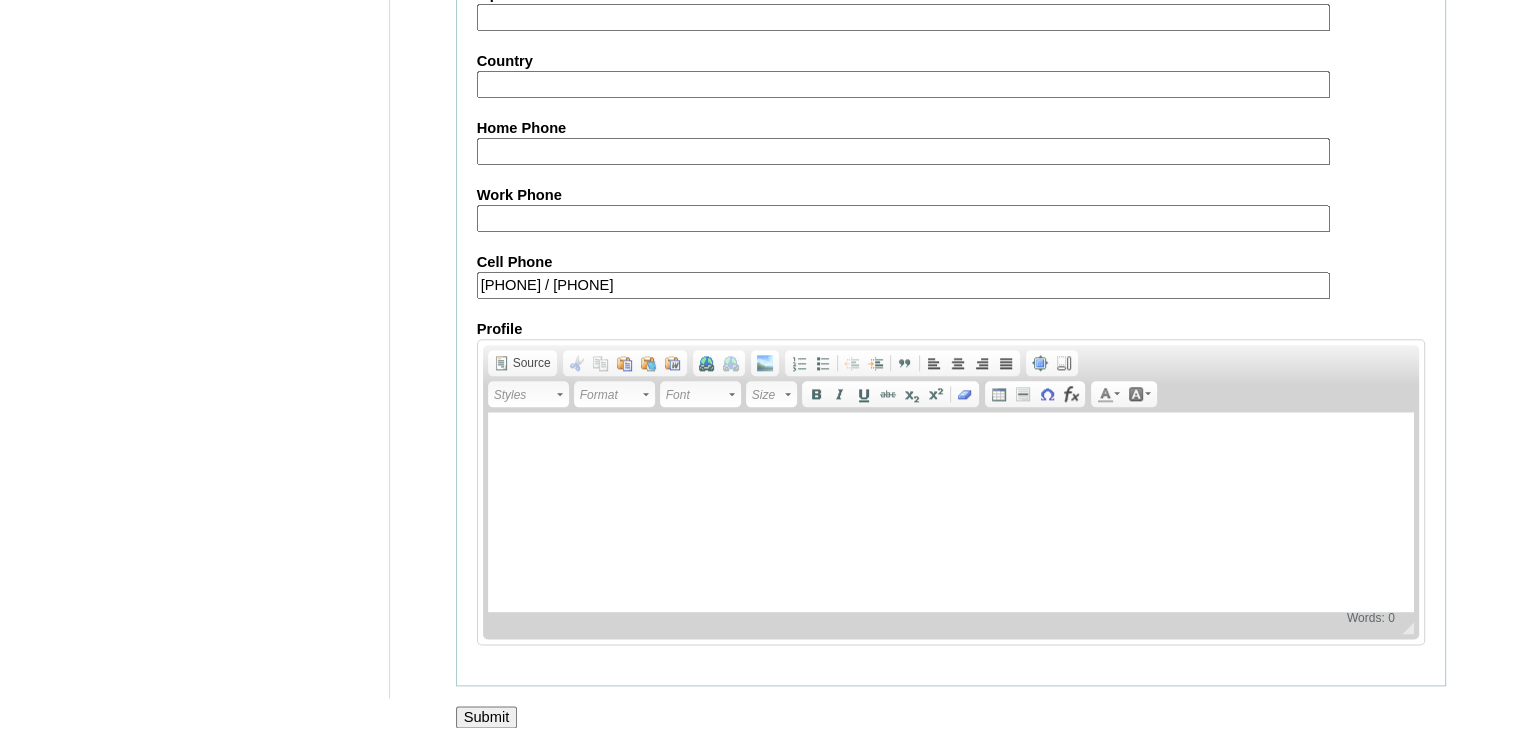 type on "971582616996 / 971582581465" 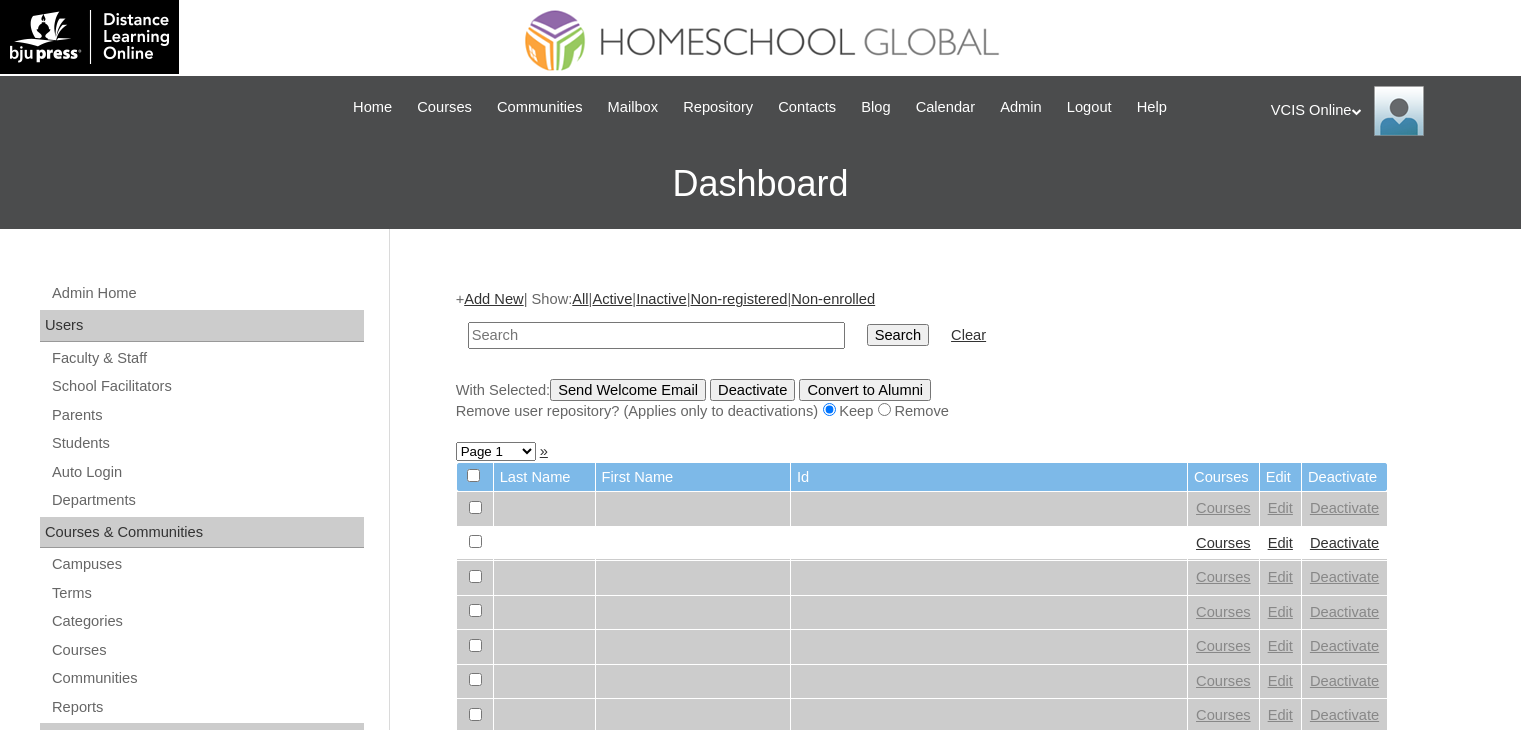 scroll, scrollTop: 0, scrollLeft: 0, axis: both 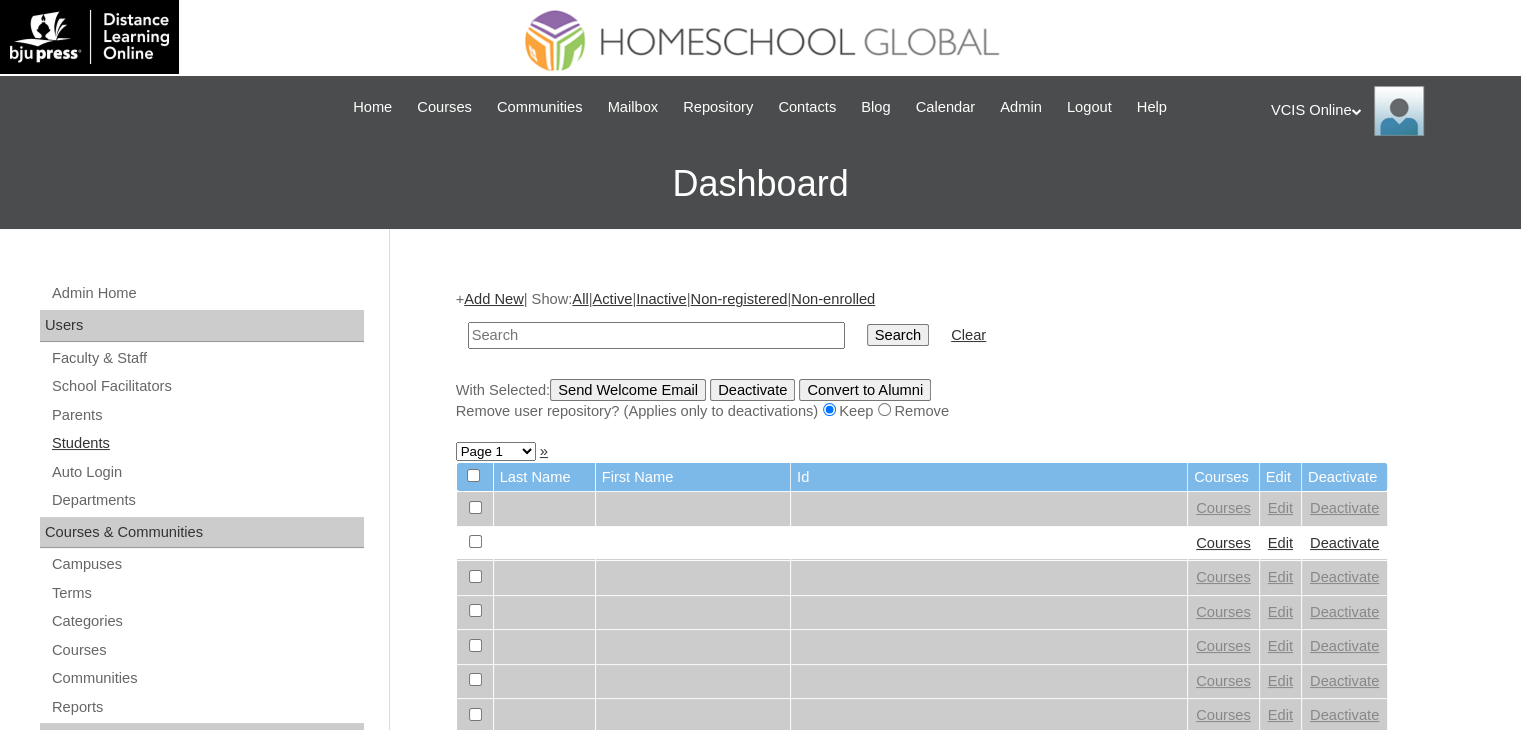 click on "Students" at bounding box center (207, 443) 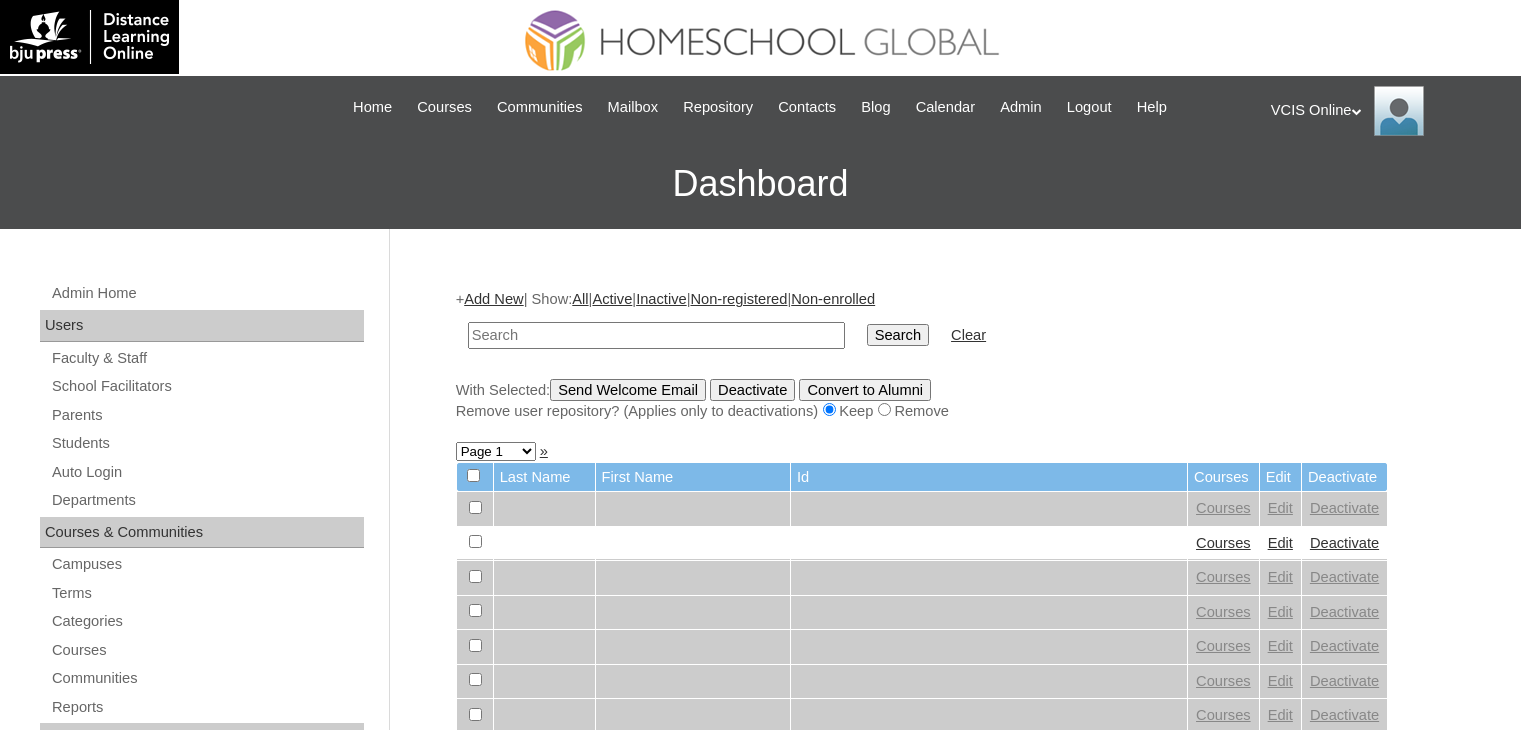 scroll, scrollTop: 0, scrollLeft: 0, axis: both 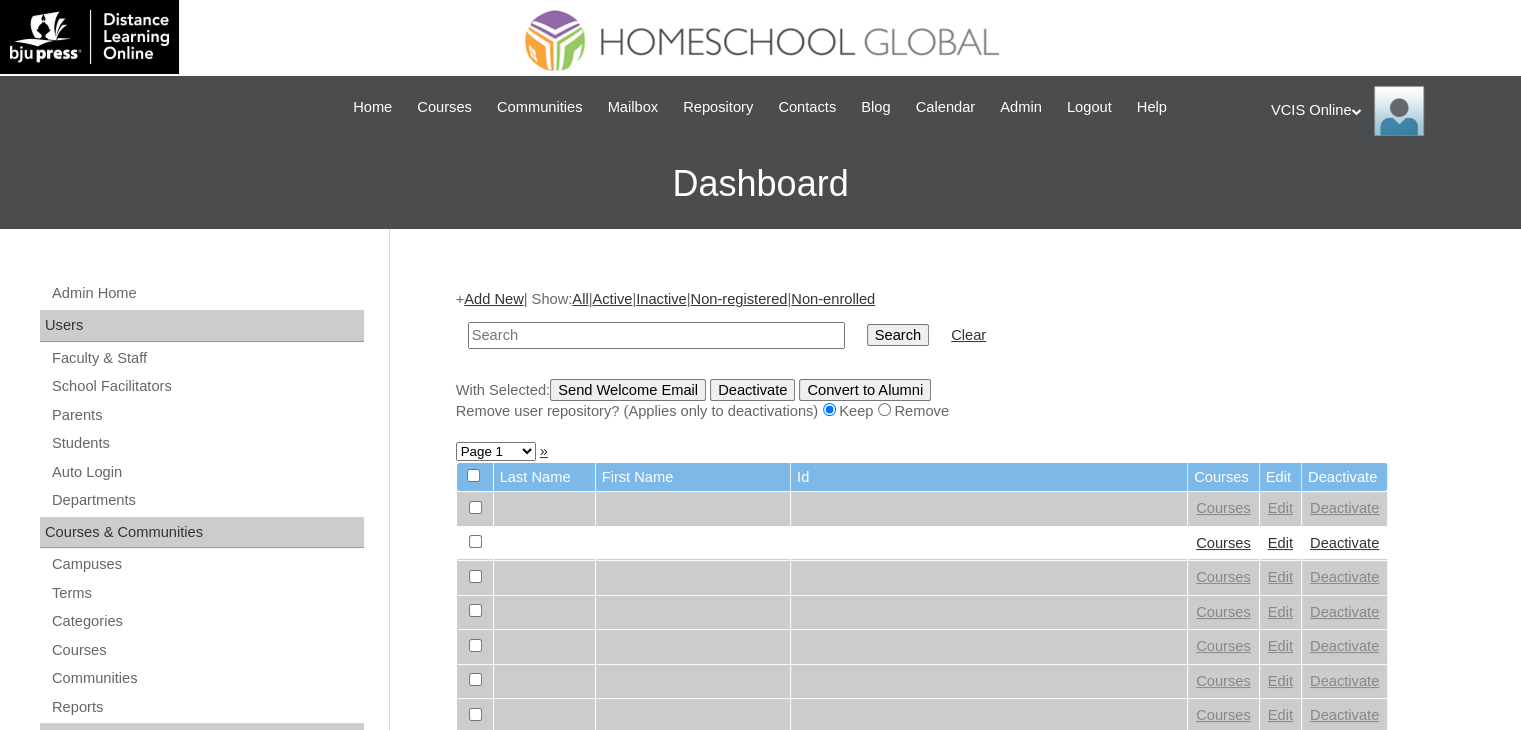 click on "Add New" at bounding box center [493, 299] 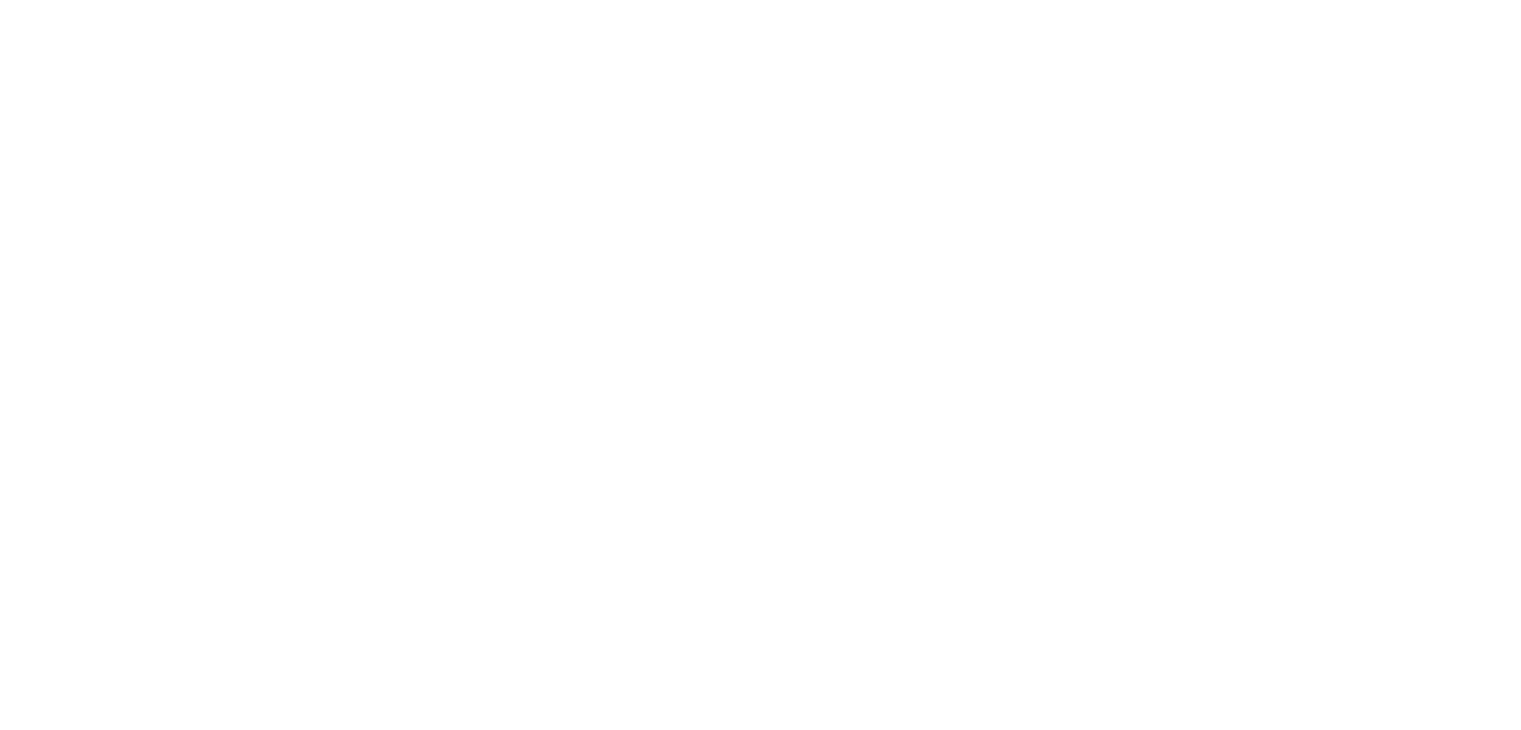 scroll, scrollTop: 0, scrollLeft: 0, axis: both 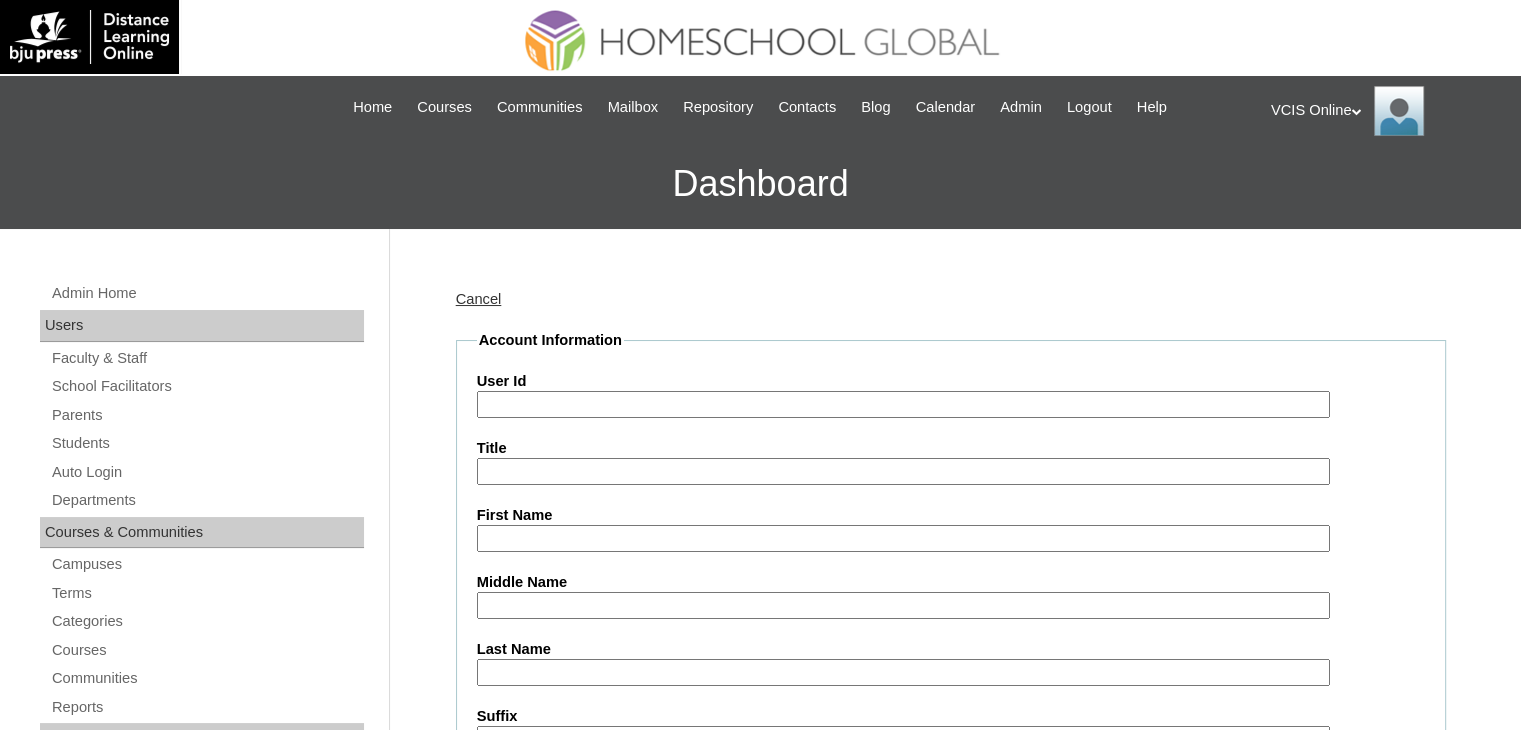 click on "User Id" at bounding box center [903, 404] 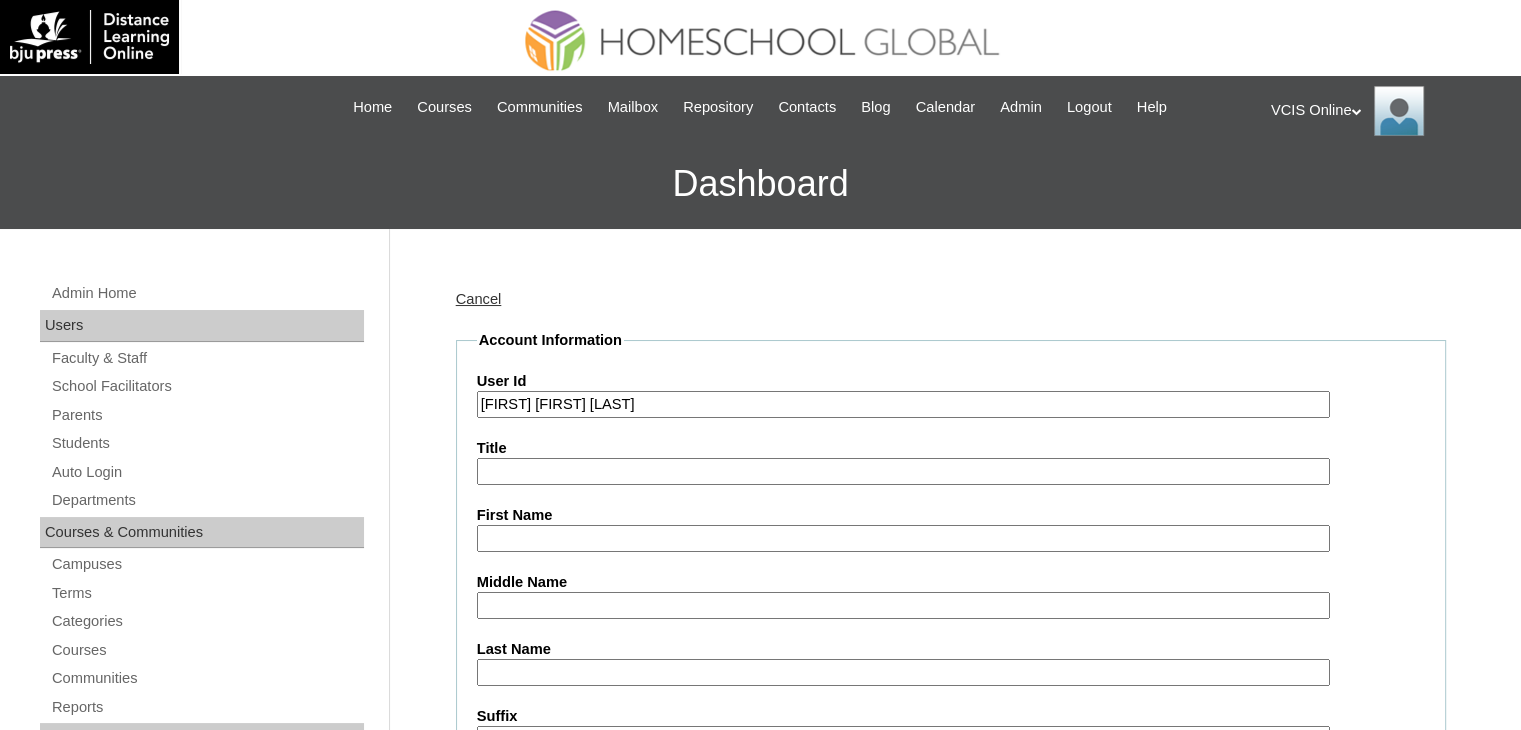 type on "Dominique Gabrielle Lara Dumelod" 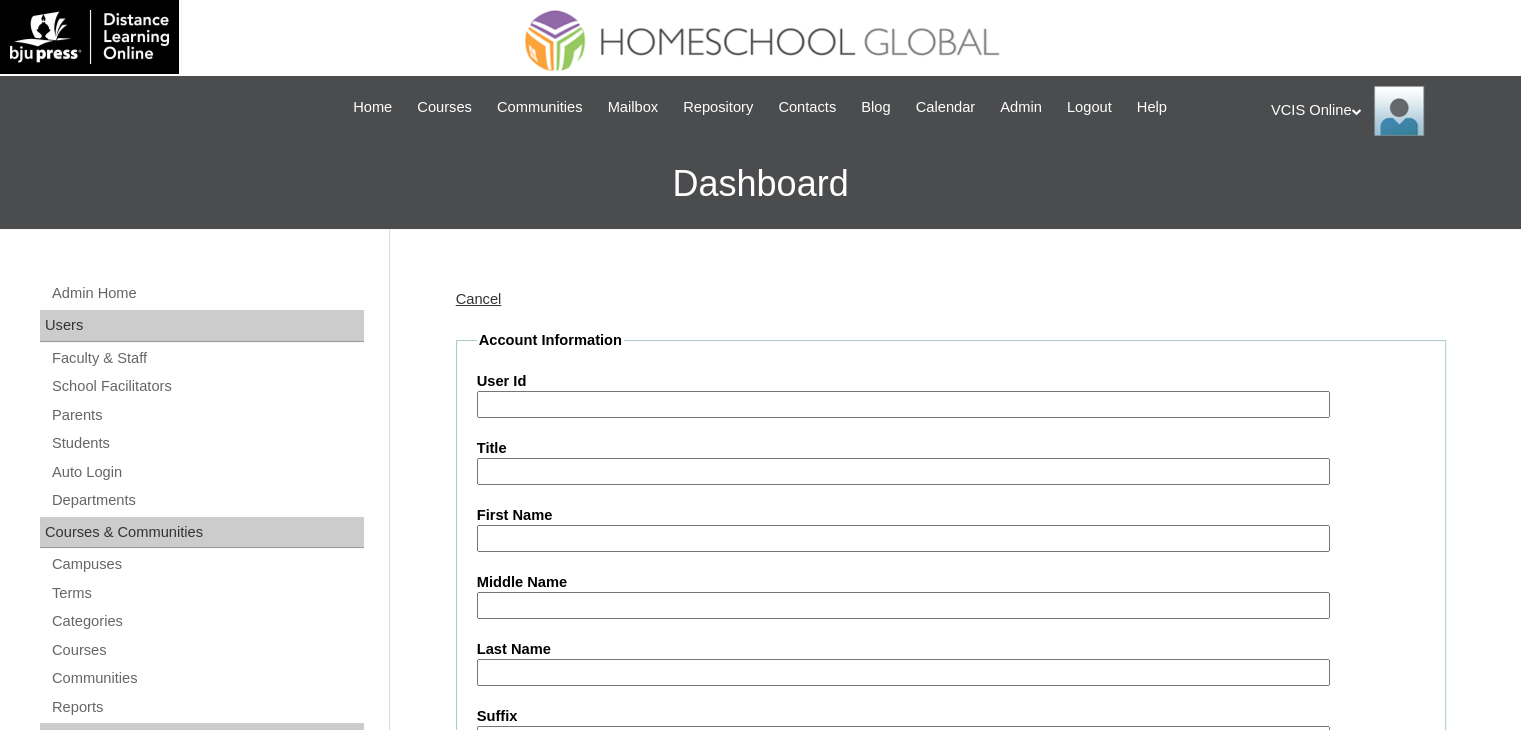 type 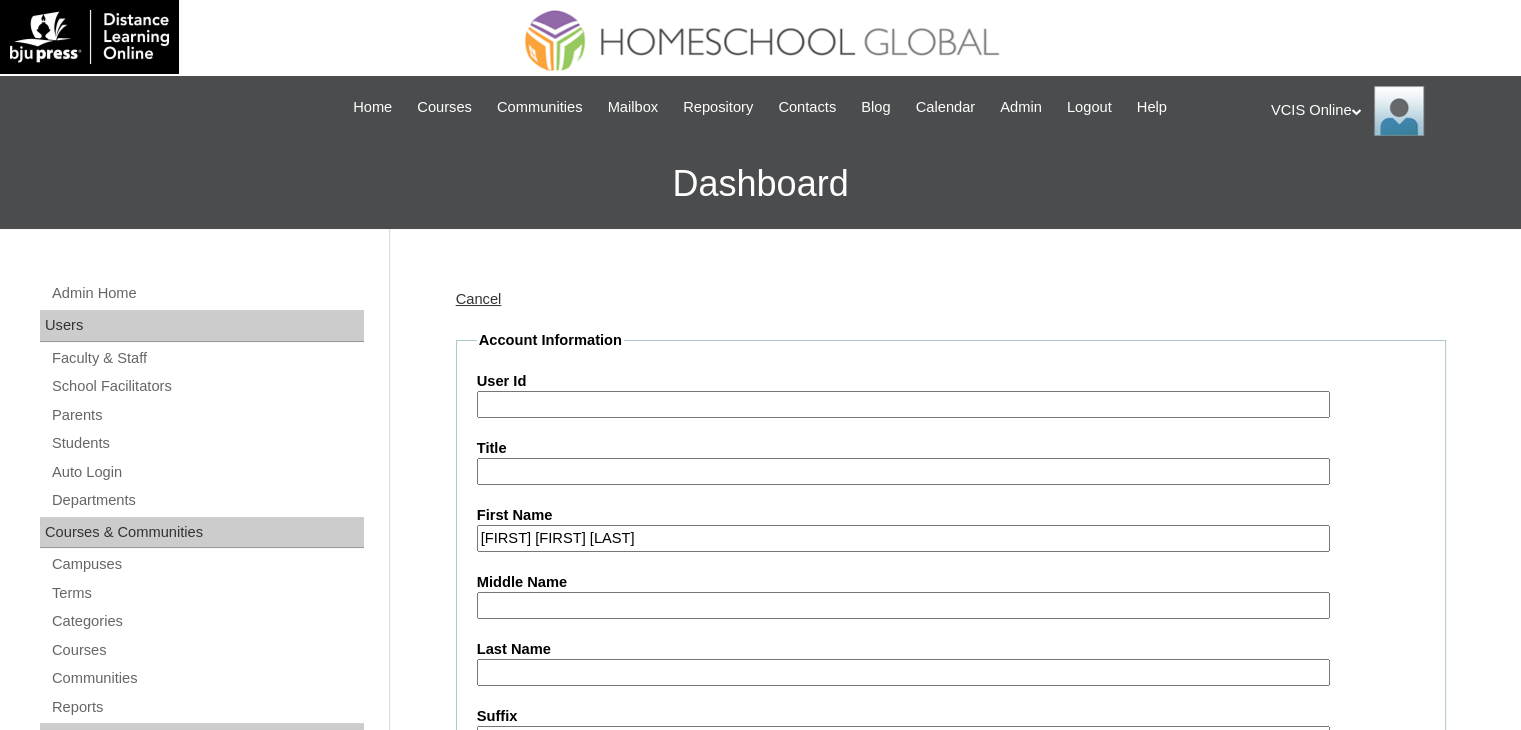 drag, startPoint x: 752, startPoint y: 539, endPoint x: 627, endPoint y: 534, distance: 125.09996 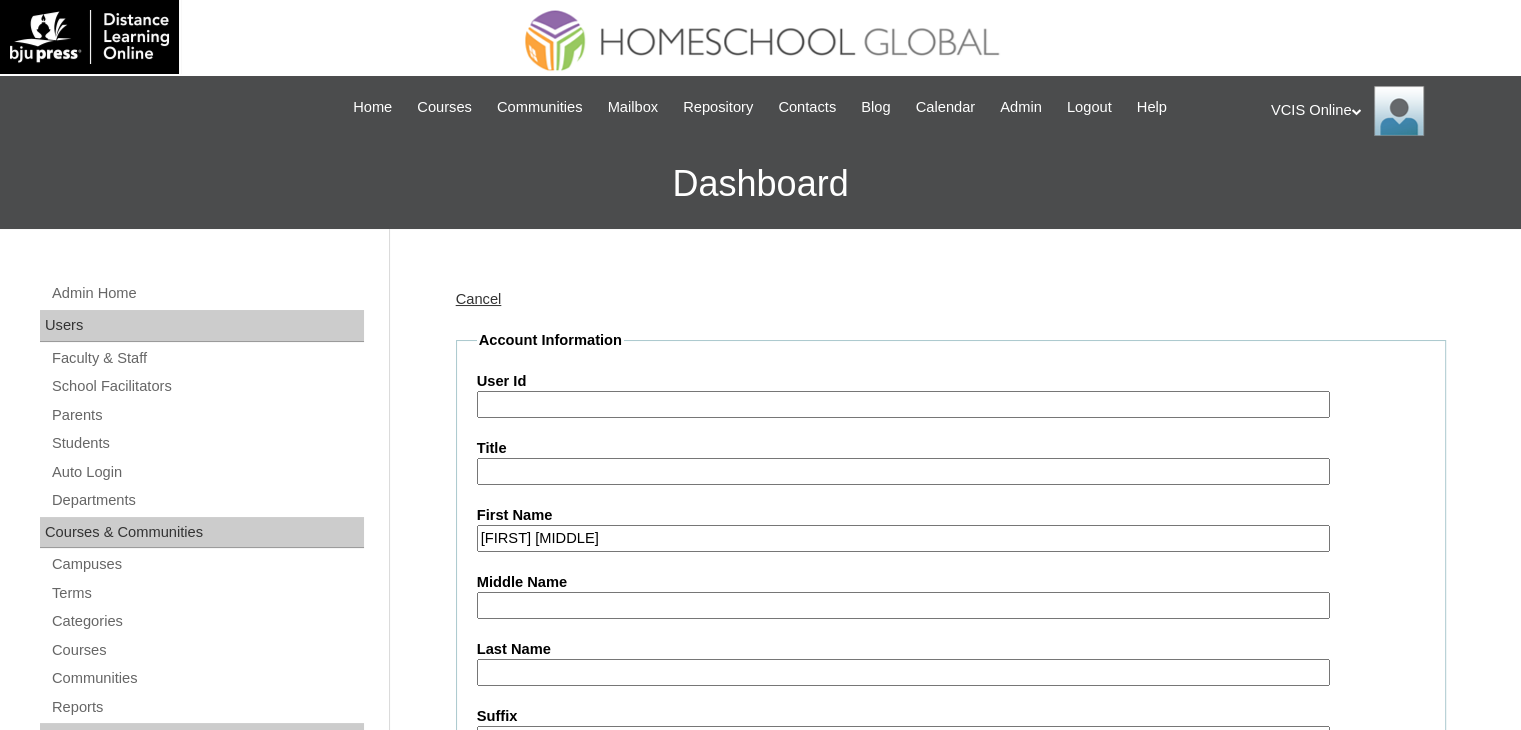 type on "Dominique Gabrielle" 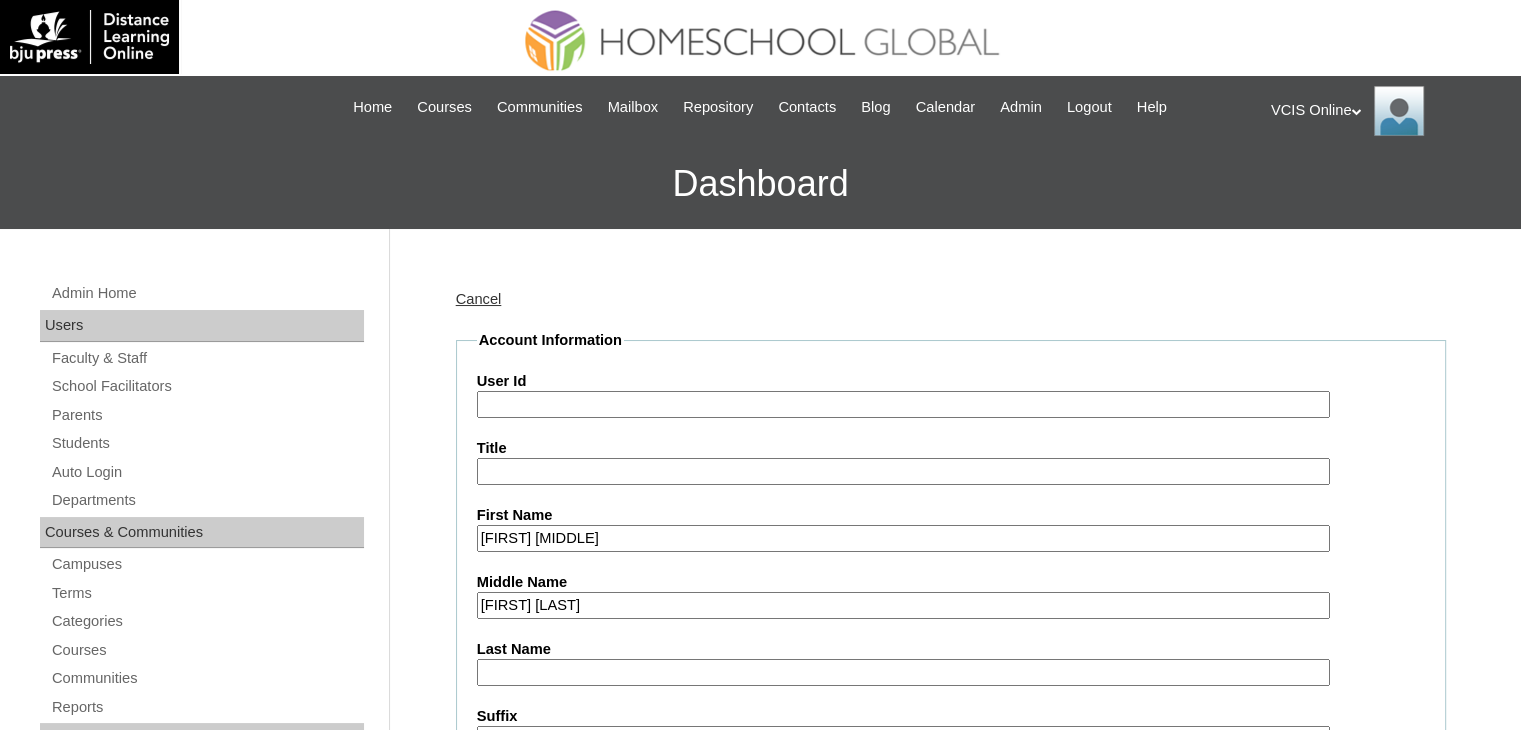drag, startPoint x: 604, startPoint y: 600, endPoint x: 520, endPoint y: 602, distance: 84.0238 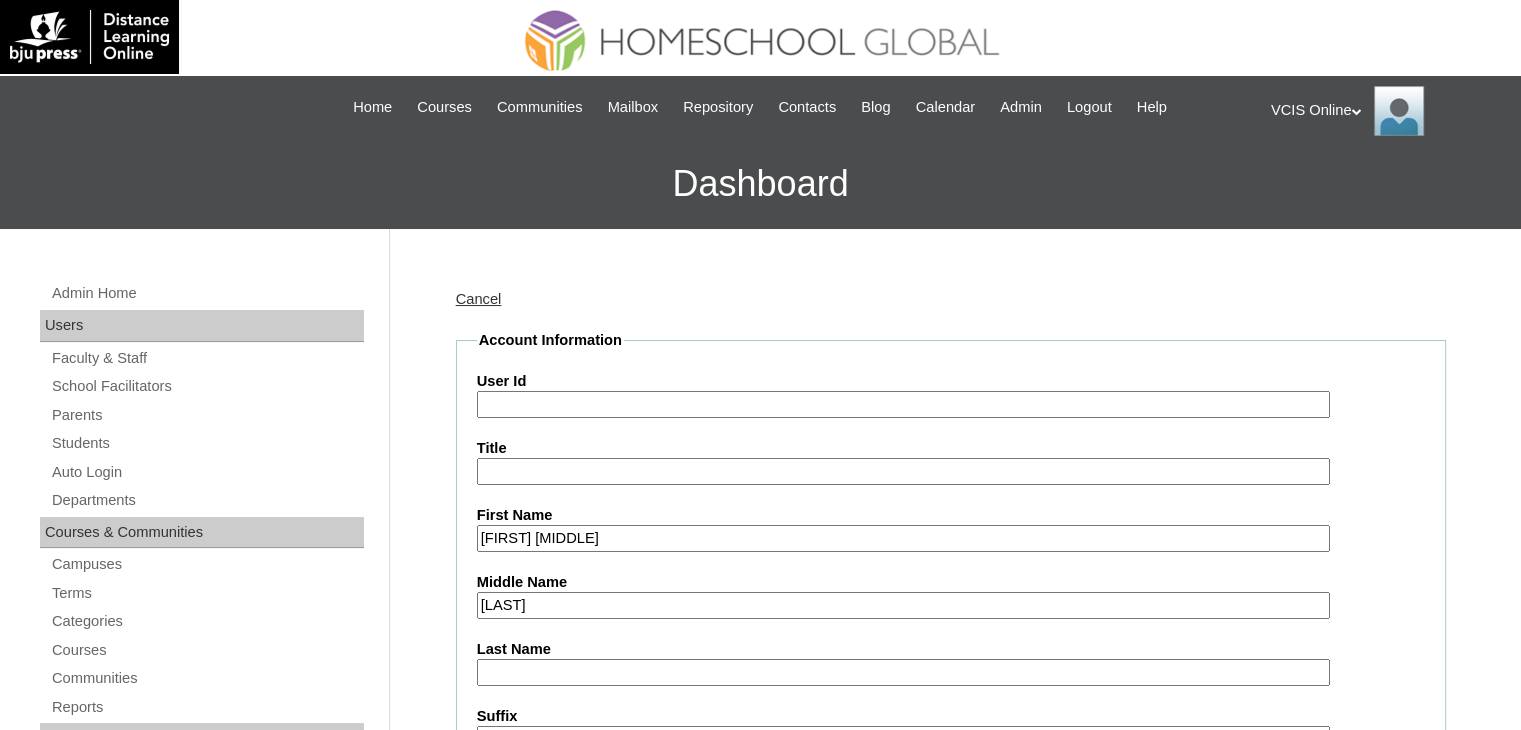 type on "Lara" 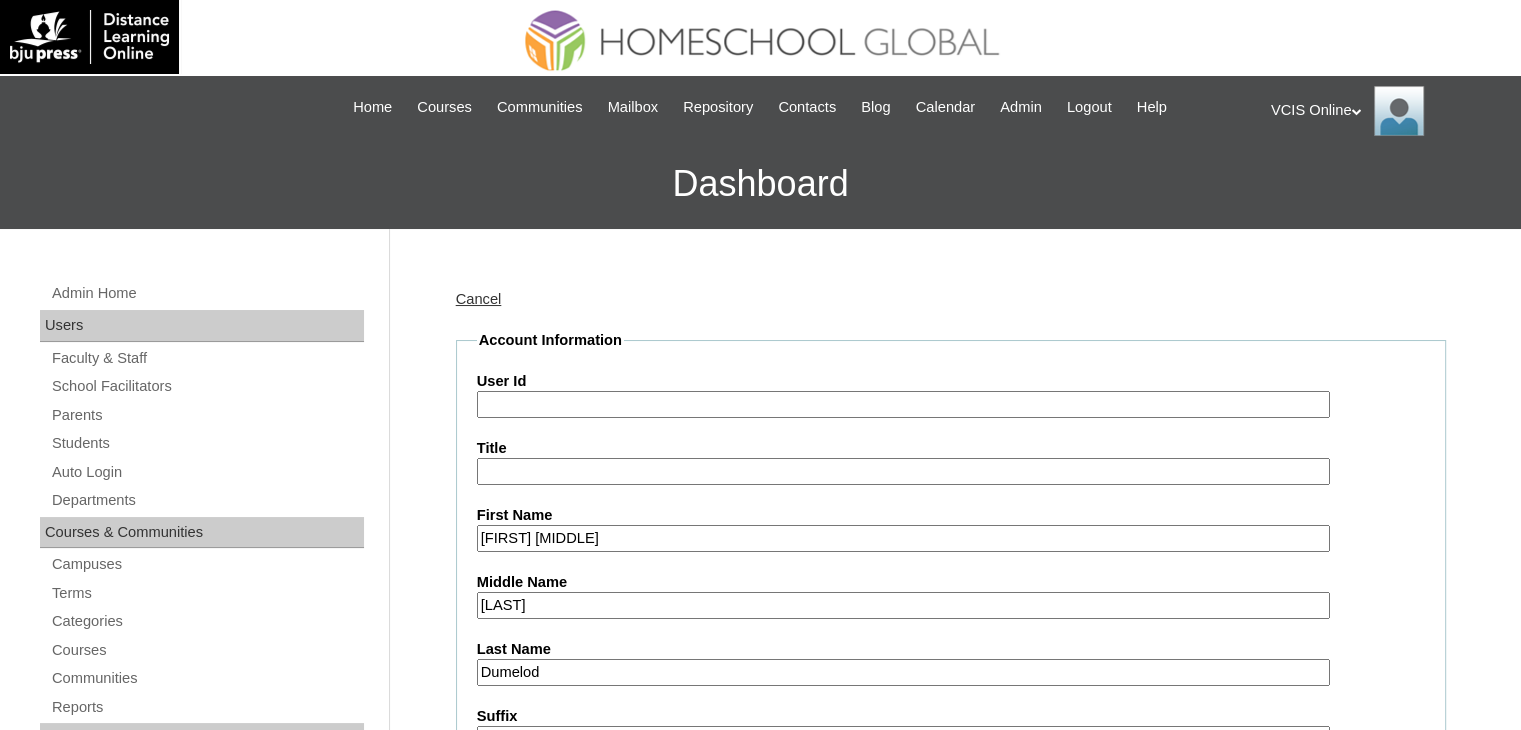 type on "Dumelod" 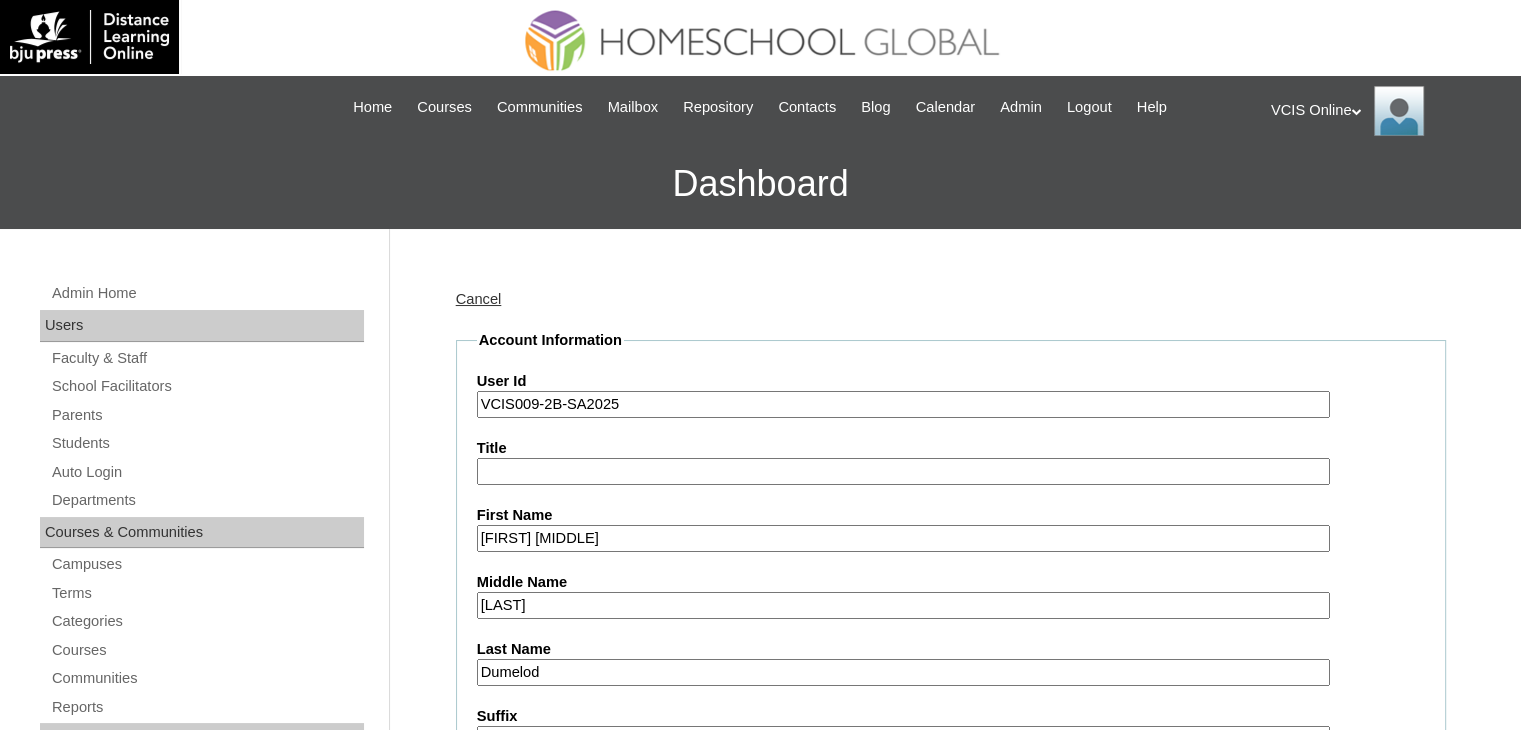 type on "VCIS009-2B-SA2025" 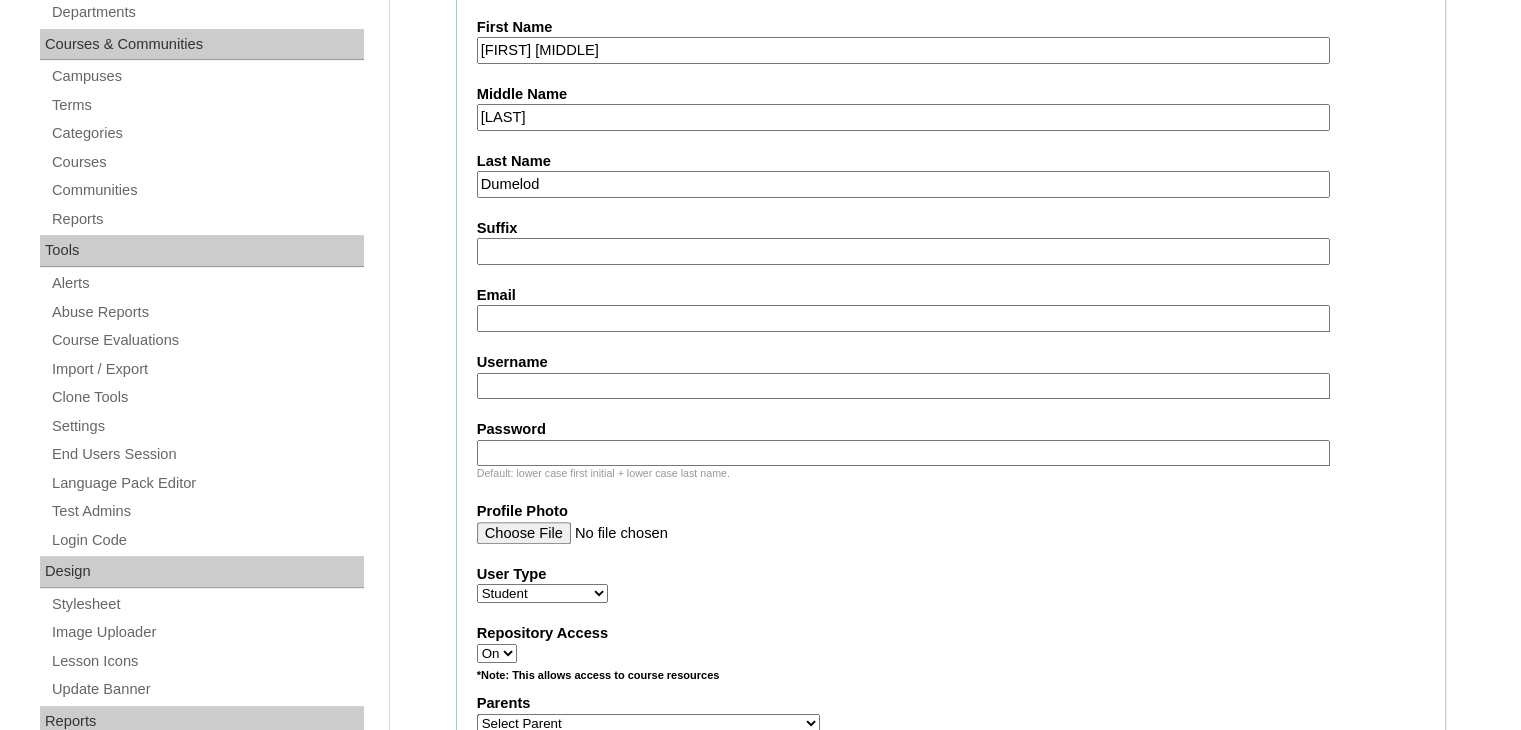 scroll, scrollTop: 531, scrollLeft: 0, axis: vertical 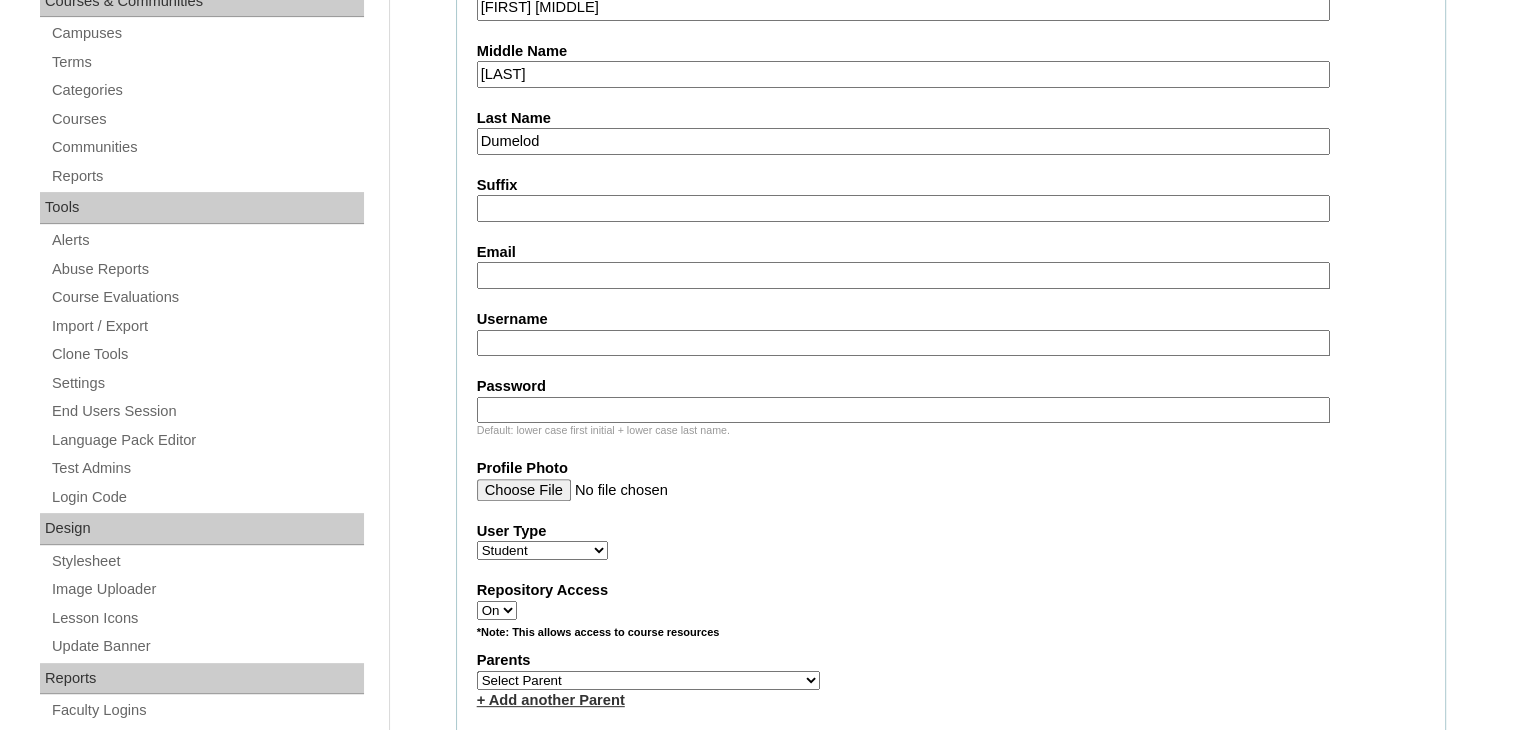 click on "Email" at bounding box center (903, 275) 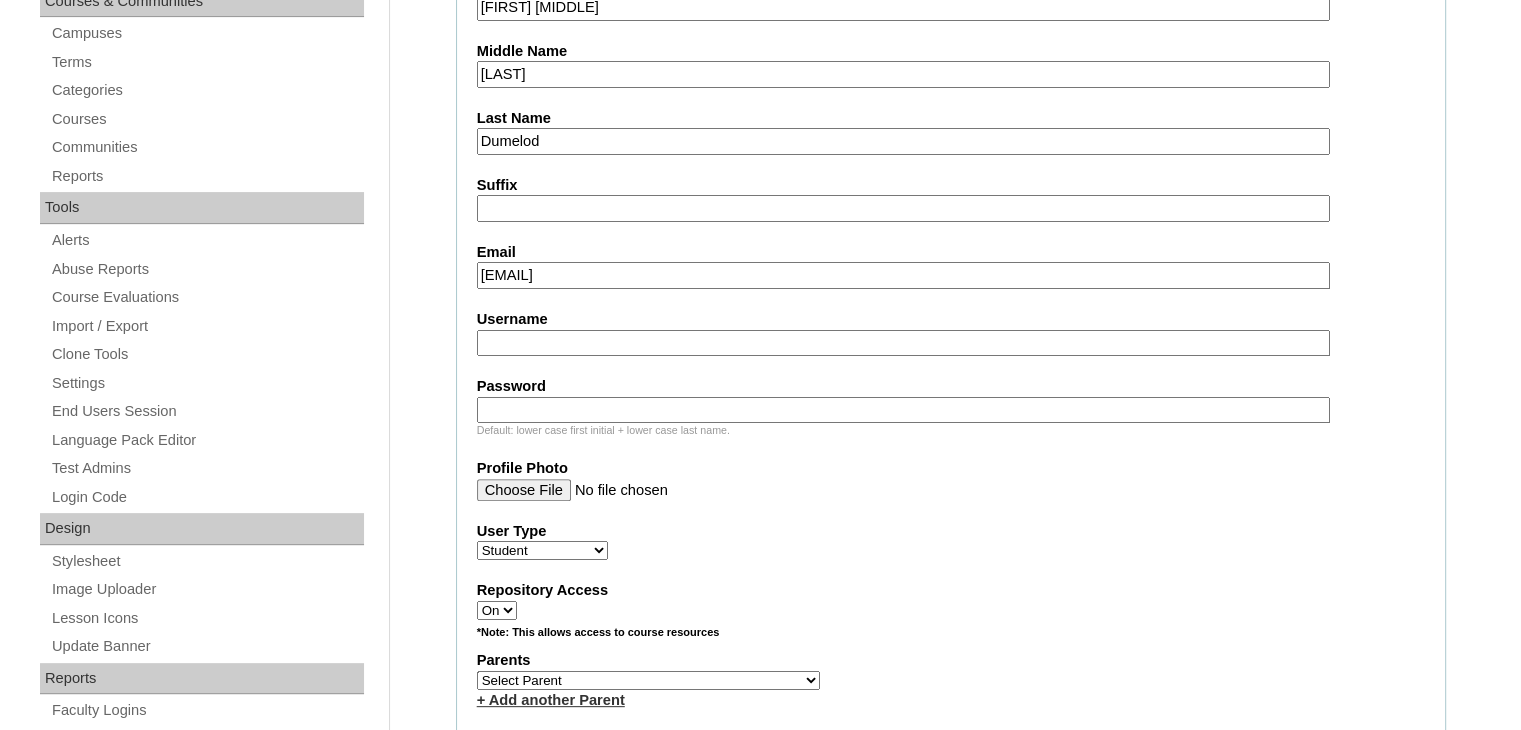 type on "pathiegrace@gmail.com" 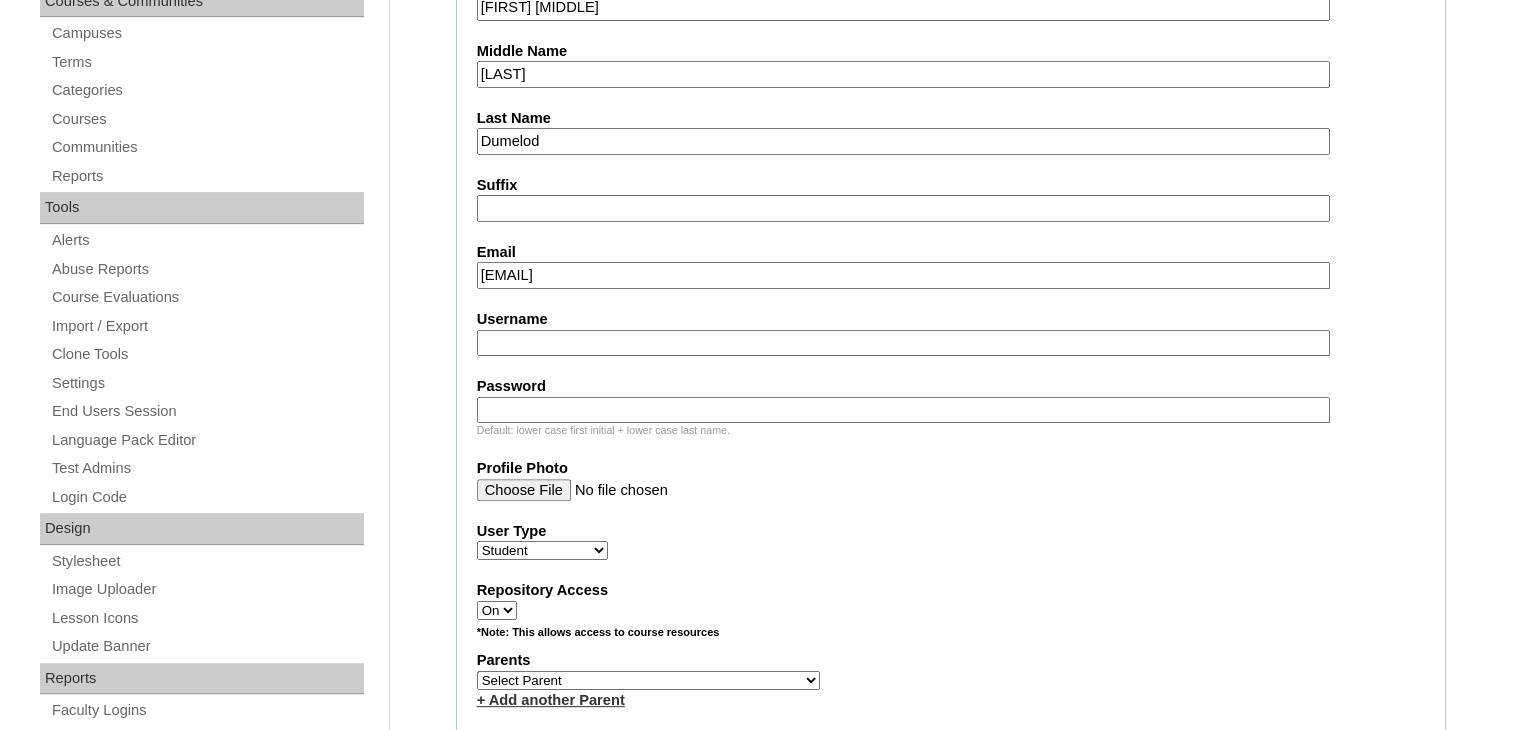 click on "Username" at bounding box center [903, 343] 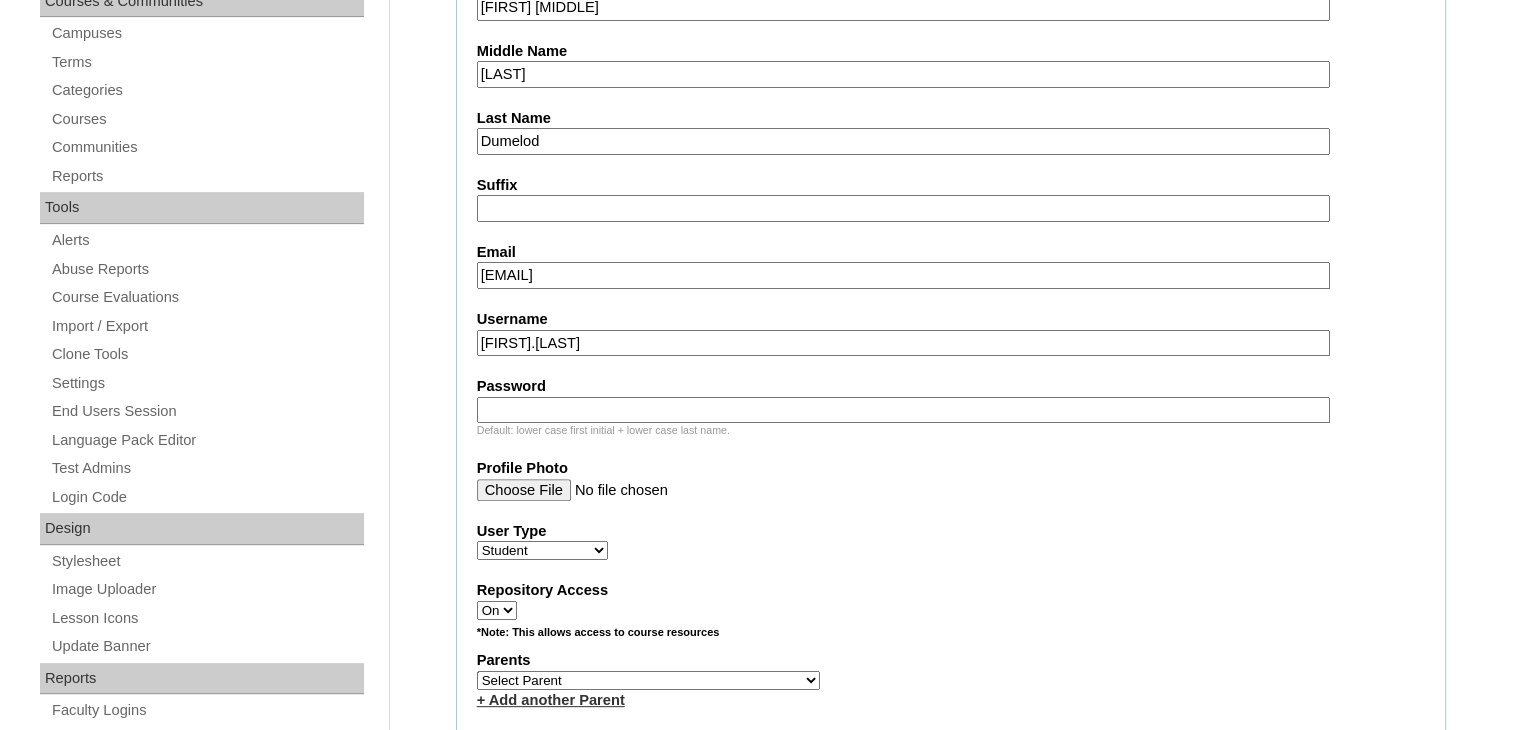 type on "dominique.dumelod" 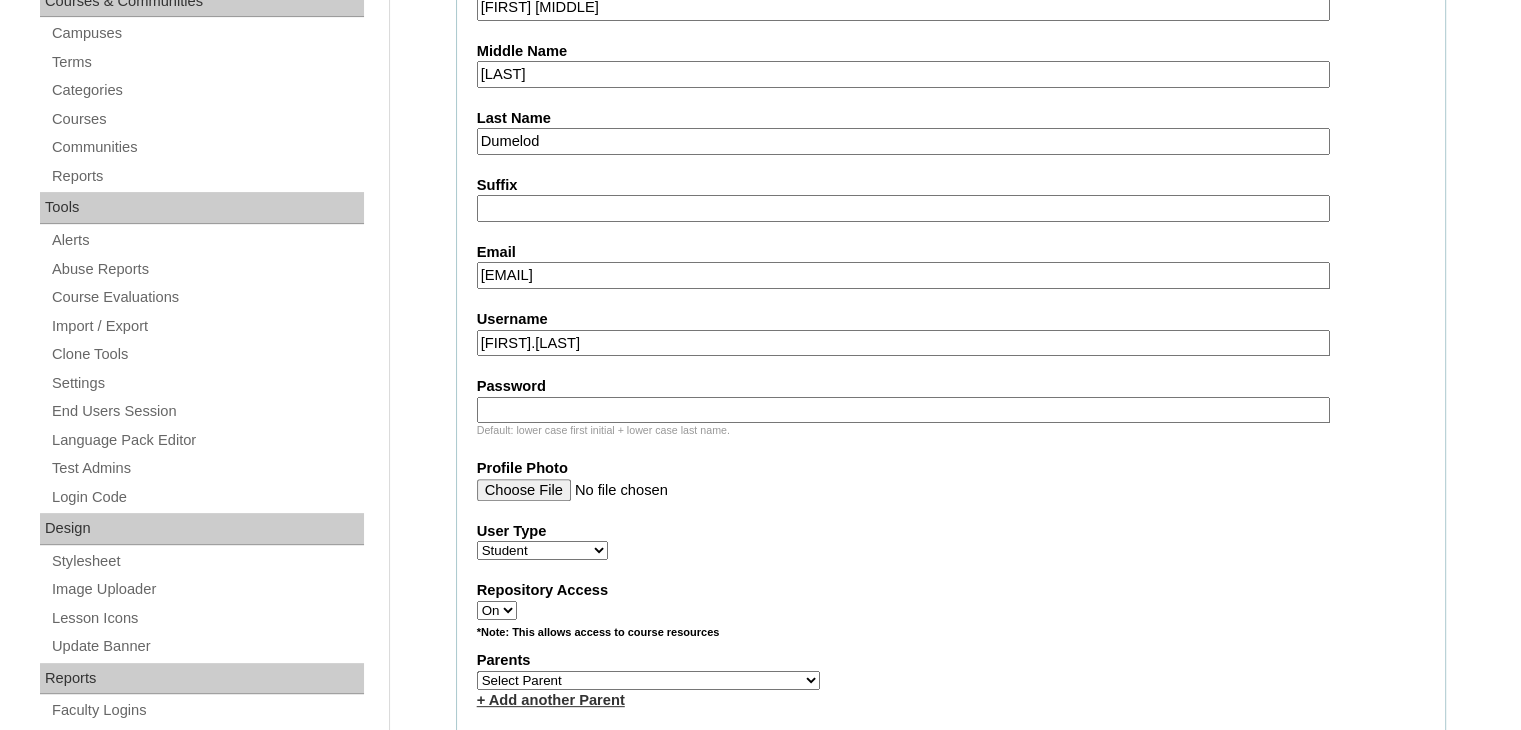 click on "Password" at bounding box center [903, 410] 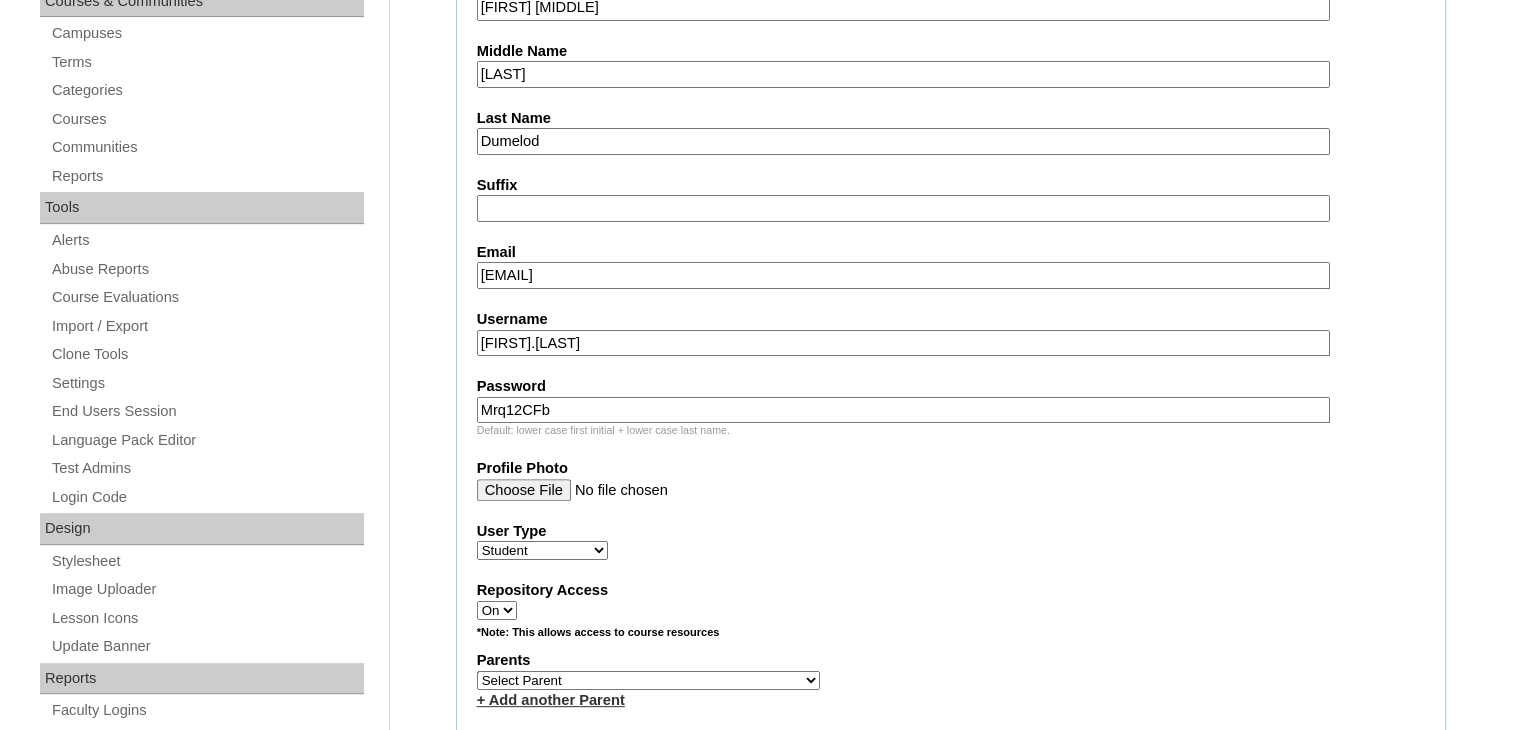 type on "Mrq12CFb" 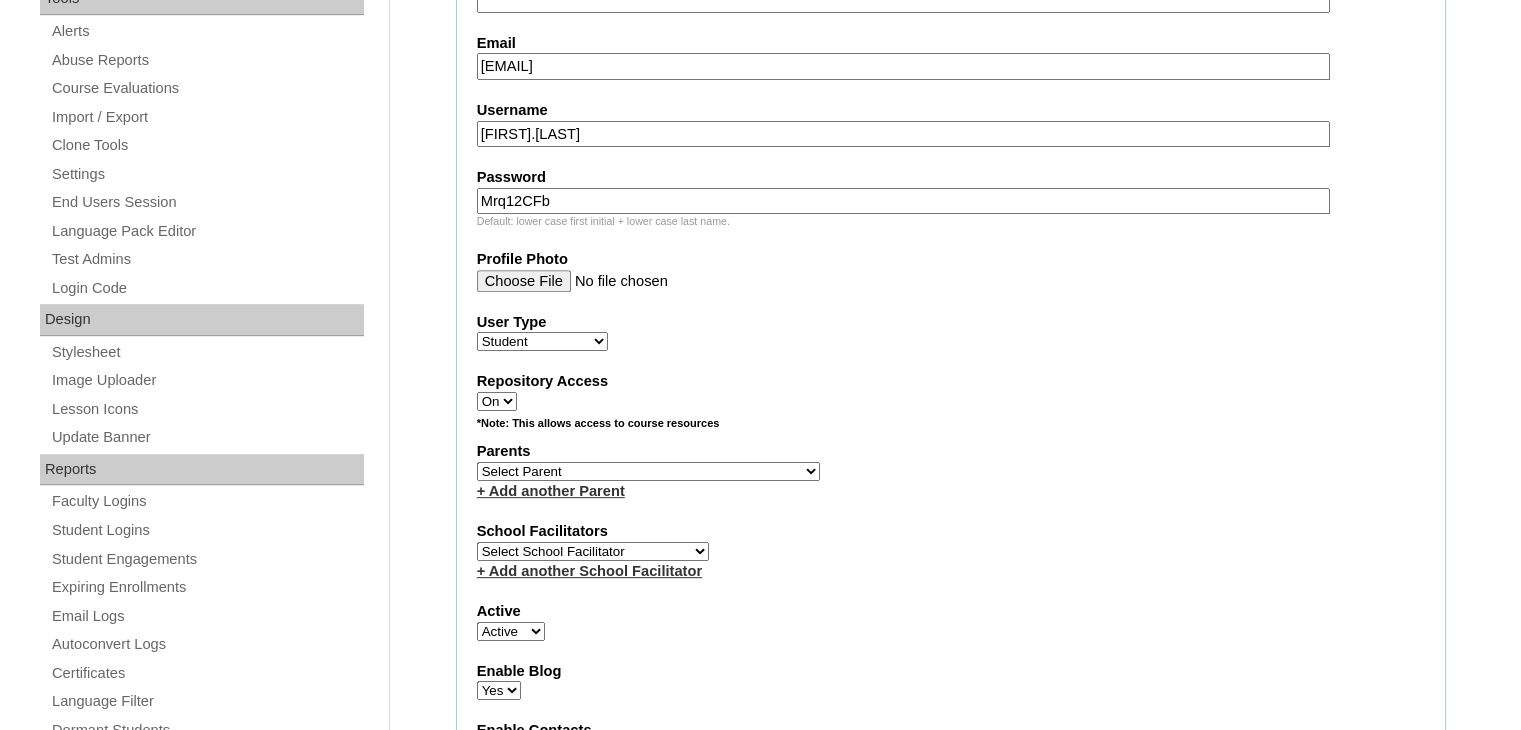 scroll, scrollTop: 740, scrollLeft: 0, axis: vertical 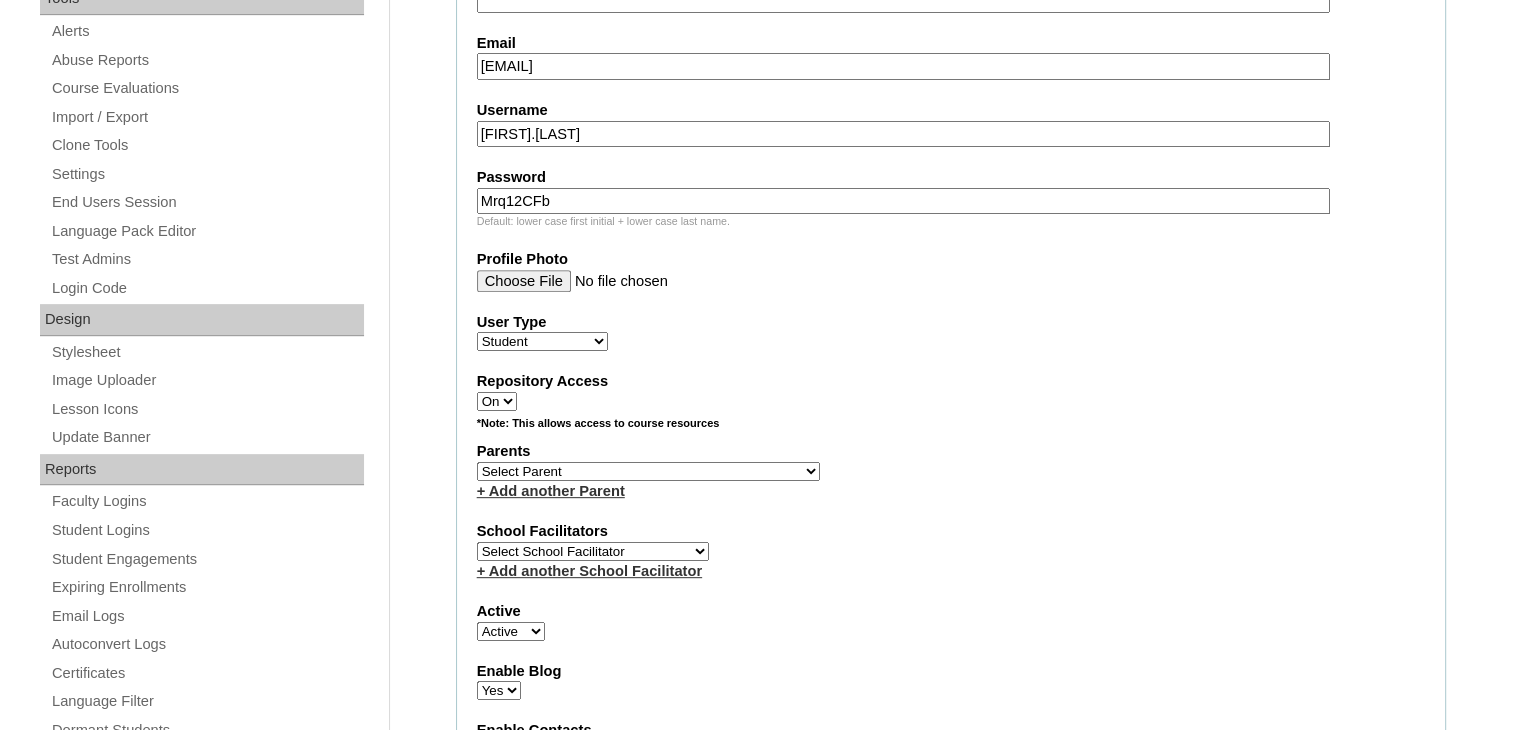 click on "Select Parent
,
,
,
,
,
,
,
,
,
,
,
,
,
,
,
,
,
,
,
,
,
,
,
,
,
,
,
,
,
,
,
,
,
,
,
,
,
,
,
, Earl
, Leona Mae
, Mark and Rem Facilitators Account
Abastillas, Ruby Anne
Adelantar, Christine
AGUILAR, PAULA BIANCA DE GUIA
AGUTO ABAD, MARIA KIMBERLY
Allego, (OLD) Jacqueline V.
Apostol (2025), Ma. Angelique
Arabia, Joy Pauline
Arca, Marinela
ARINGAY, Rona
AUSTRIA	, GENIE (2023)
Bahtiyorovic Mahkamov, Umid
Bajarias 2025, Ma. Luz
Balay , Jennie Rose
Balingit, 2025, Jennith
BALISBIS (2025), CHAREEN
Balubayan , Bleszl Grace
Banez, Mary Karmilita
Bayudan., Charo
Benitez, Maria Christina
Boosten, April Aro
Braga, Pilita Castro
Braga (new), Pilita
Briones, Keziah
Buncio, Sophia Ellen
Caalim, Kathleen Grace
Calangian (2025), Dexter
Cani (2025), Michelle Anne
Canlas, Maria Criselda
Carino (OLD), Catherina" at bounding box center (648, 471) 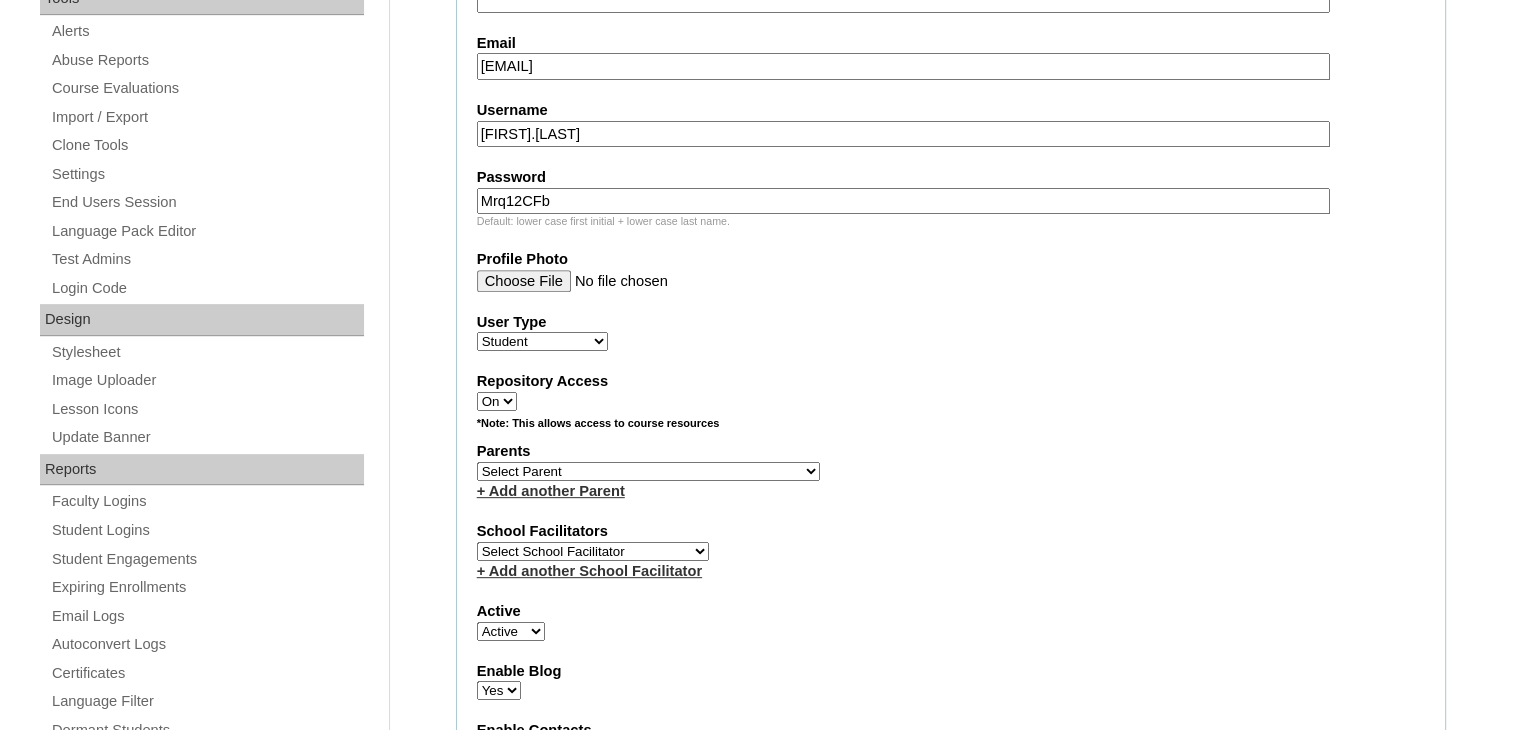 select on "42823" 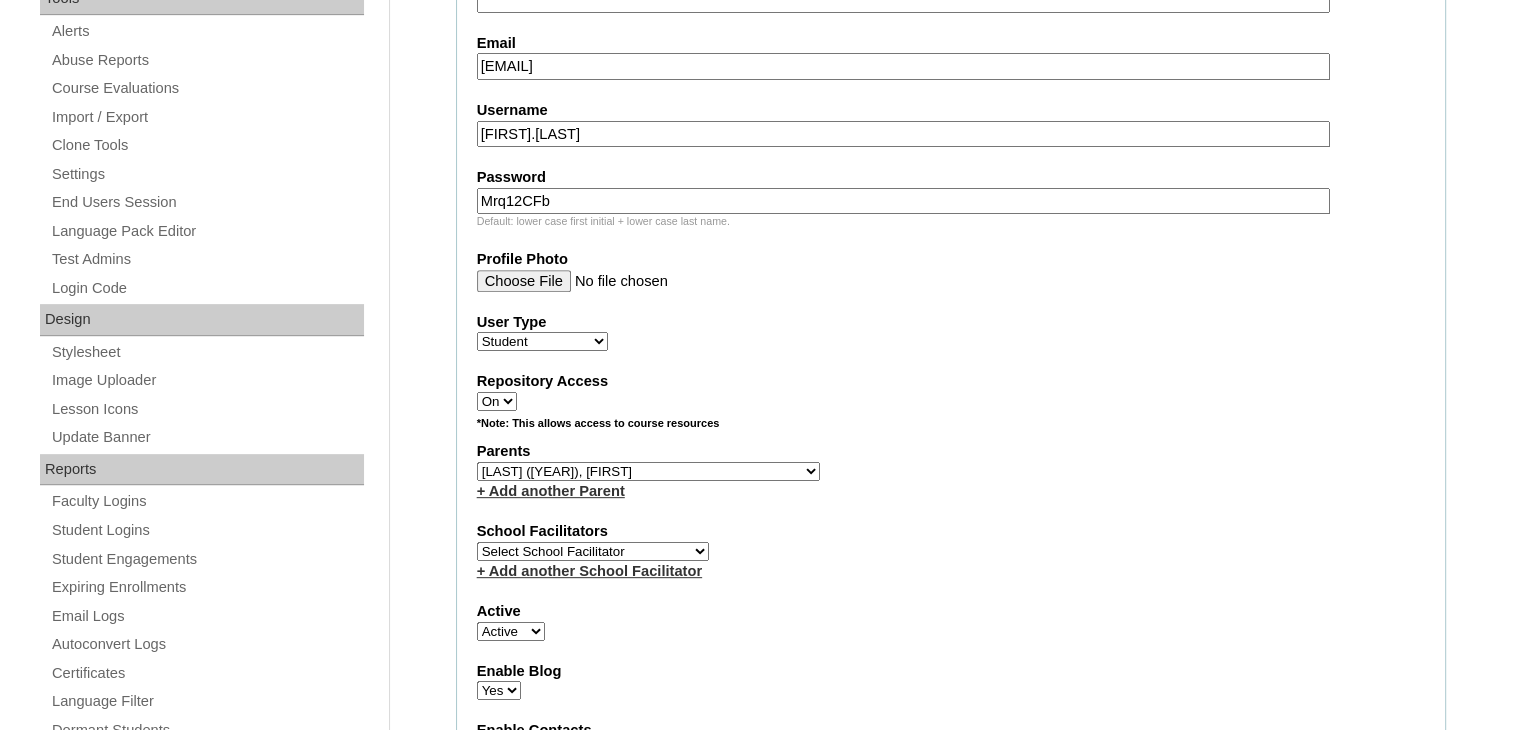 click on "Select Parent
,
,
,
,
,
,
,
,
,
,
,
,
,
,
,
,
,
,
,
,
,
,
,
,
,
,
,
,
,
,
,
,
,
,
,
,
,
,
,
, Earl
, Leona Mae
, Mark and Rem Facilitators Account
Abastillas, Ruby Anne
Adelantar, Christine
AGUILAR, PAULA BIANCA DE GUIA
AGUTO ABAD, MARIA KIMBERLY
Allego, (OLD) Jacqueline V.
Apostol (2025), Ma. Angelique
Arabia, Joy Pauline
Arca, Marinela
ARINGAY, Rona
AUSTRIA	, GENIE (2023)
Bahtiyorovic Mahkamov, Umid
Bajarias 2025, Ma. Luz
Balay , Jennie Rose
Balingit, 2025, Jennith
BALISBIS (2025), CHAREEN
Balubayan , Bleszl Grace
Banez, Mary Karmilita
Bayudan., Charo
Benitez, Maria Christina
Boosten, April Aro
Braga, Pilita Castro
Braga (new), Pilita
Briones, Keziah
Buncio, Sophia Ellen
Caalim, Kathleen Grace
Calangian (2025), Dexter
Cani (2025), Michelle Anne
Canlas, Maria Criselda
Carino (OLD), Catherina" at bounding box center (648, 471) 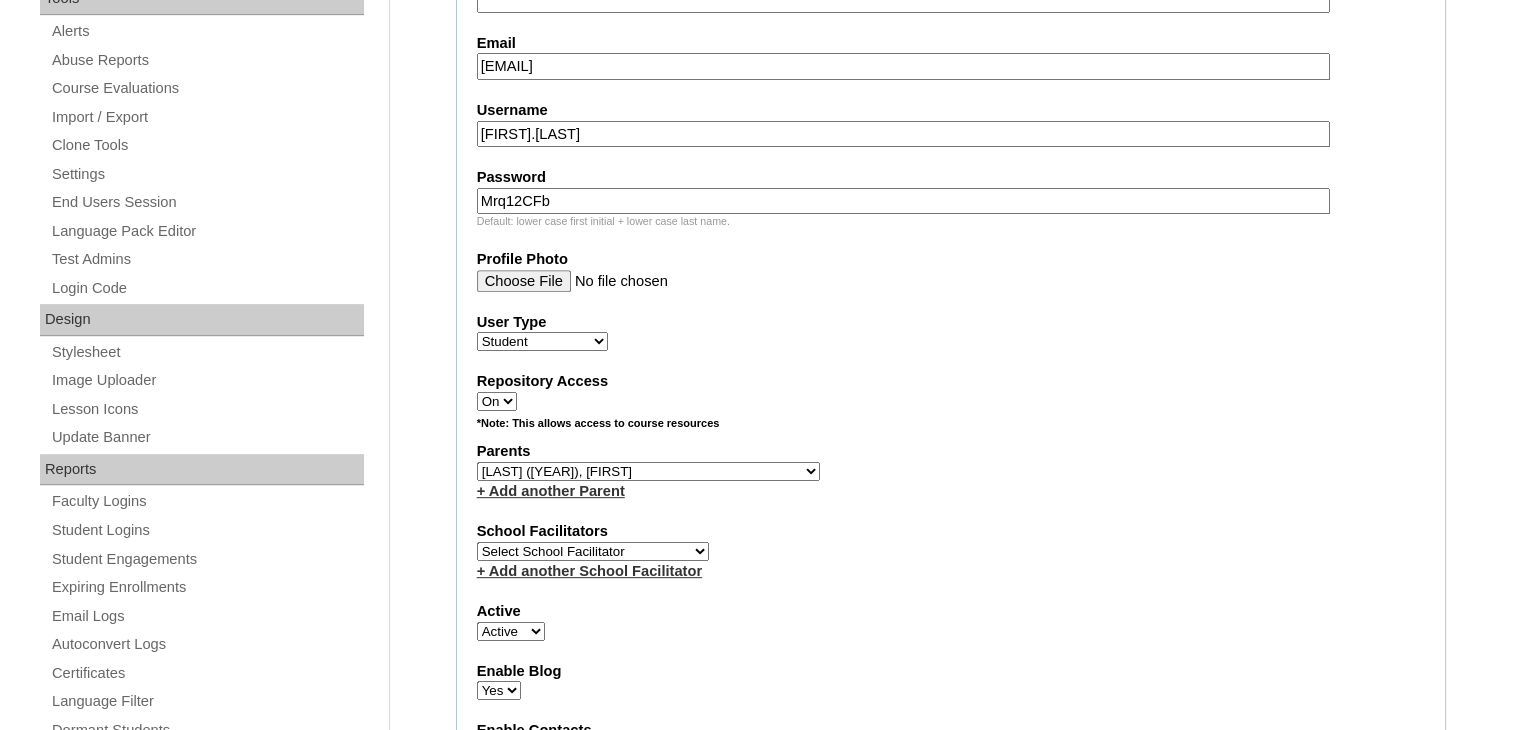 select on "40481" 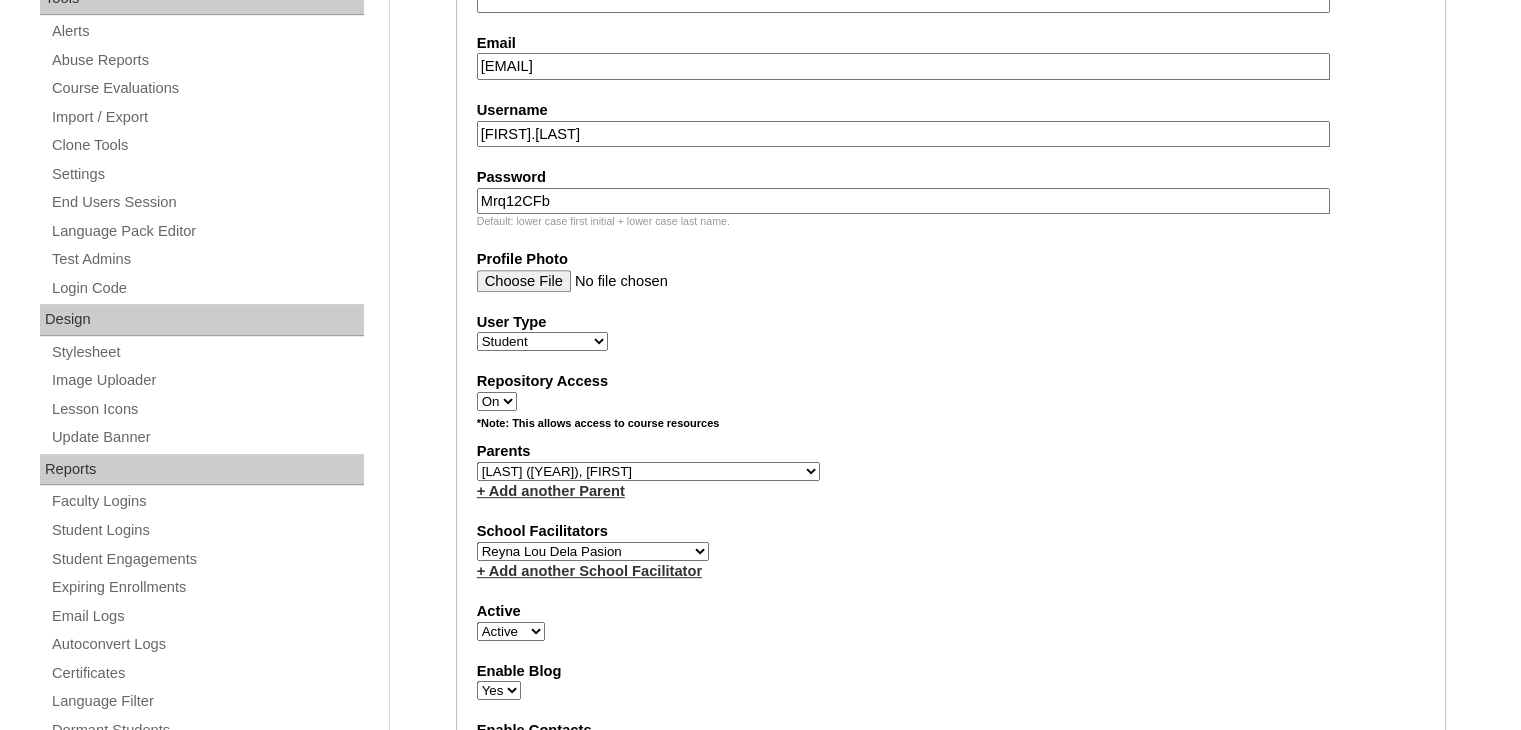 click on "Select School Facilitator
Norman Añain
Ruffa Abadijas
Mary Abella
Gloryfe Abion
Ariel Micah Albuero
Ariel Albuero OLD
KC Arciaga
Denise Ayado
Ruth Maye Bacani
May Bautista
Zaida Belbar
Daniella Benitez
Marielle Bermas
Jamie Ann Bleza
Mark Christian Braganza
Anj Brequillo
Melody Broqueza
Ruth Catherine Caña
Kit Cachuela
Jethro Francis Cagas
Camille Canlas
Mescel Capoquian
Mitchelle Carlos
Rose Castillo
Paula Mae Catalan
Jeremy Ann Catunao
Charlene Mae Chiong
Cla Chua
Cyrene Chua
Joshua Cobilla
Clarissa Joy Colimbino
Alvin Cruz
Ma. Katrina Helena Dabu
Krizle Fidelis De Vera
Henrick Jess Del Mundo
Precious Haziel Del Rosario
Reyna Lou Dela Pasion
Ritchel Densing
Alex Diaz
Alexandra Diaz
Alexandra Diaz
Patricia Diomampo-Co
Therese Margaurite Domingo
dontuse dontuse
Charrise Encina
VCIS TEACHER ENGLISH 5678
Chiaralyn Escamillas
Princess  Farrales
Kaye Felipe
Lery Garcia
Carmina Generalao
Racel Gonzales" at bounding box center [593, 551] 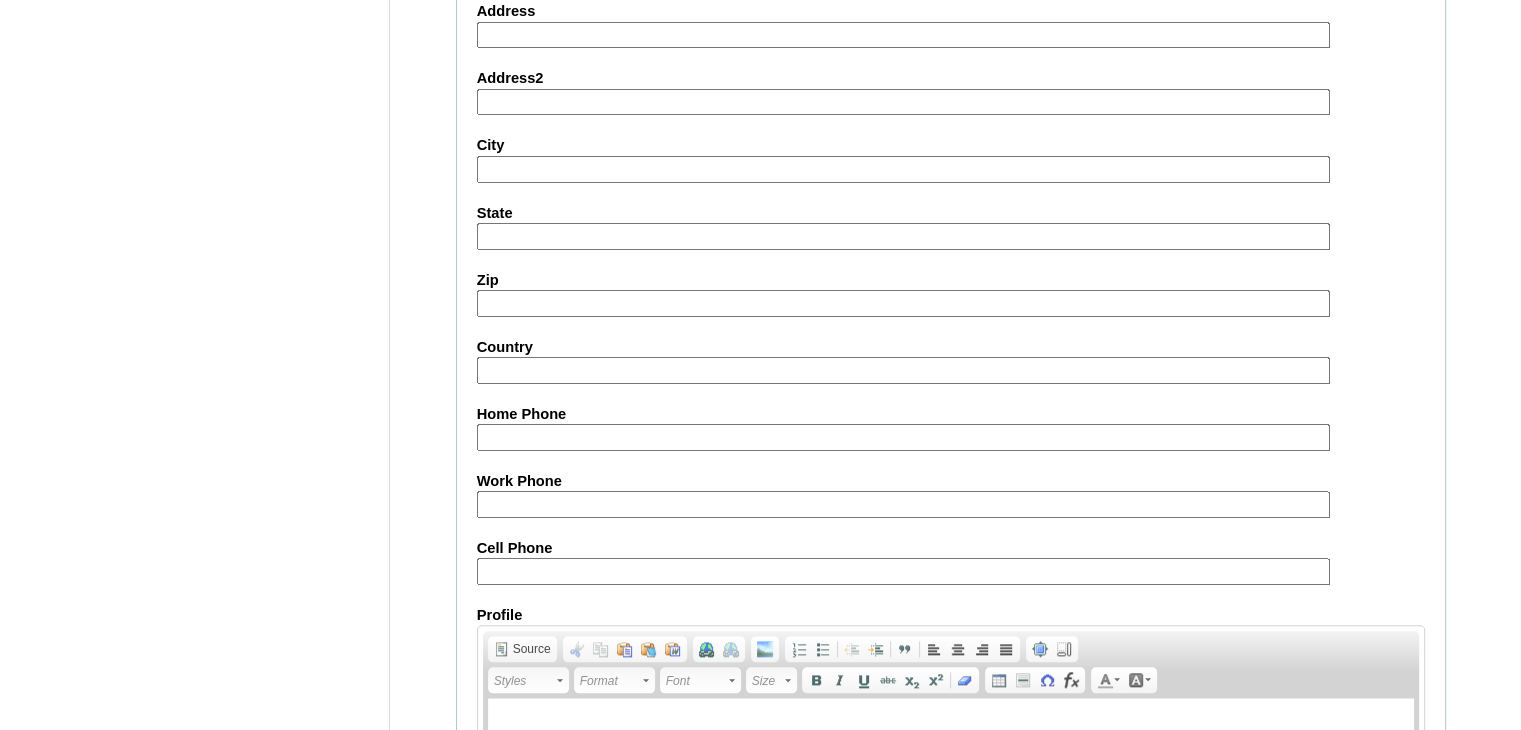 scroll, scrollTop: 2027, scrollLeft: 0, axis: vertical 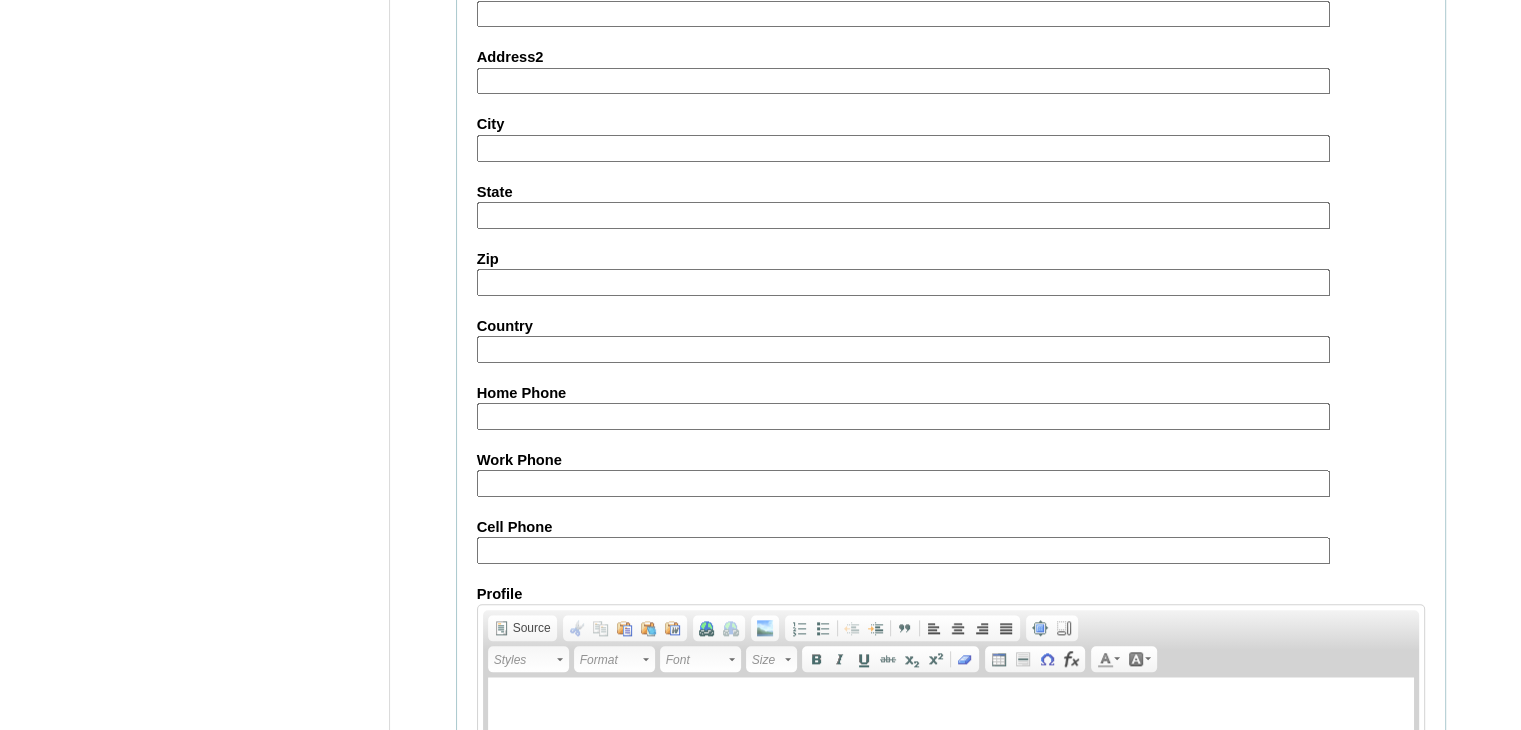 click on "Cell Phone" at bounding box center (903, 550) 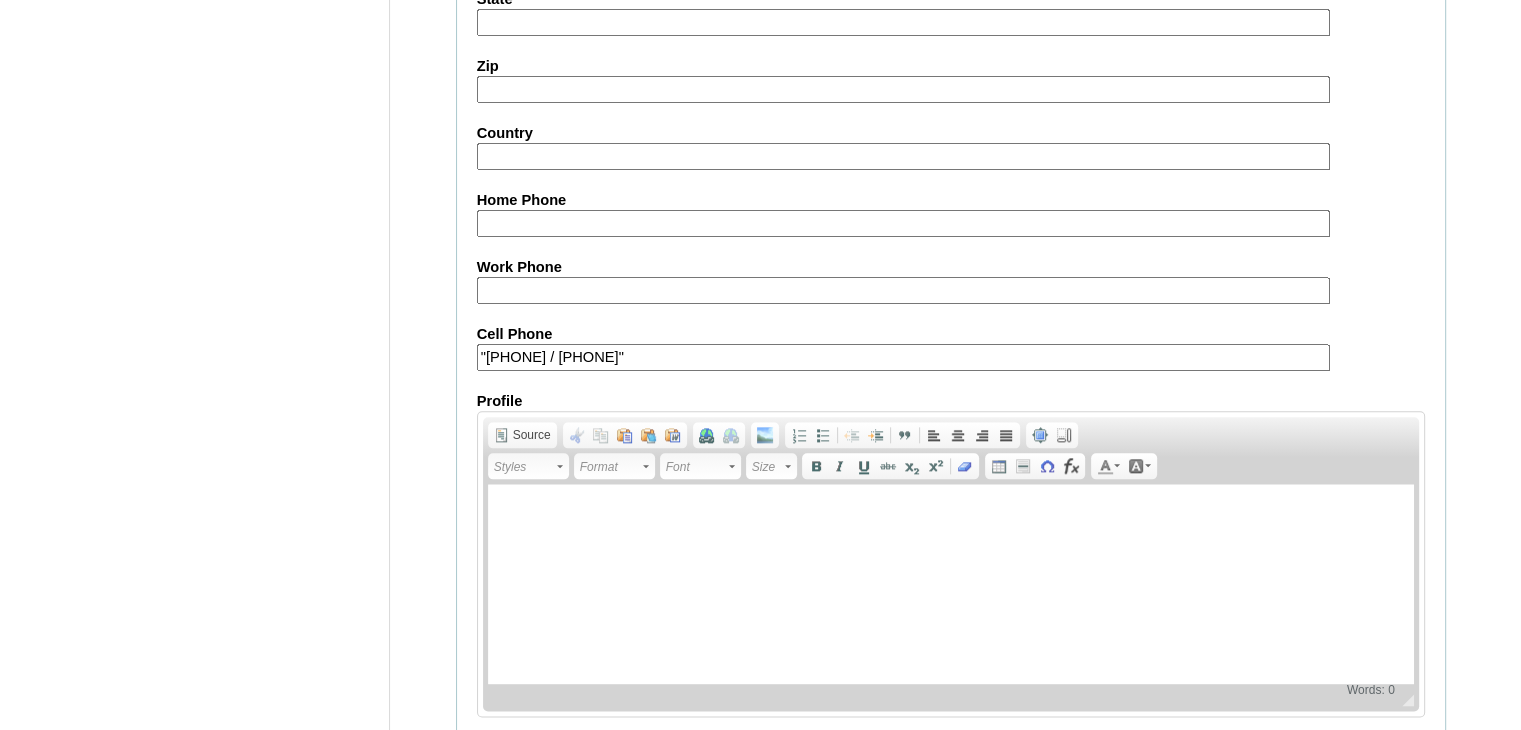 scroll, scrollTop: 2227, scrollLeft: 0, axis: vertical 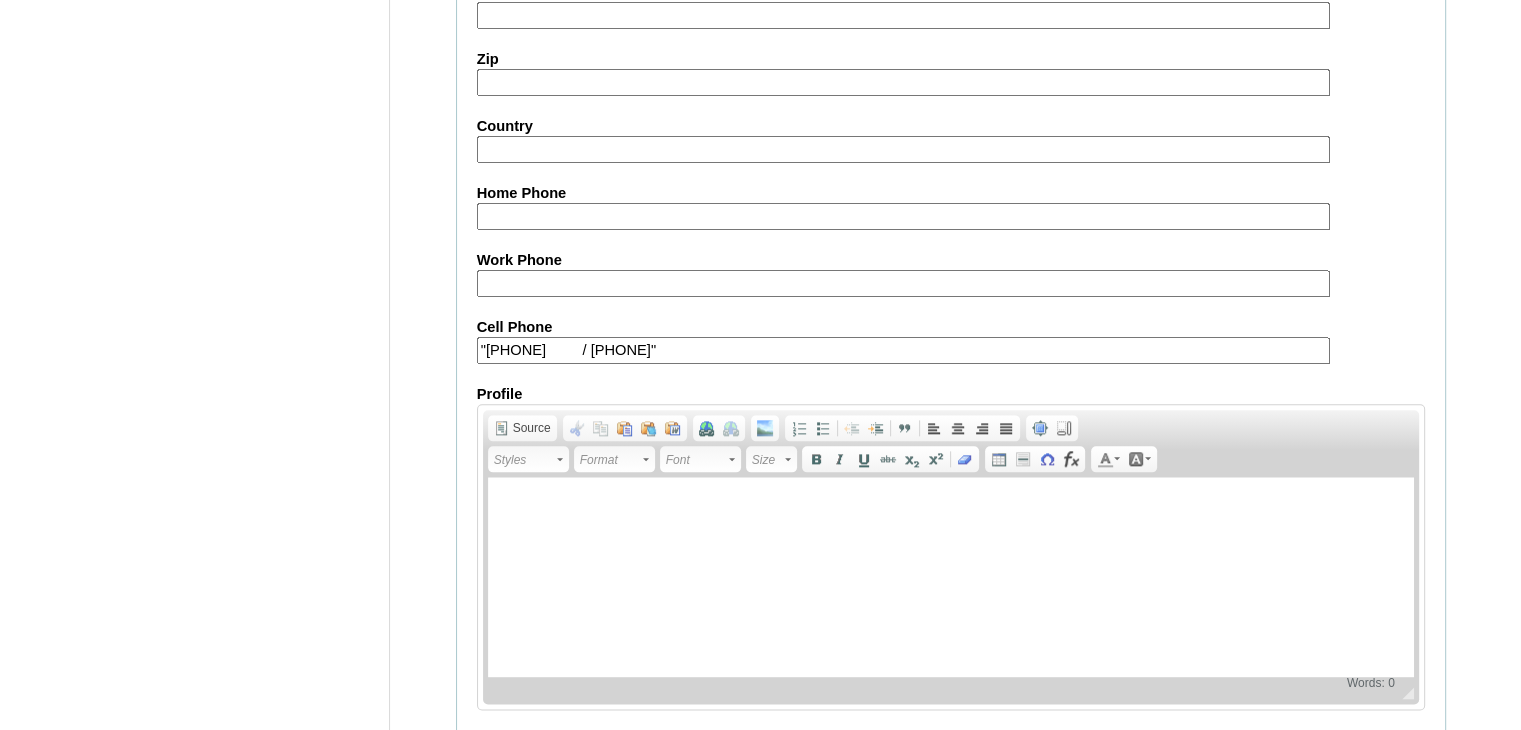 click on ""63-985764640	/ 63-906642770" at bounding box center (903, 350) 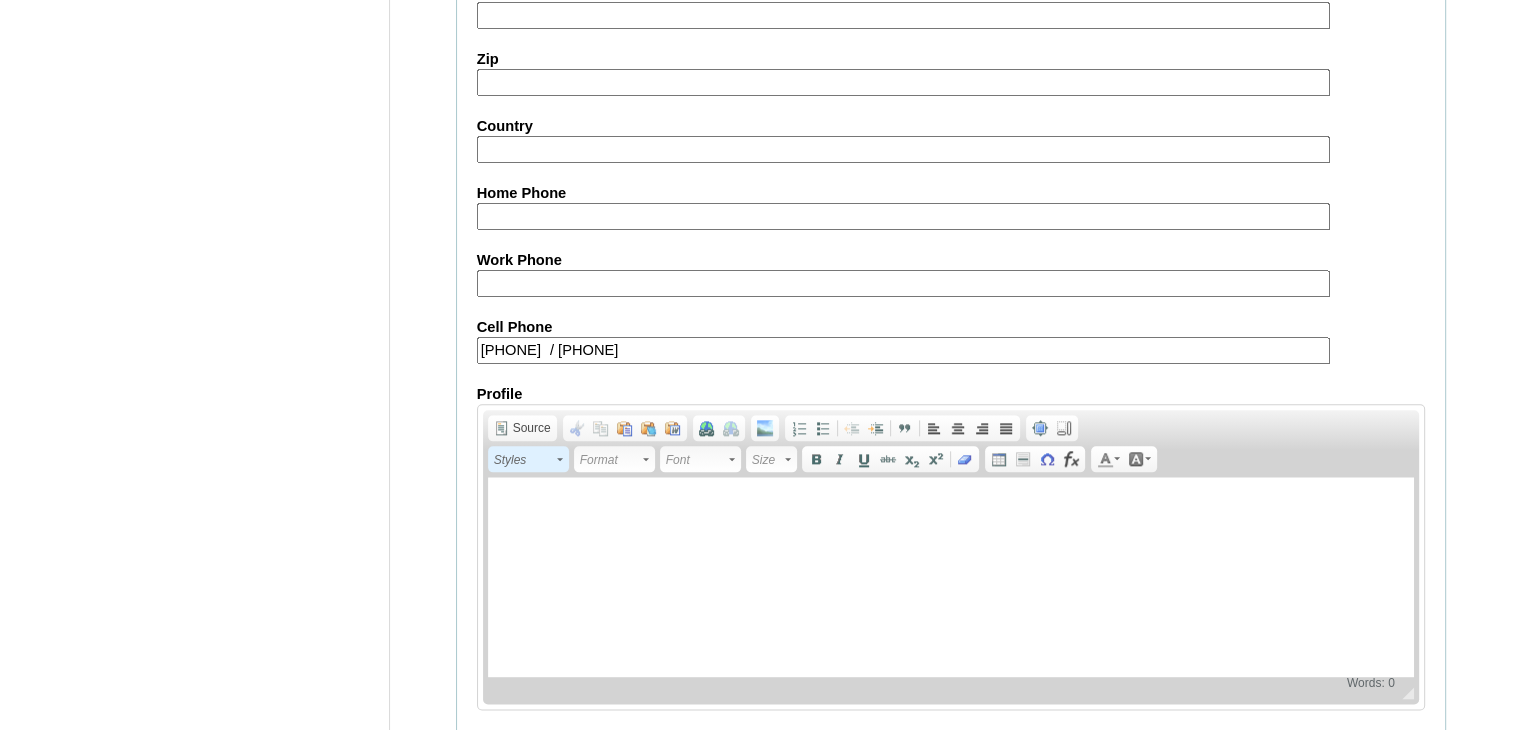 scroll, scrollTop: 2292, scrollLeft: 0, axis: vertical 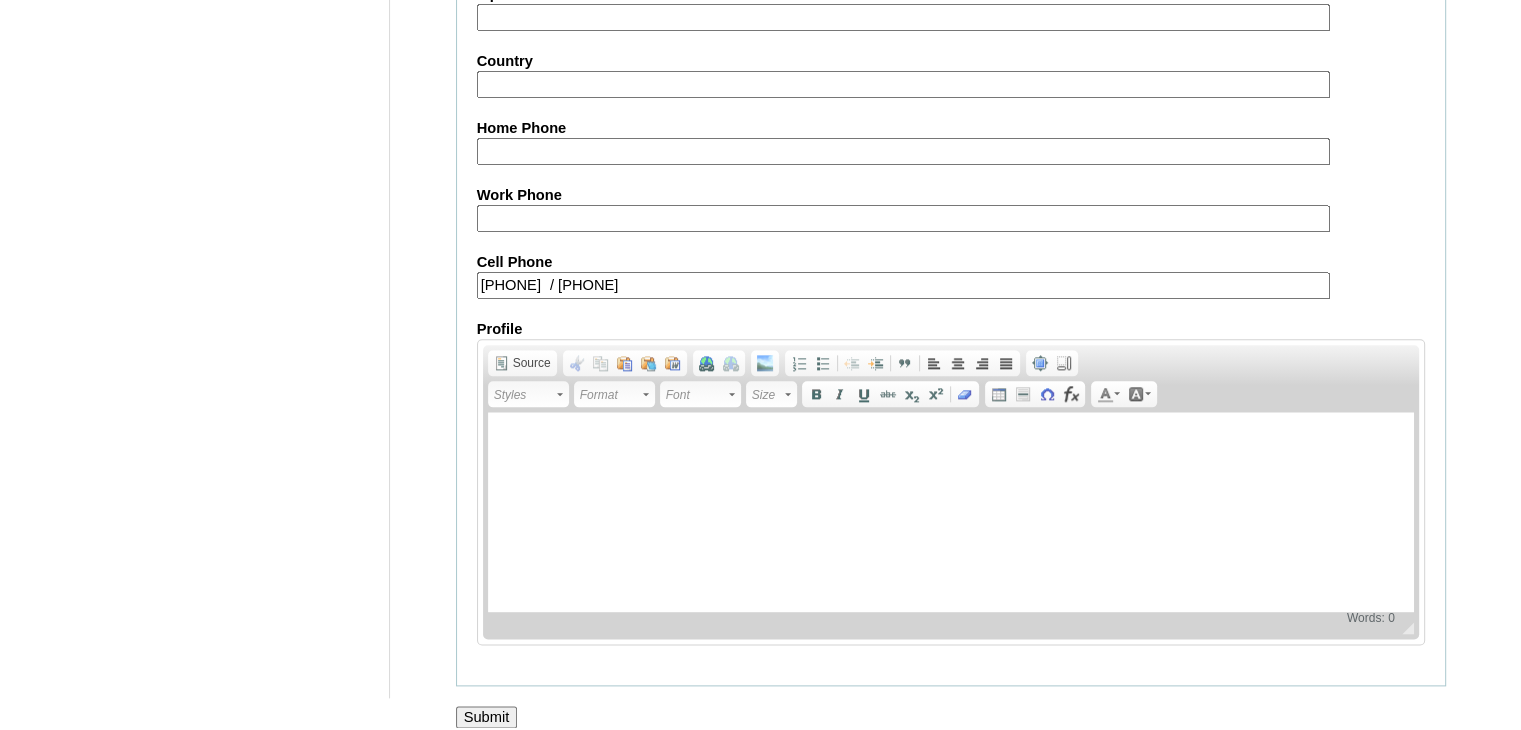 type on "63-985764640	/ 63-906642770" 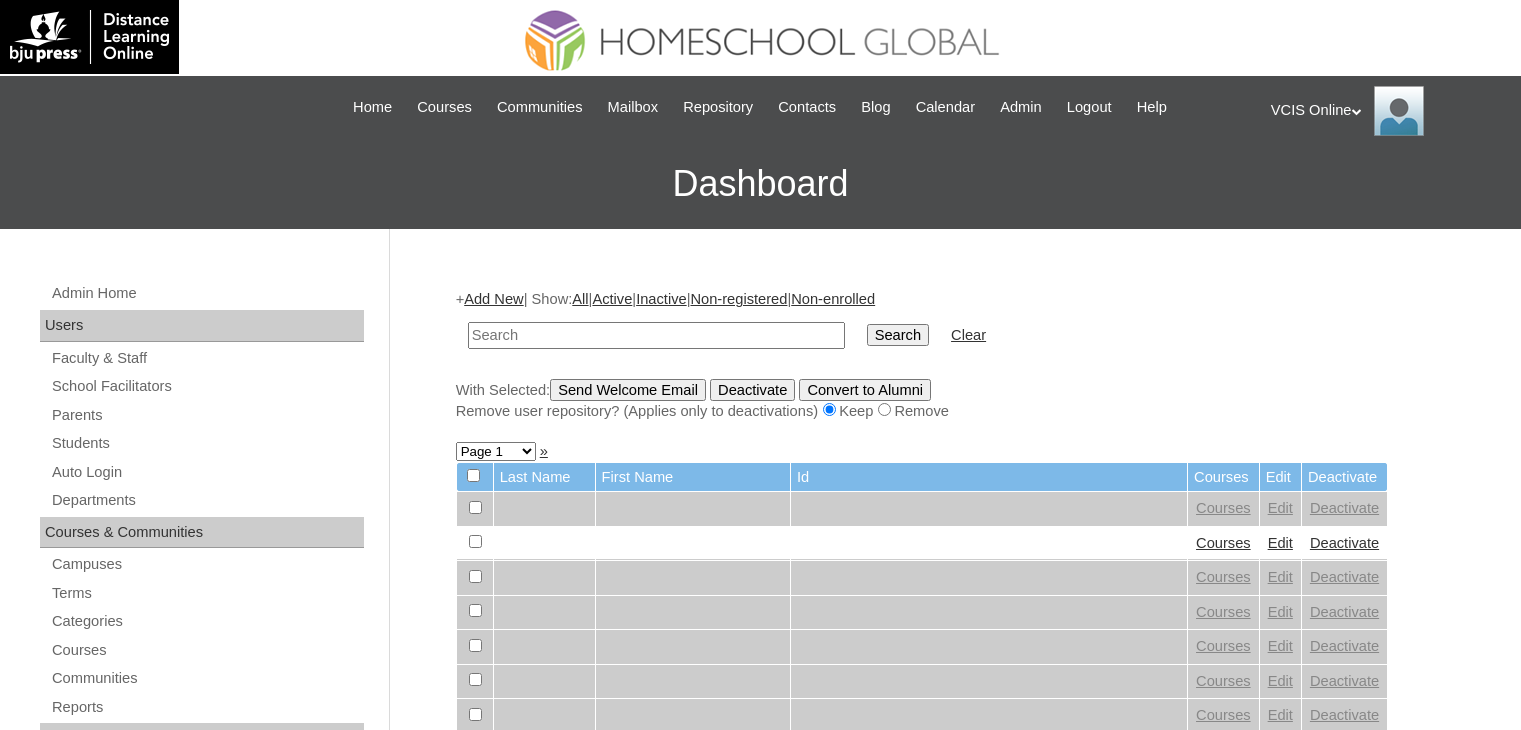 scroll, scrollTop: 0, scrollLeft: 0, axis: both 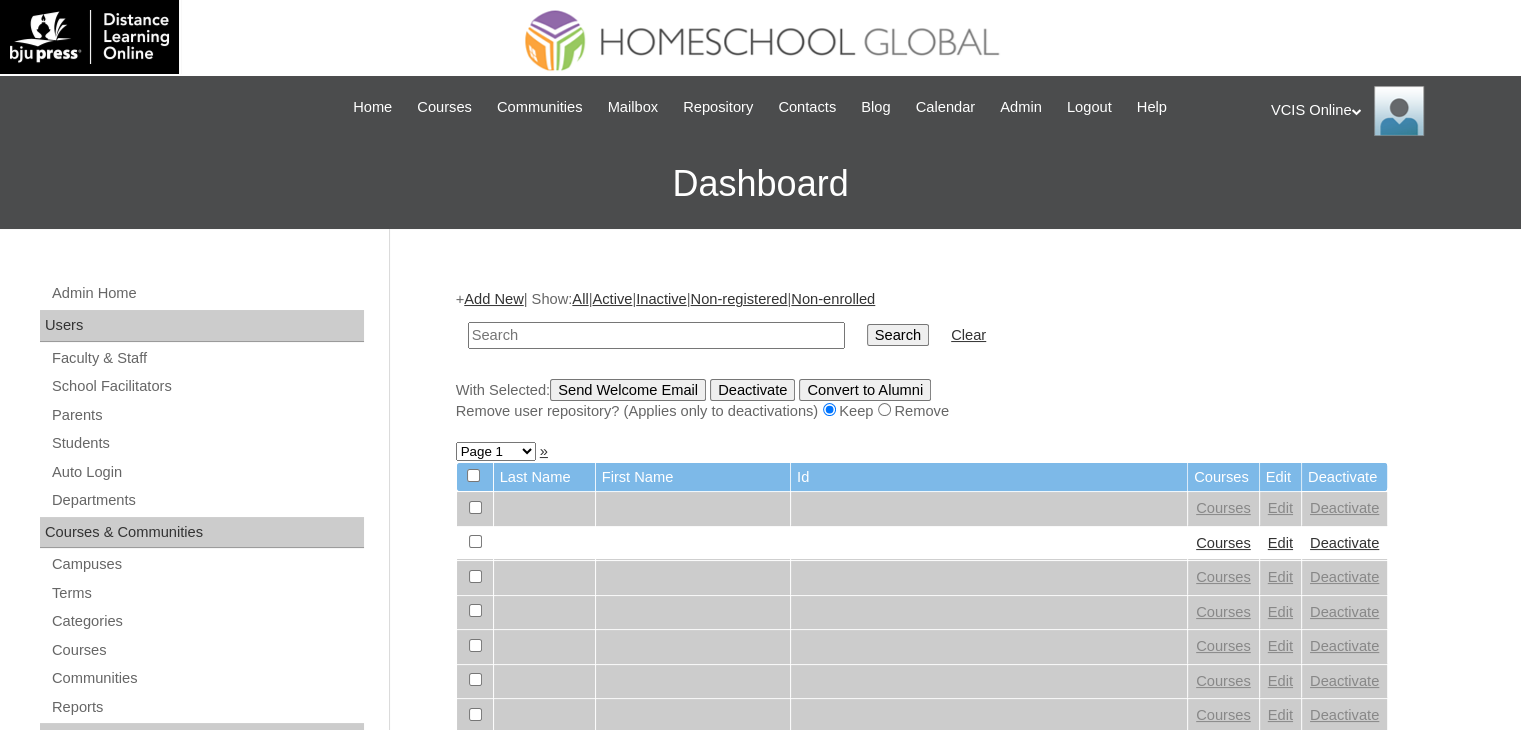 click at bounding box center [656, 335] 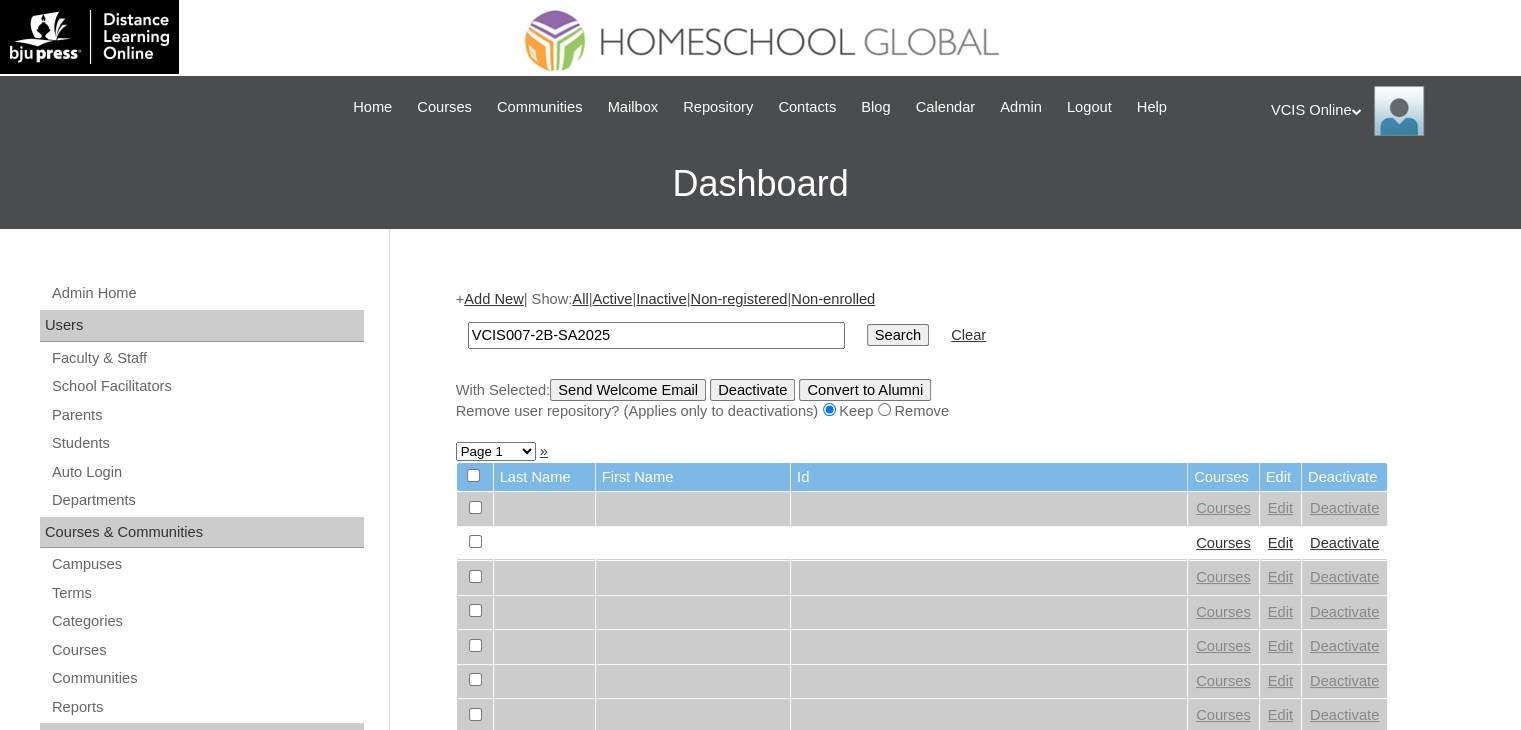 type on "VCIS007-2B-SA2025" 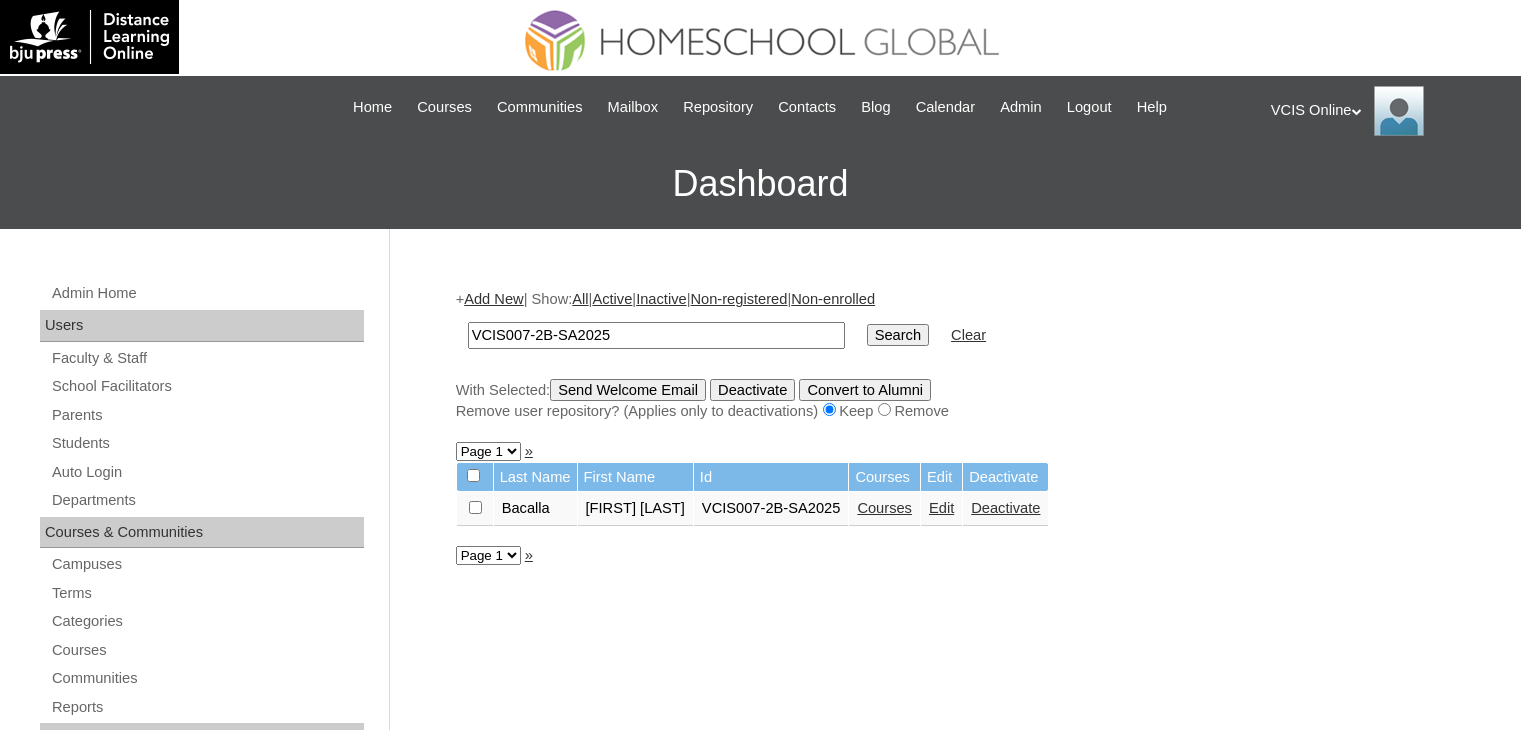 scroll, scrollTop: 0, scrollLeft: 0, axis: both 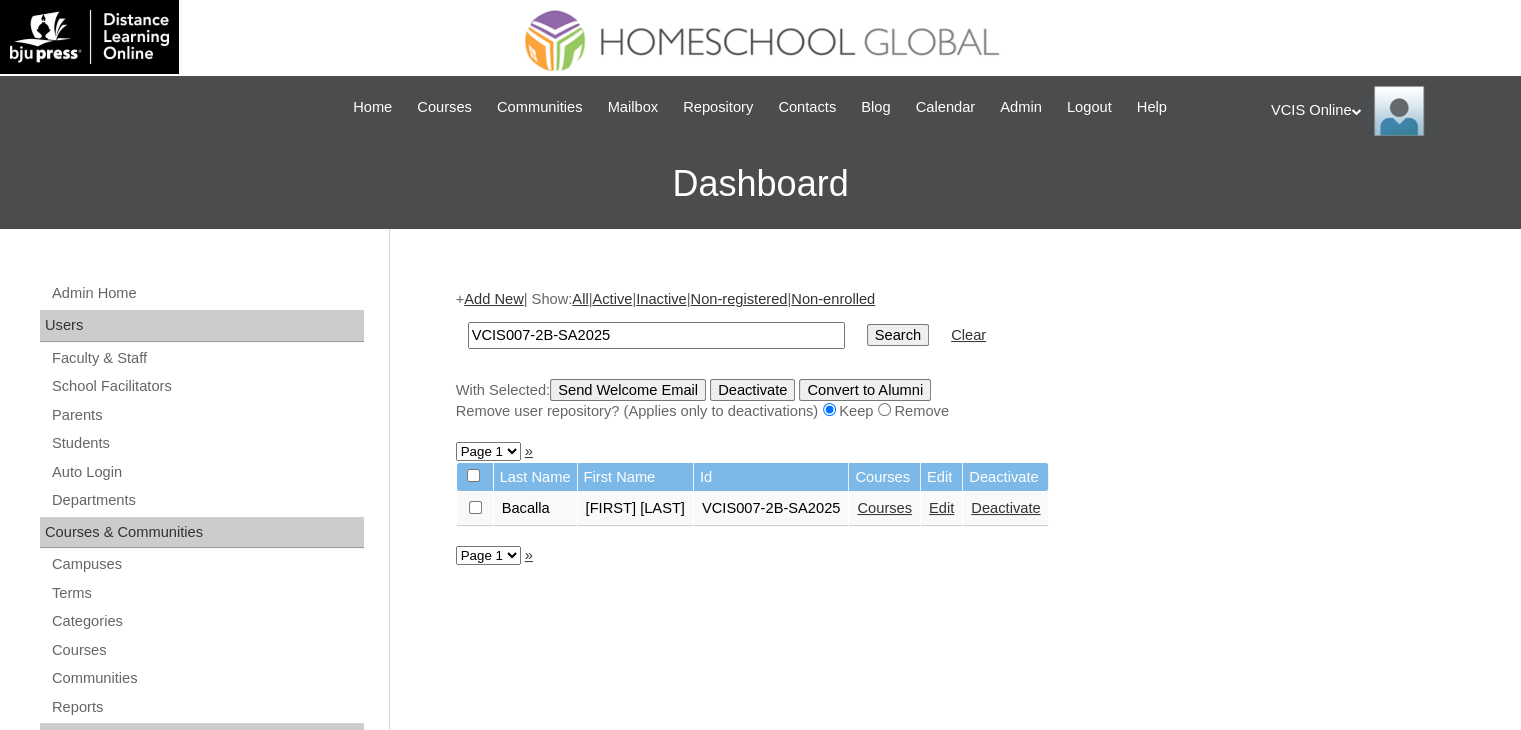 click on "Courses" at bounding box center [884, 508] 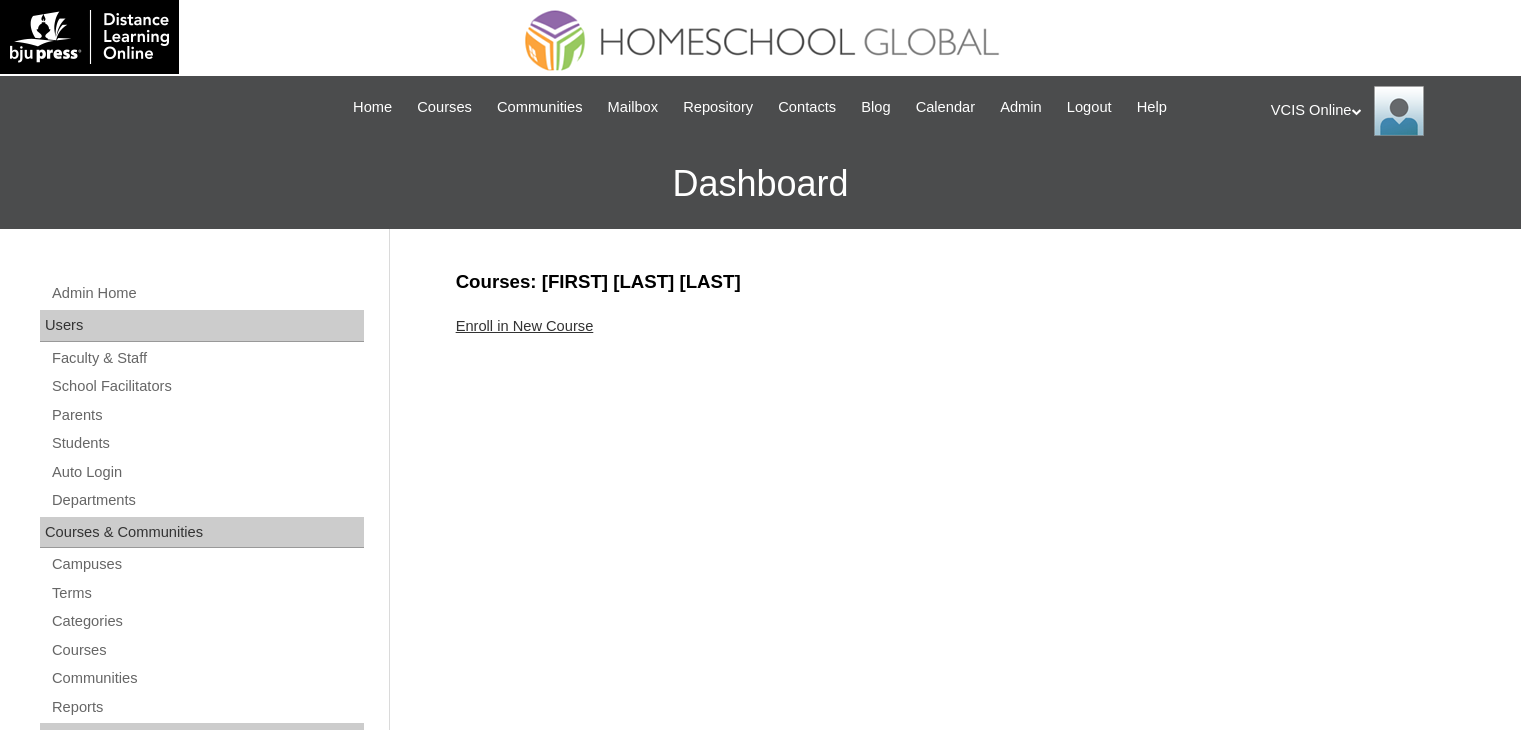 scroll, scrollTop: 0, scrollLeft: 0, axis: both 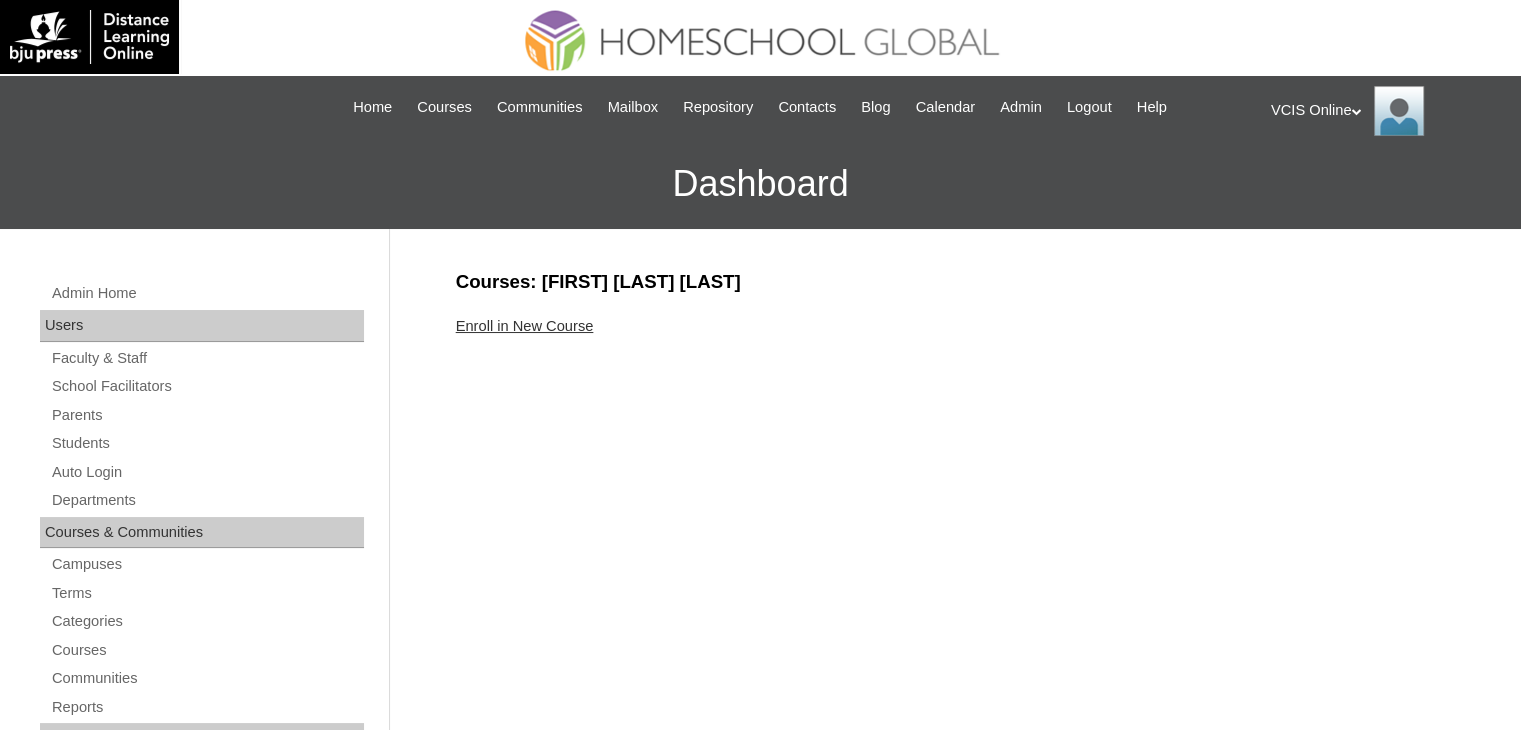 click on "Enroll in New Course" at bounding box center (525, 326) 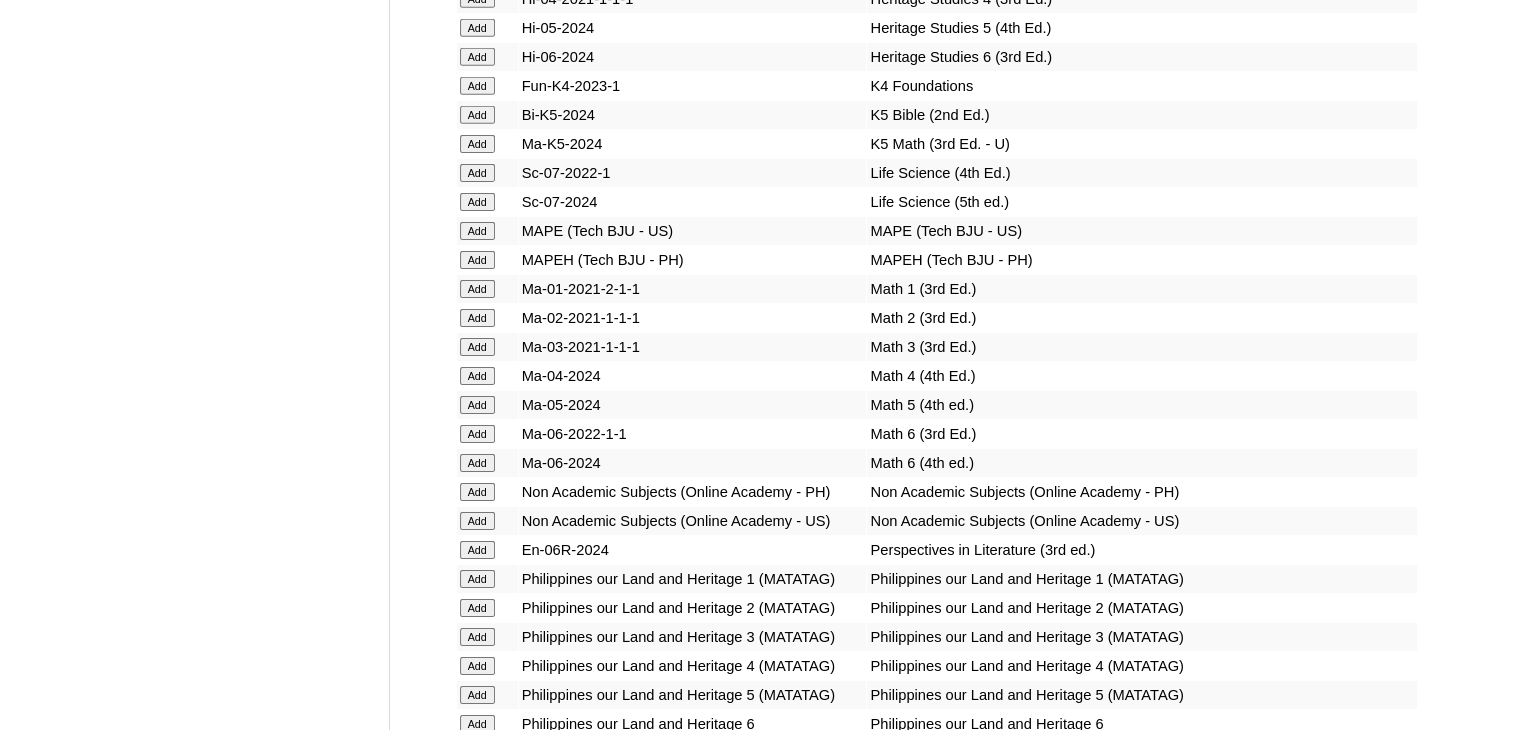 scroll, scrollTop: 6583, scrollLeft: 0, axis: vertical 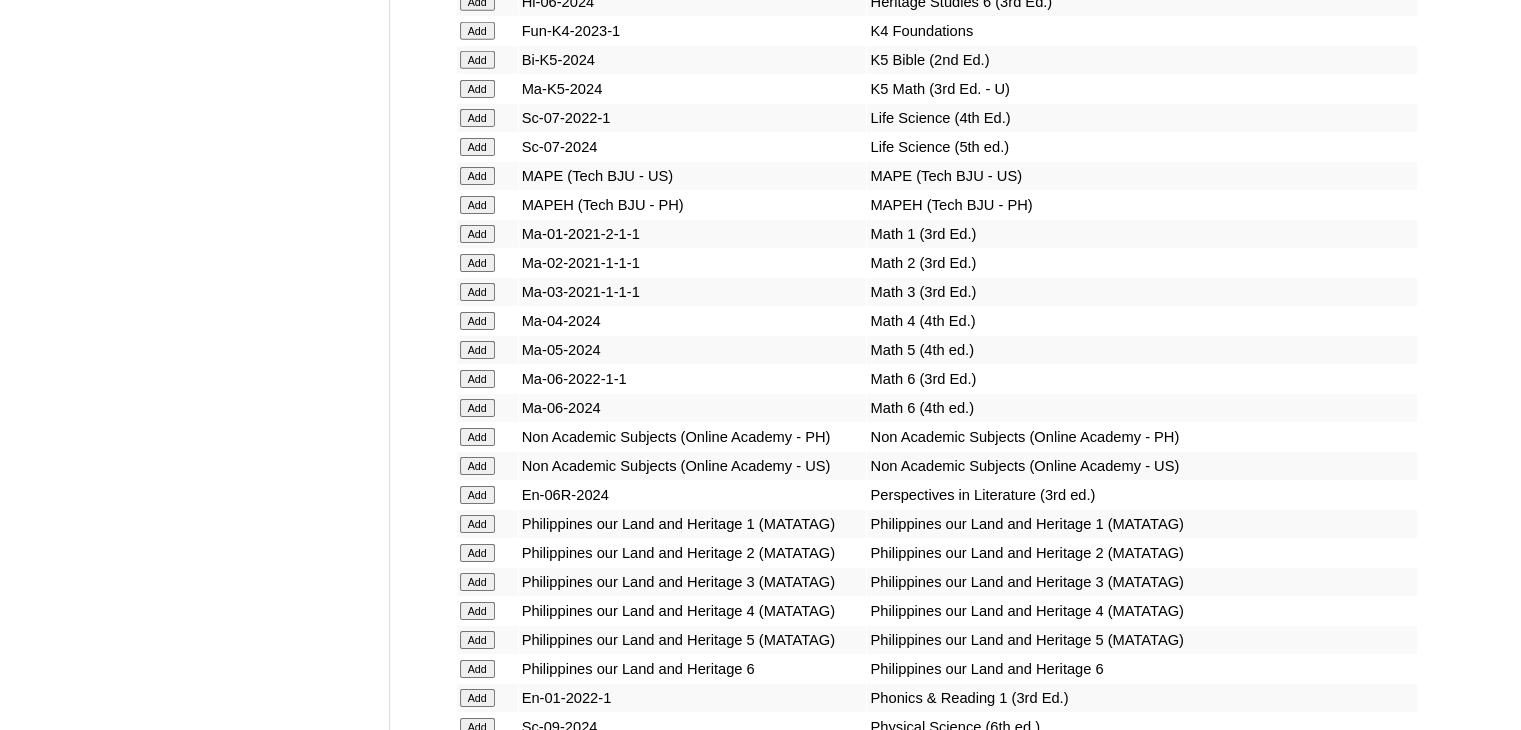 click on "Add" at bounding box center [477, -6207] 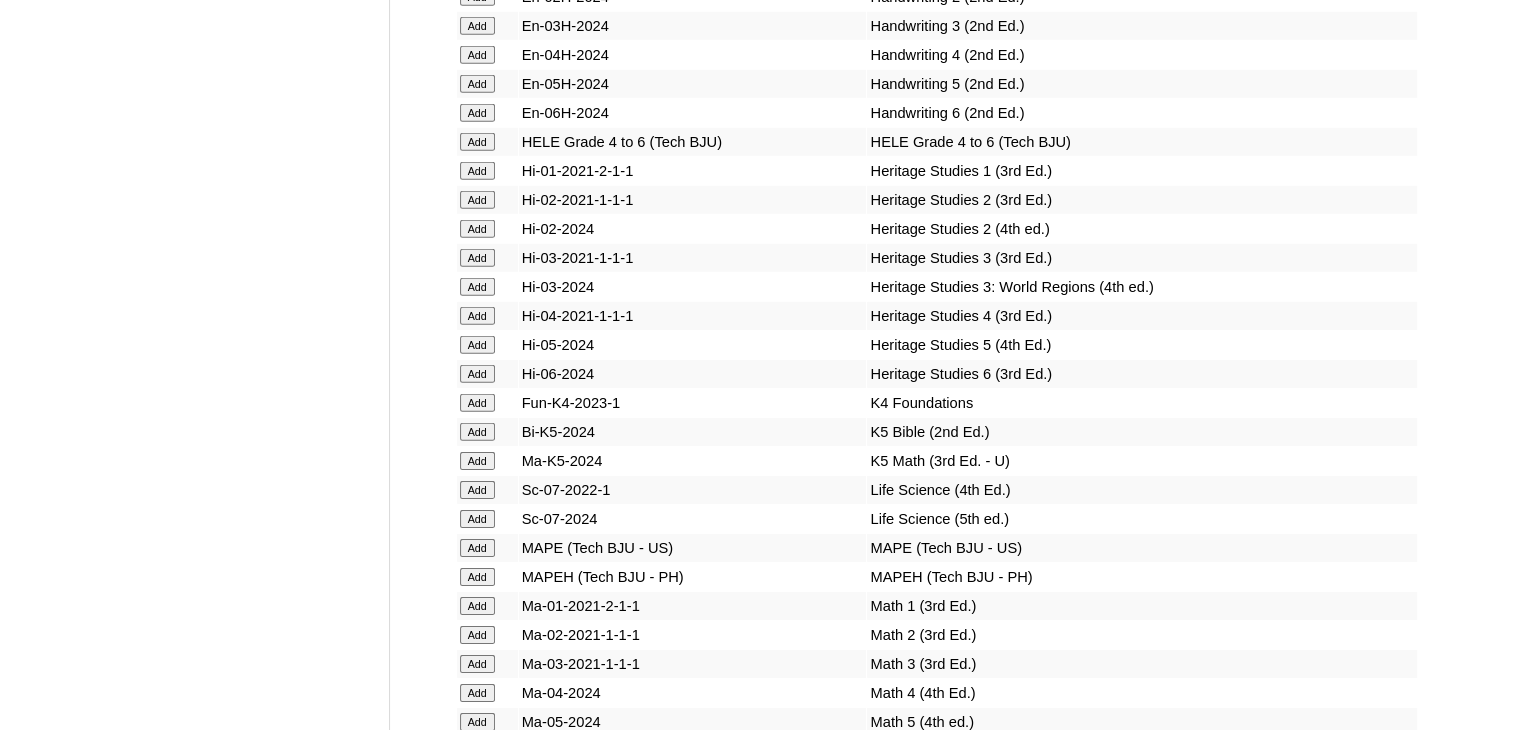 scroll, scrollTop: 6208, scrollLeft: 0, axis: vertical 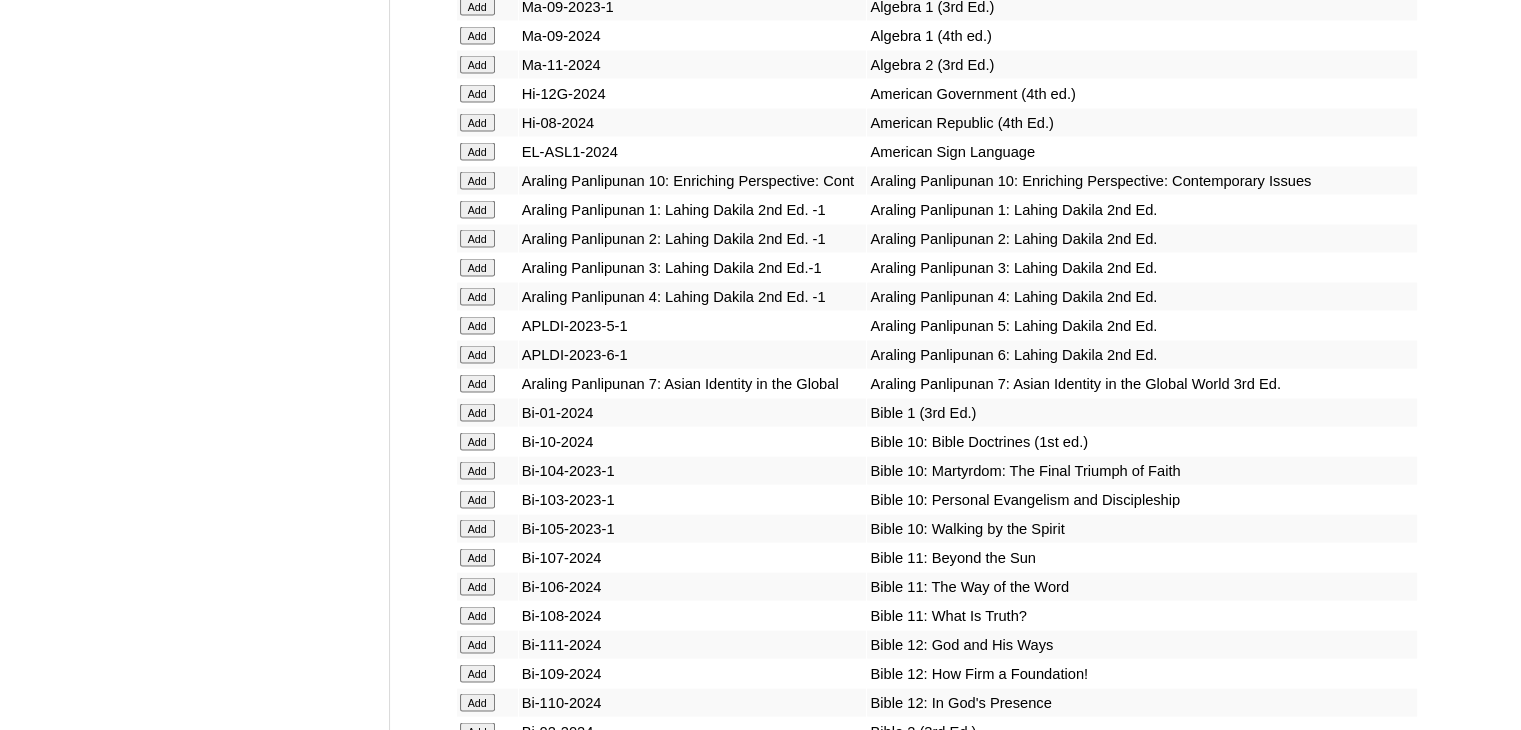 click on "Add" at bounding box center (477, -3592) 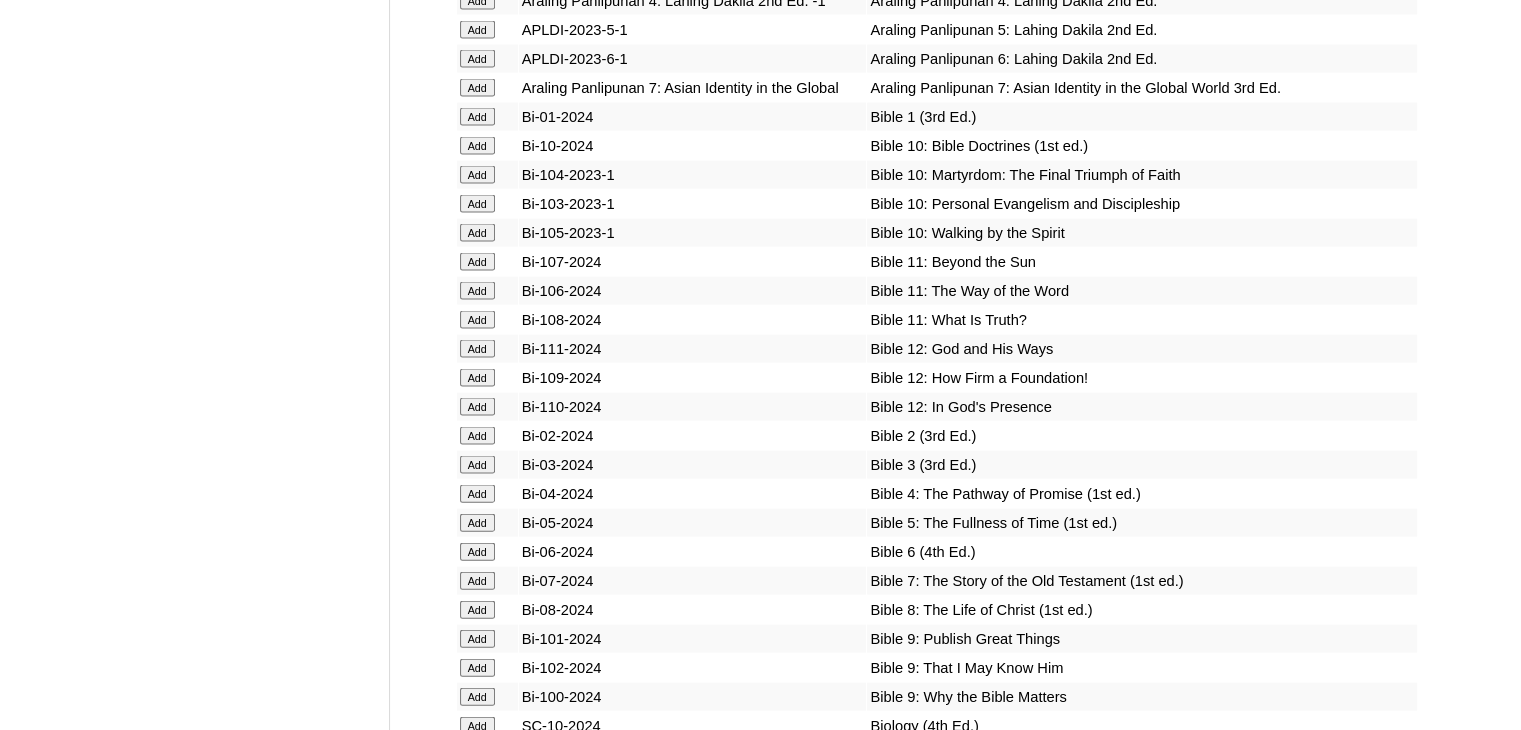 scroll, scrollTop: 4266, scrollLeft: 0, axis: vertical 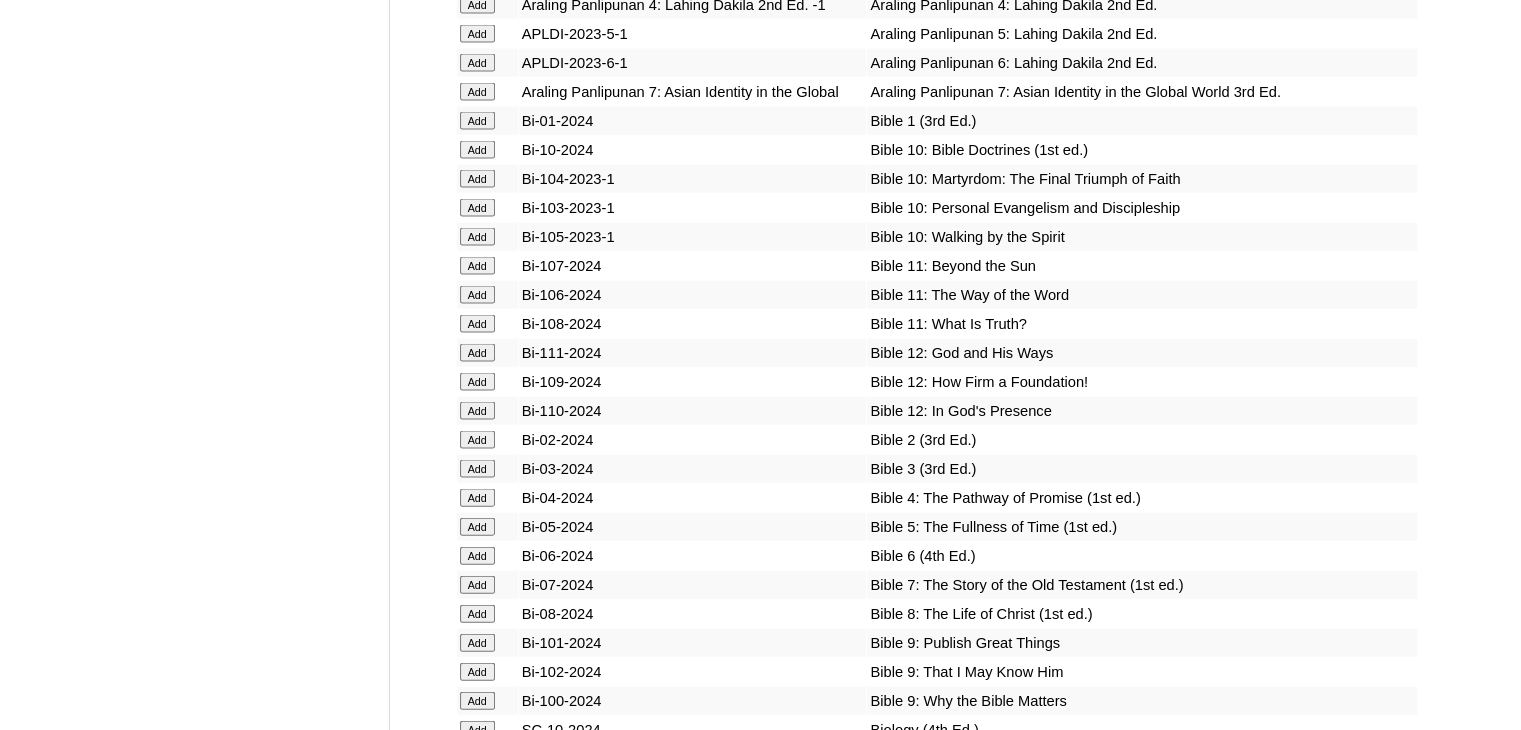 click on "Add" at bounding box center [477, -3884] 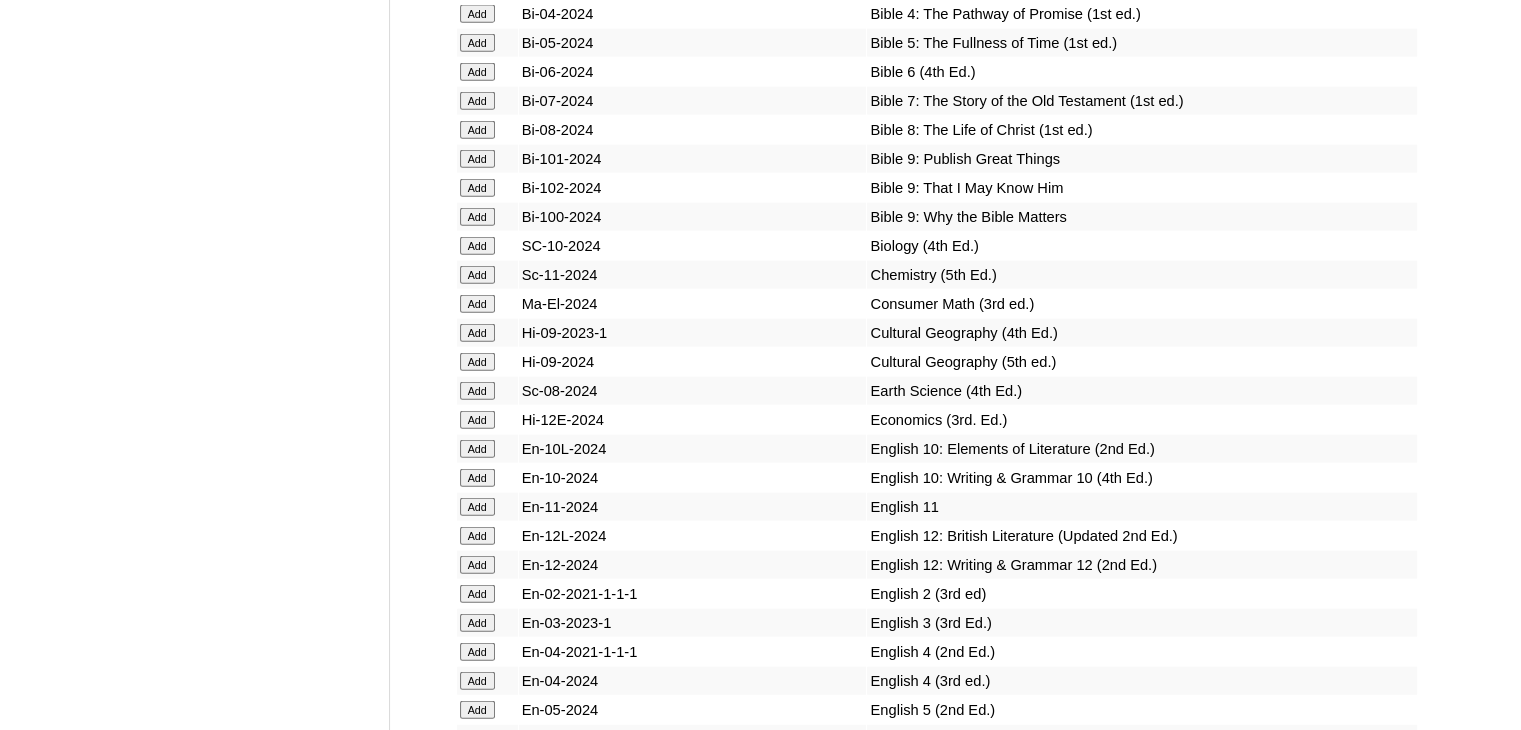 scroll, scrollTop: 4776, scrollLeft: 0, axis: vertical 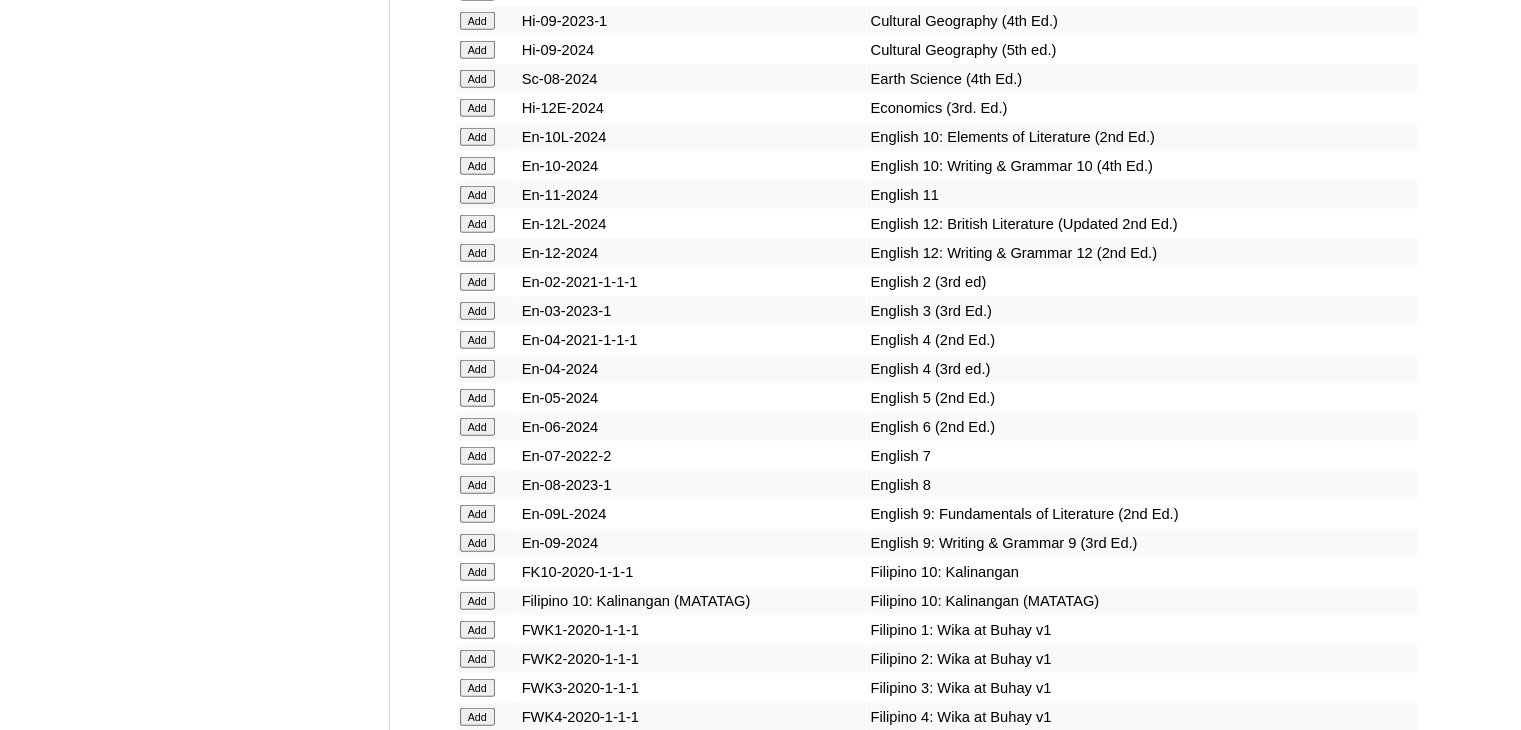 click on "Add" at bounding box center [477, -4680] 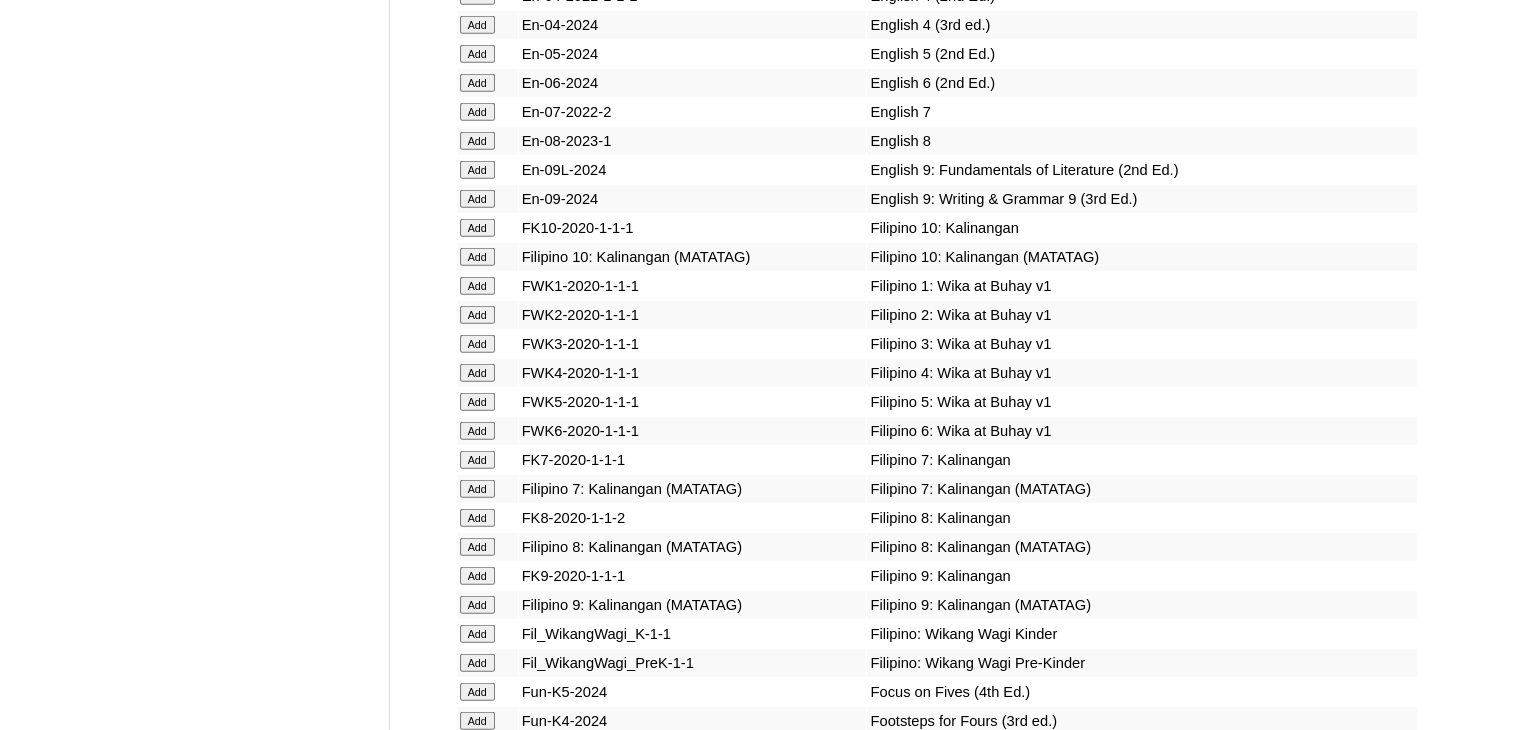 scroll, scrollTop: 5403, scrollLeft: 0, axis: vertical 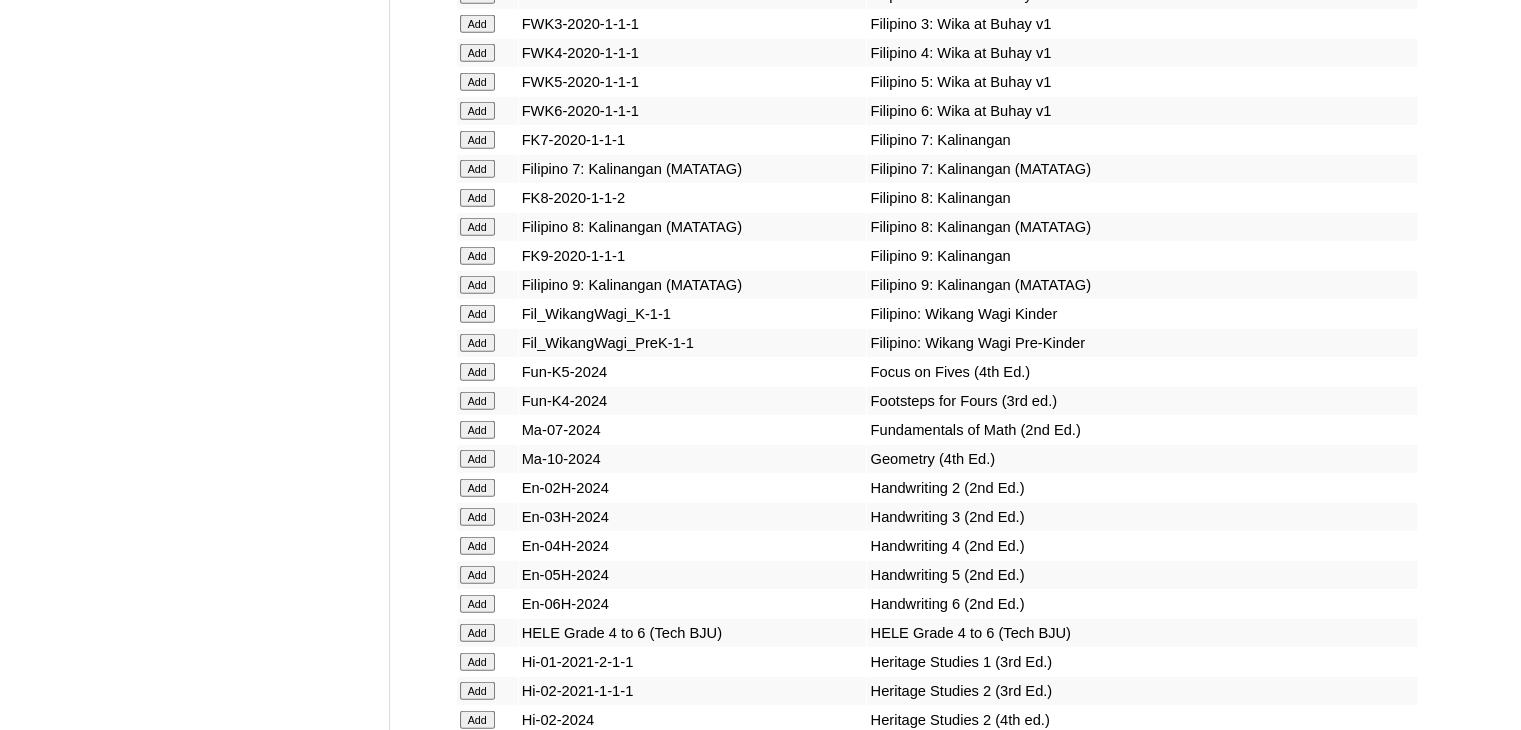 click on "Add" at bounding box center (477, -5344) 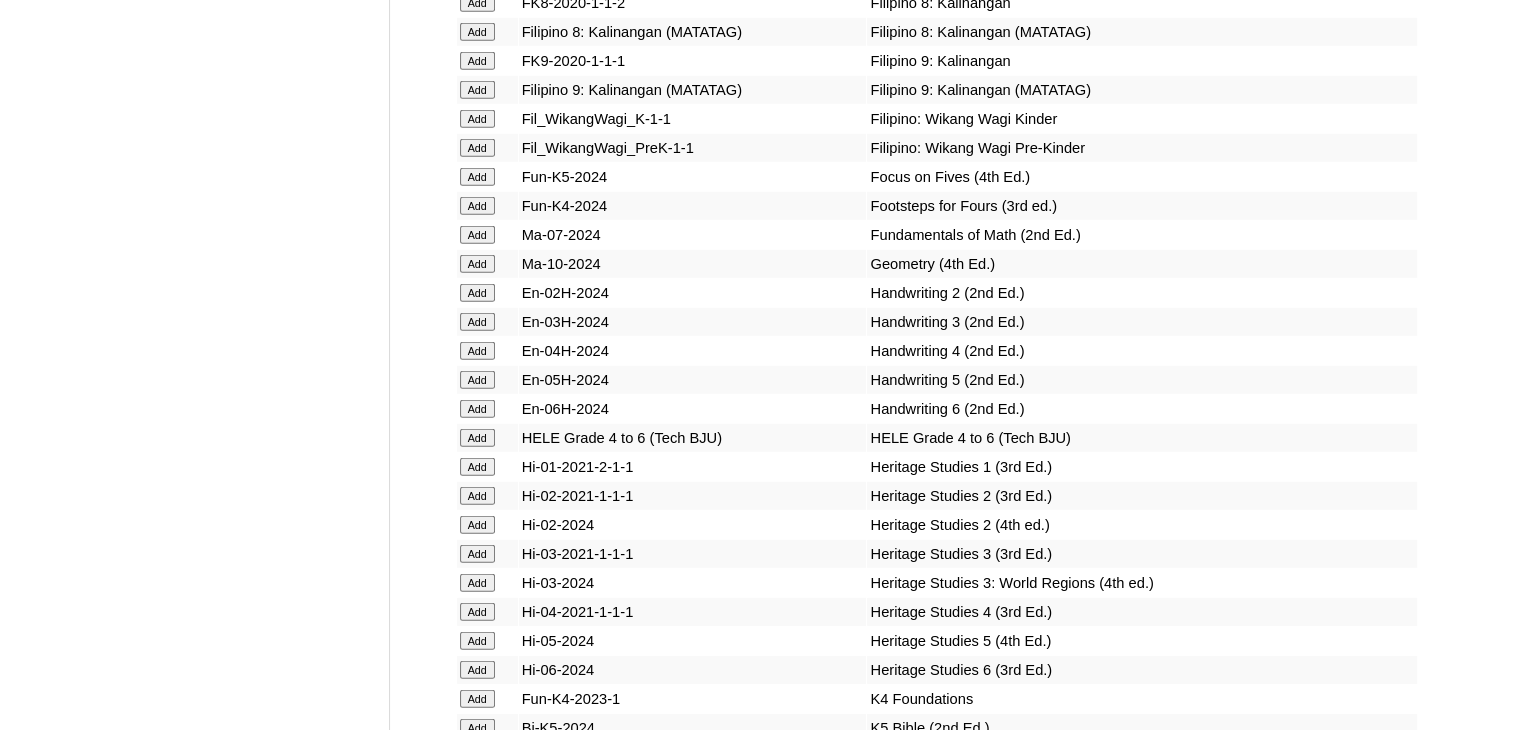 scroll, scrollTop: 5916, scrollLeft: 0, axis: vertical 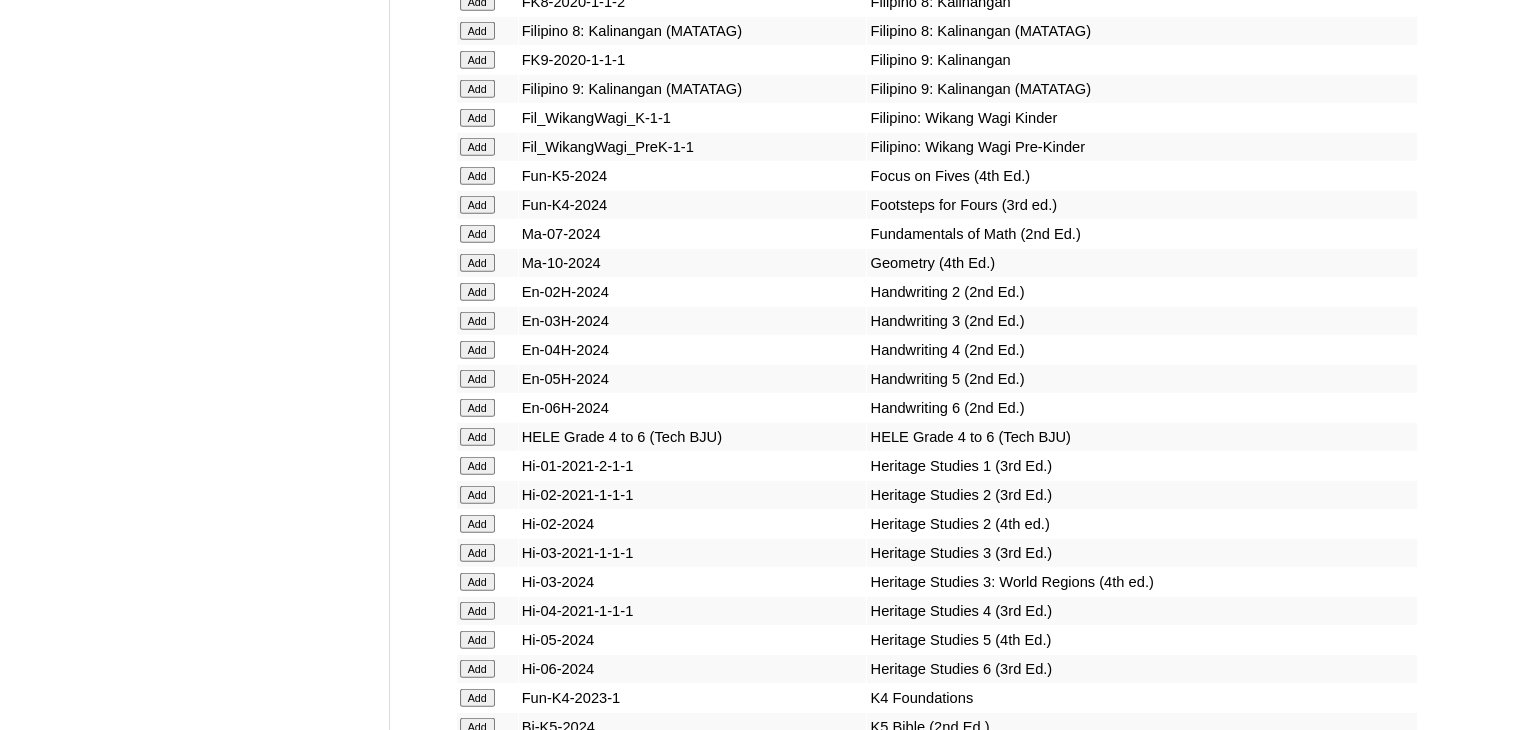 click on "Add" at bounding box center (477, -5540) 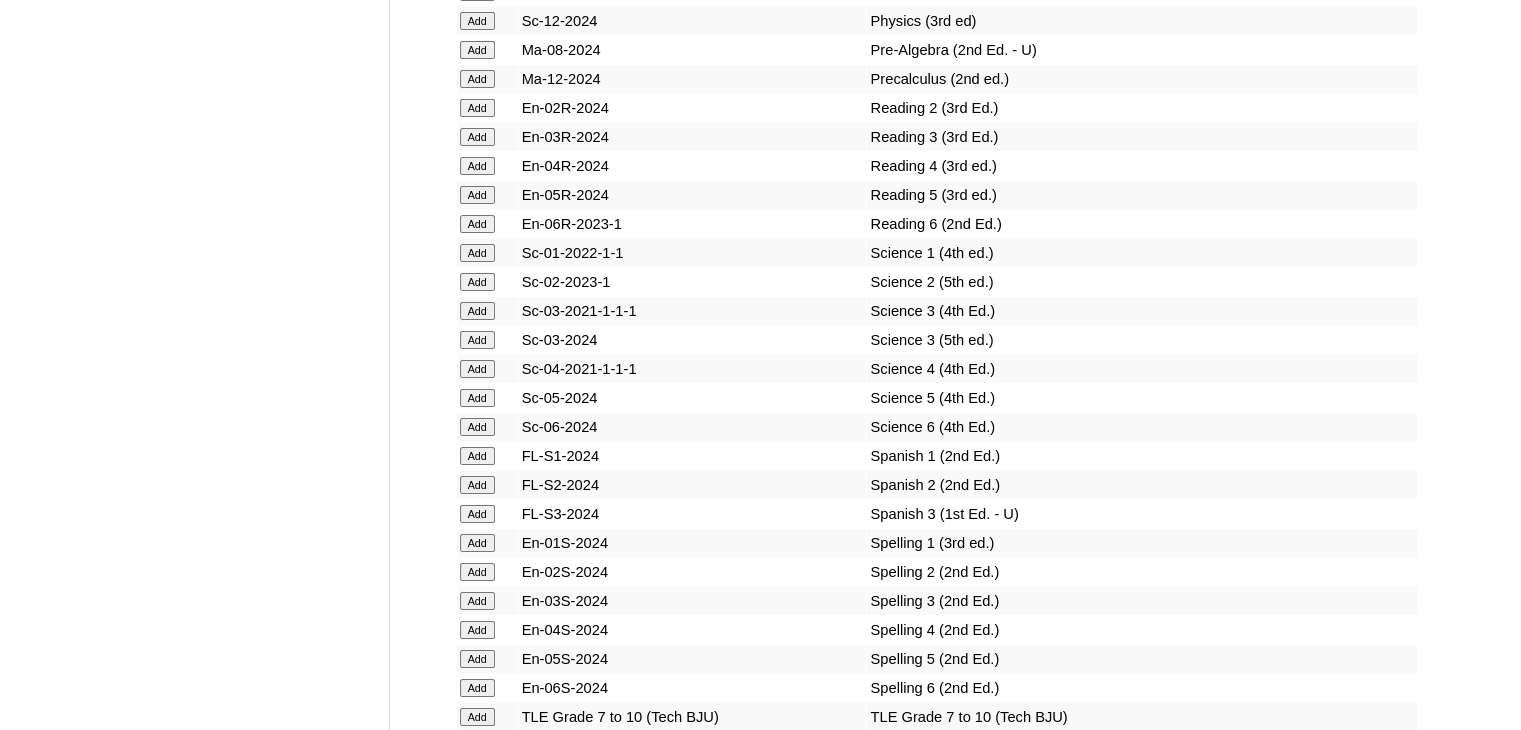 scroll, scrollTop: 7376, scrollLeft: 0, axis: vertical 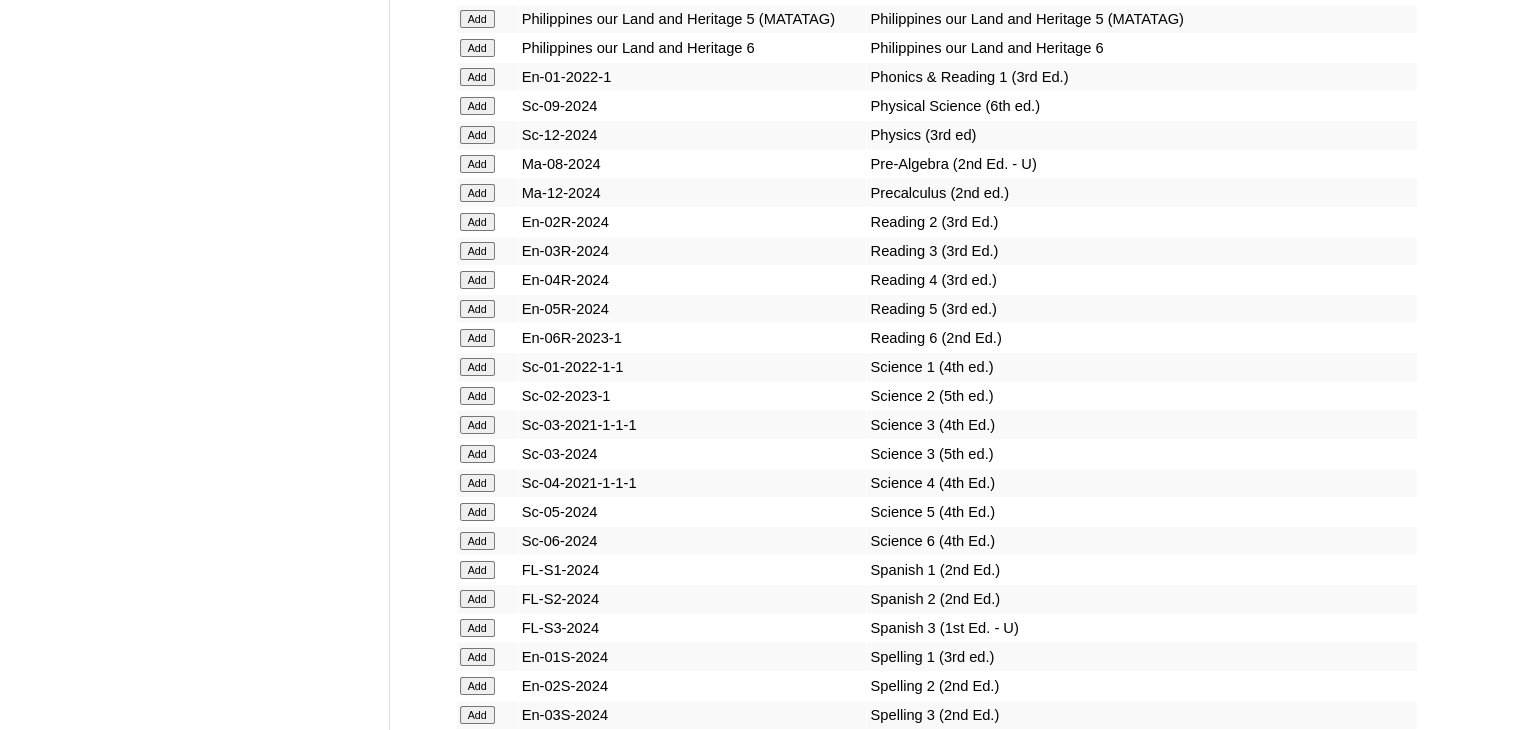 click on "Add" at bounding box center [477, -6828] 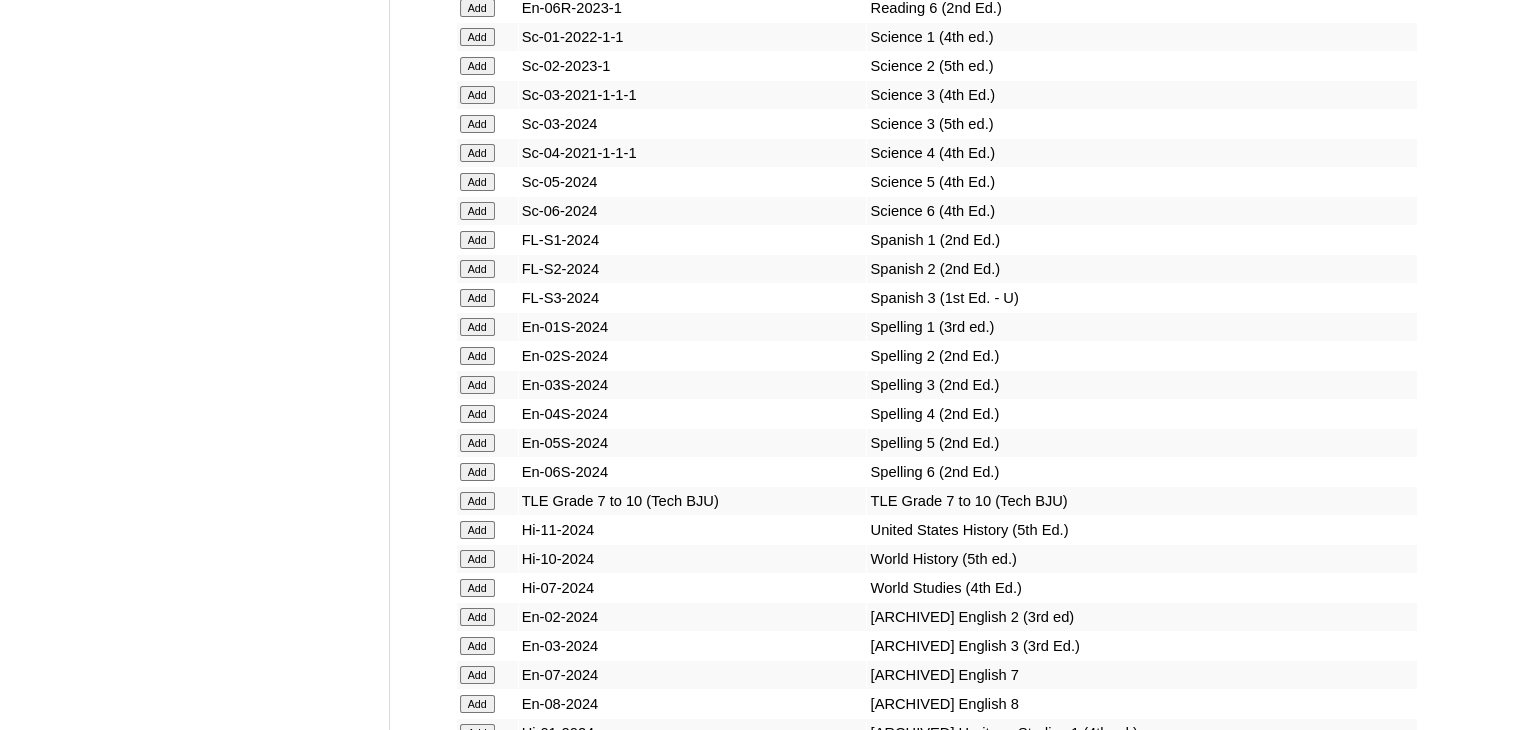 scroll, scrollTop: 7532, scrollLeft: 0, axis: vertical 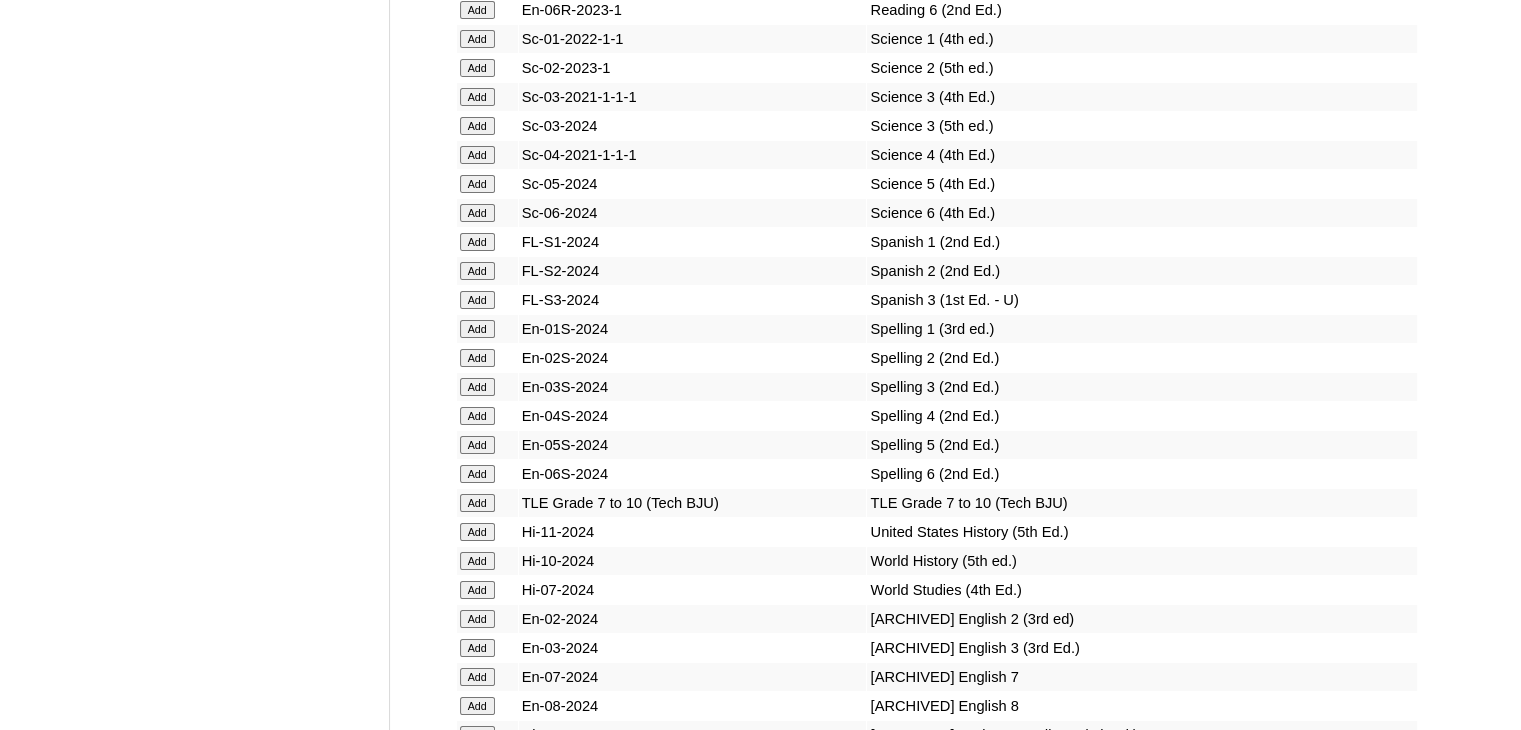 click on "Add" at bounding box center (477, -7156) 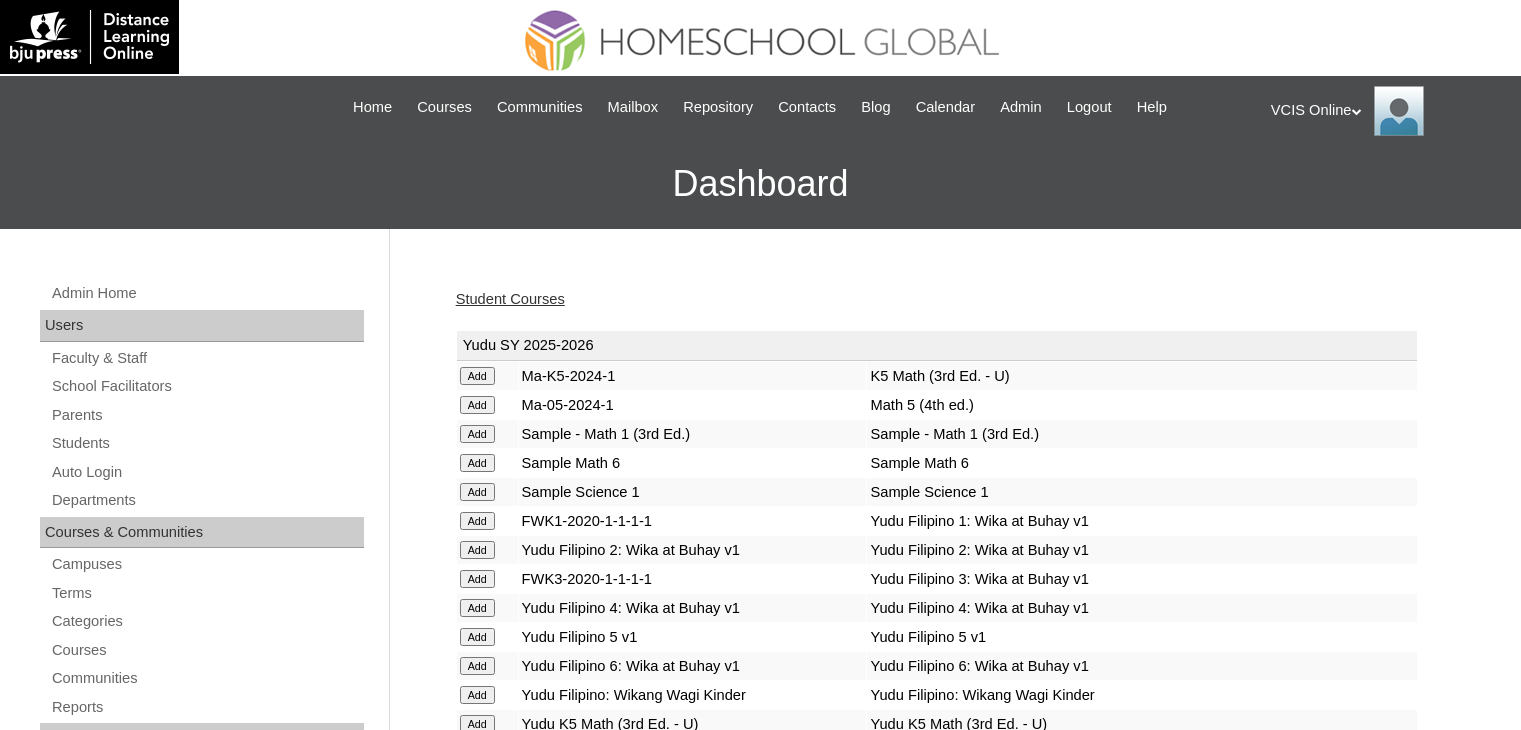 scroll, scrollTop: 0, scrollLeft: 0, axis: both 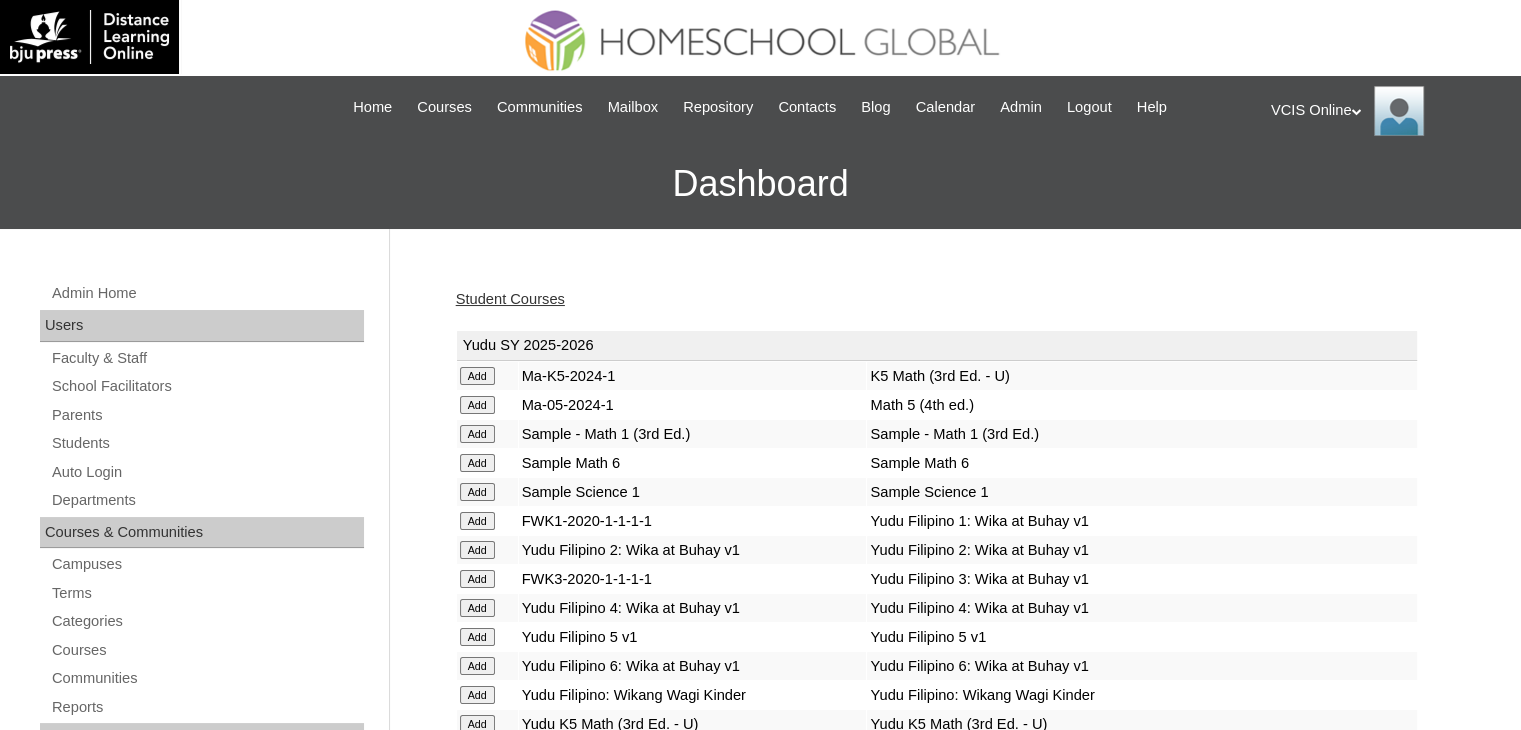click on "Student Courses" at bounding box center [510, 299] 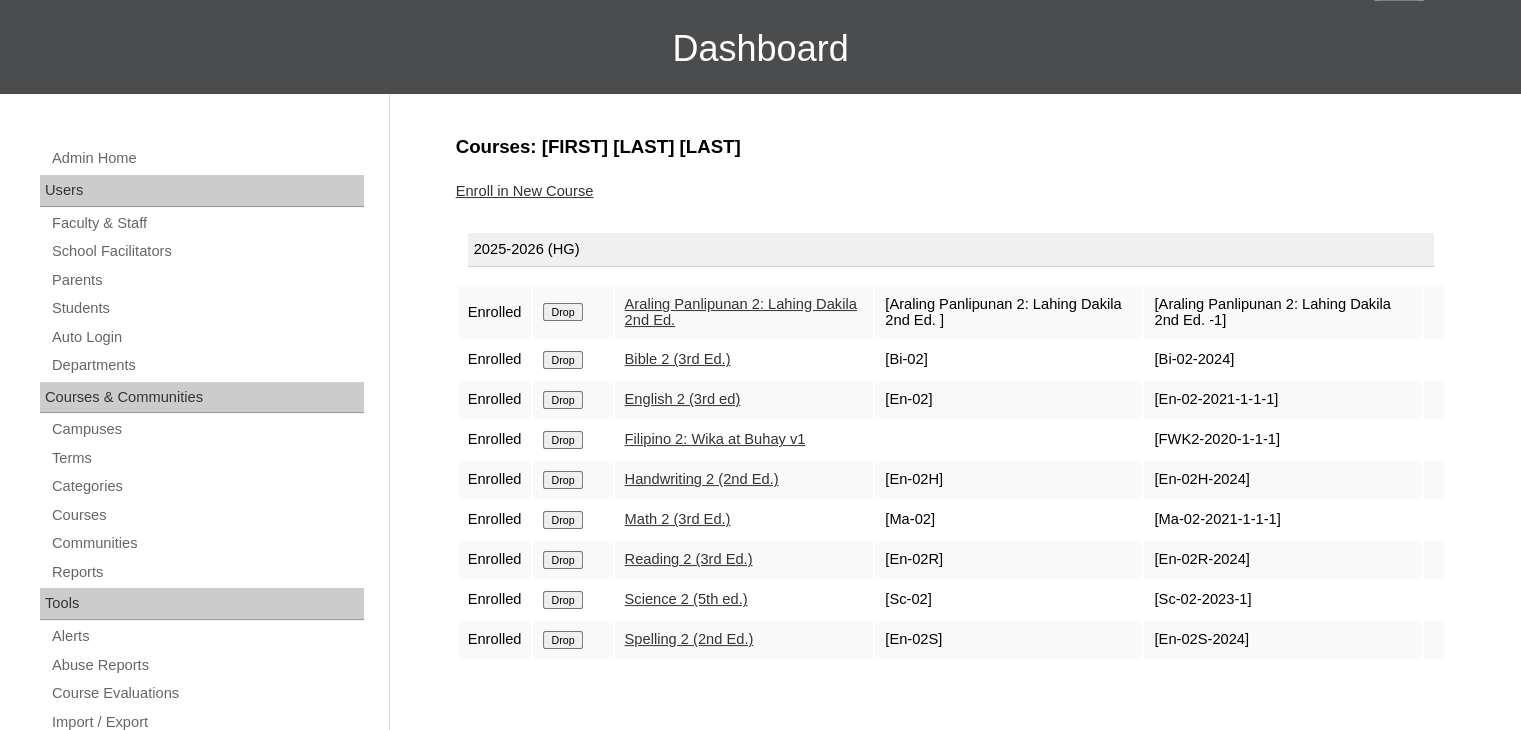 scroll, scrollTop: 136, scrollLeft: 0, axis: vertical 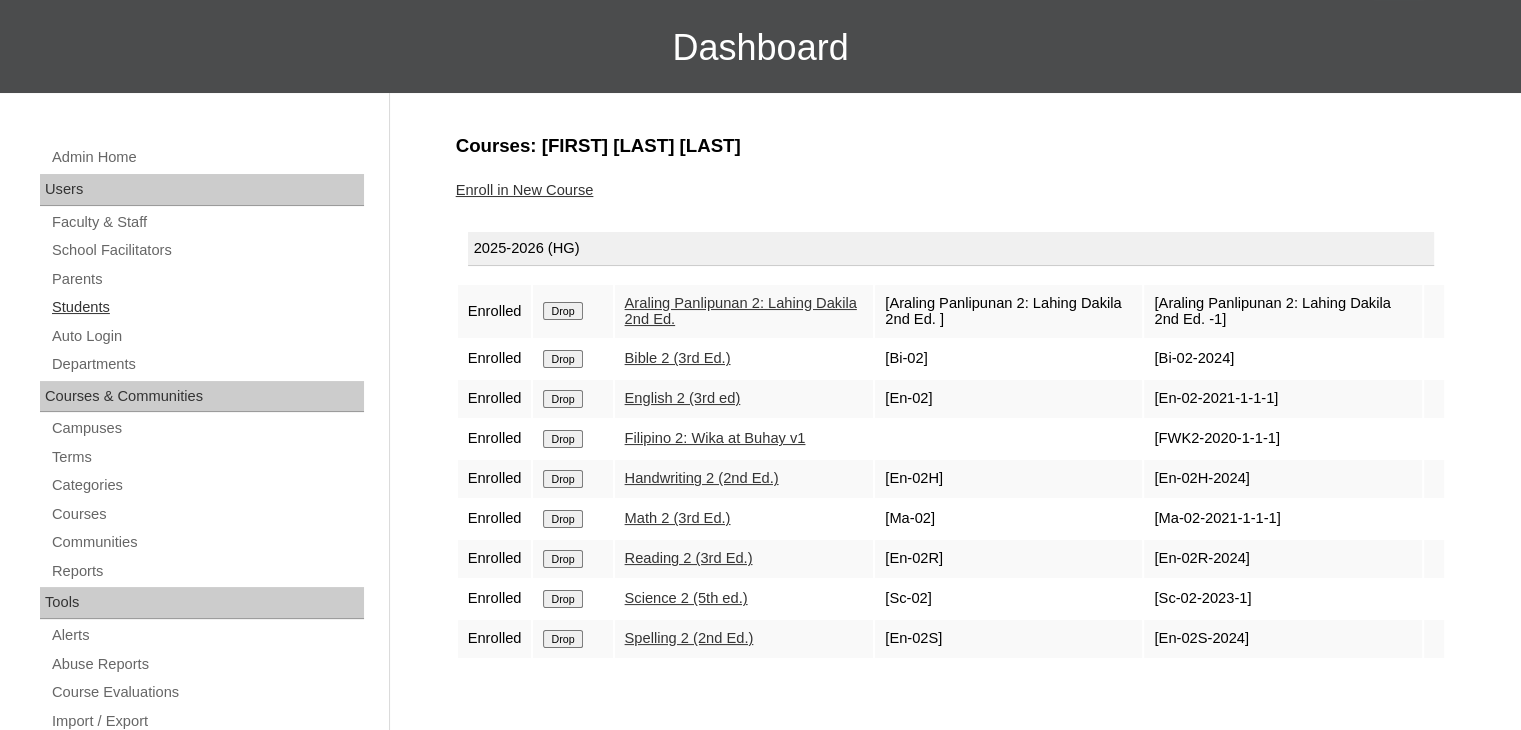 click on "Students" at bounding box center (207, 307) 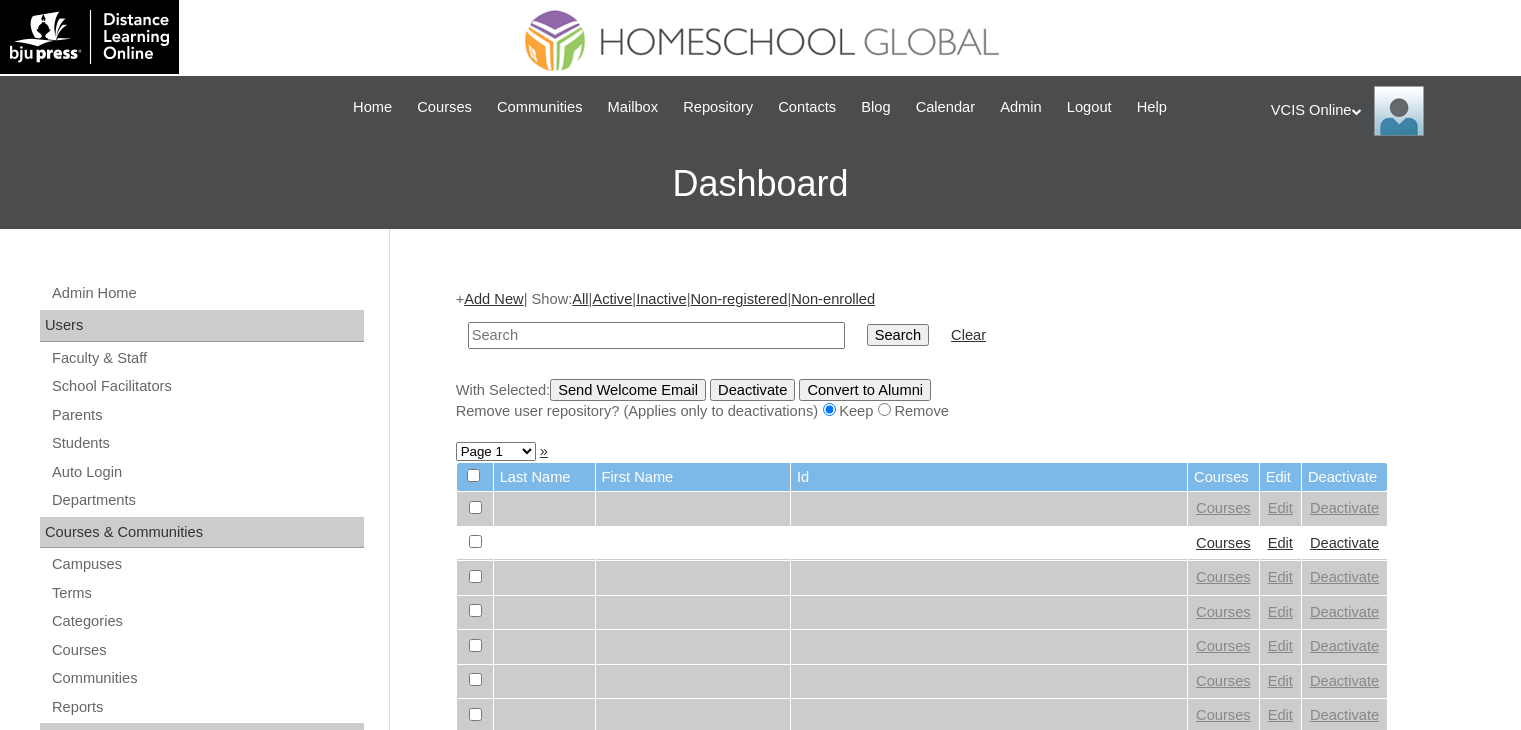 scroll, scrollTop: 0, scrollLeft: 0, axis: both 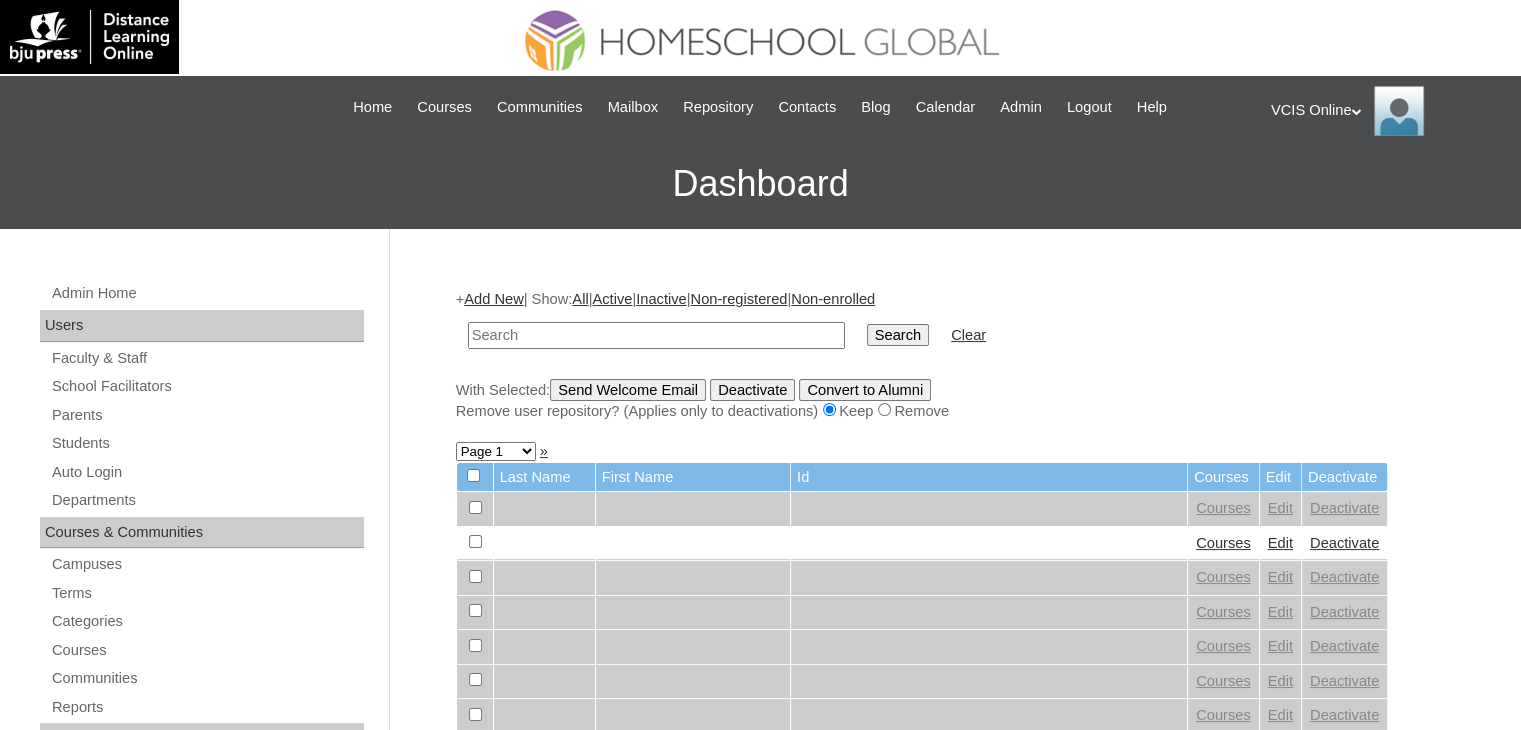 paste on "[FIRST] [MIDDLE] [LAST]" 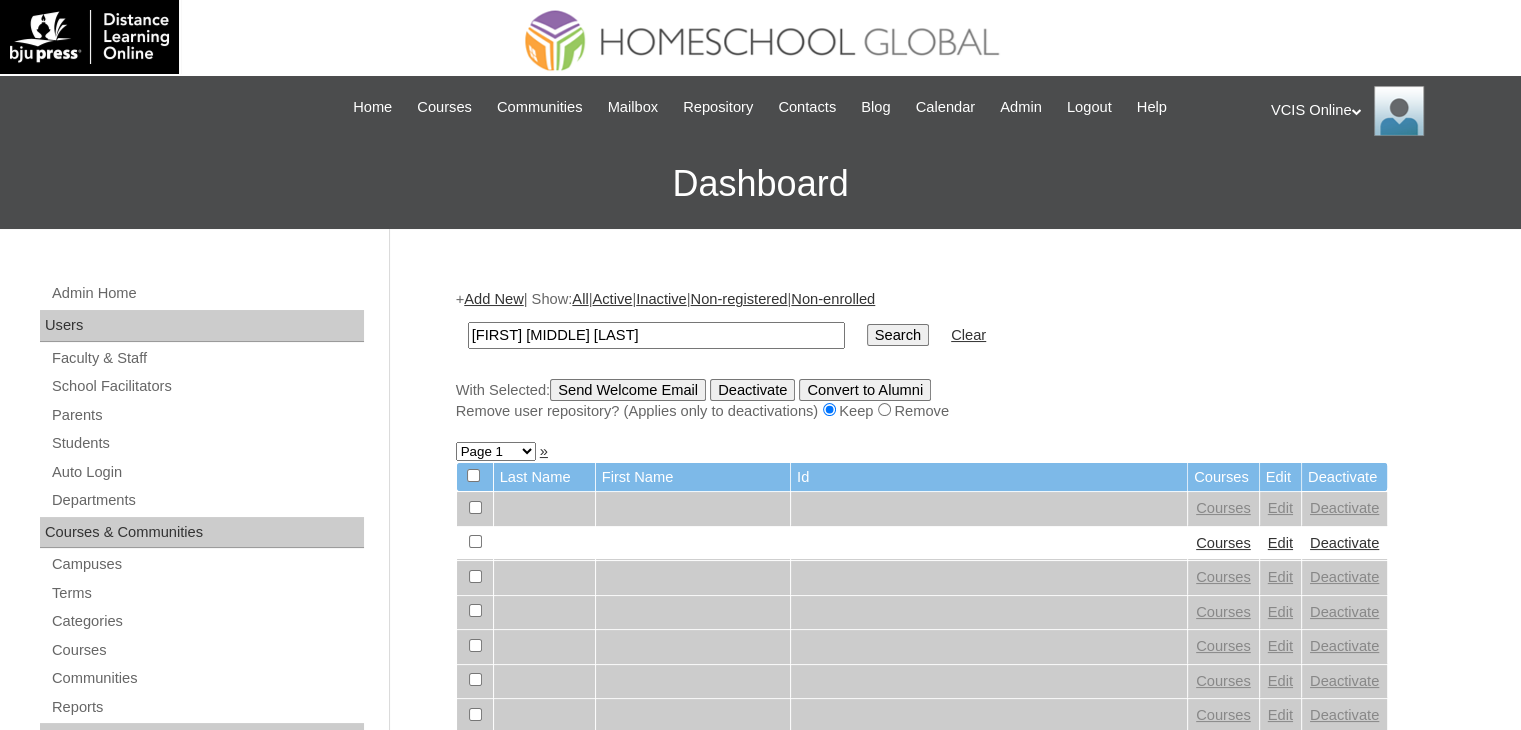 type on "[FIRST] [MIDDLE] [LAST]" 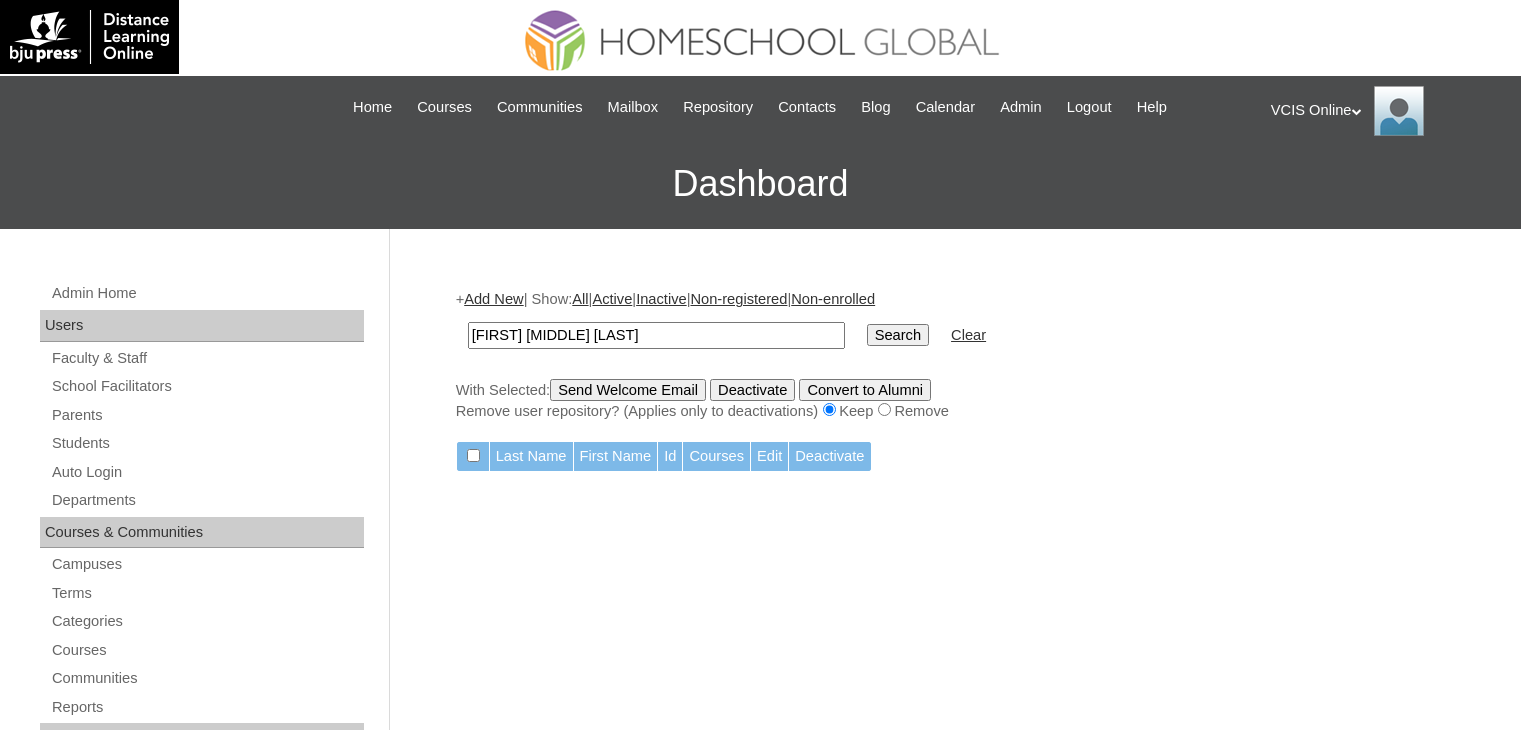 scroll, scrollTop: 0, scrollLeft: 0, axis: both 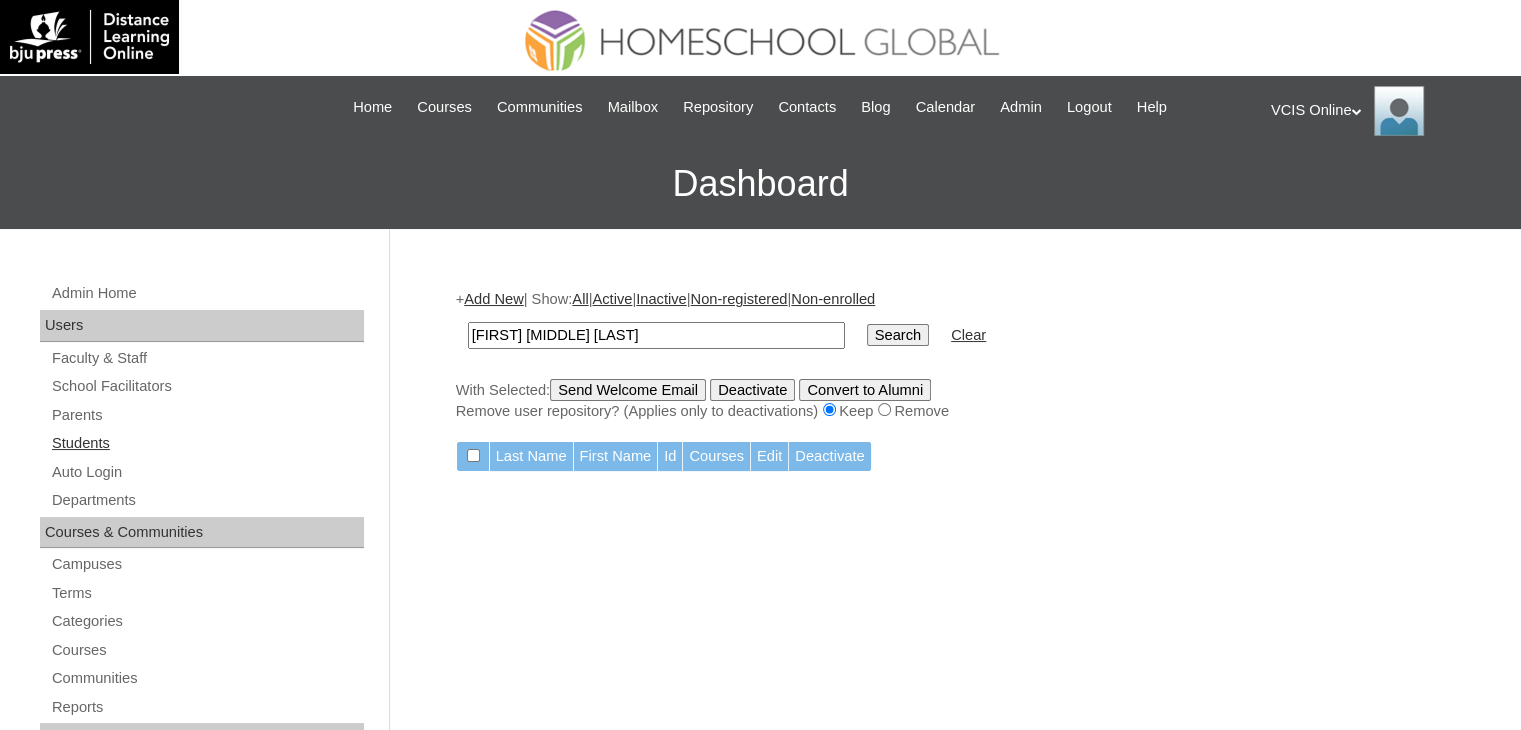 click on "Students" at bounding box center (207, 443) 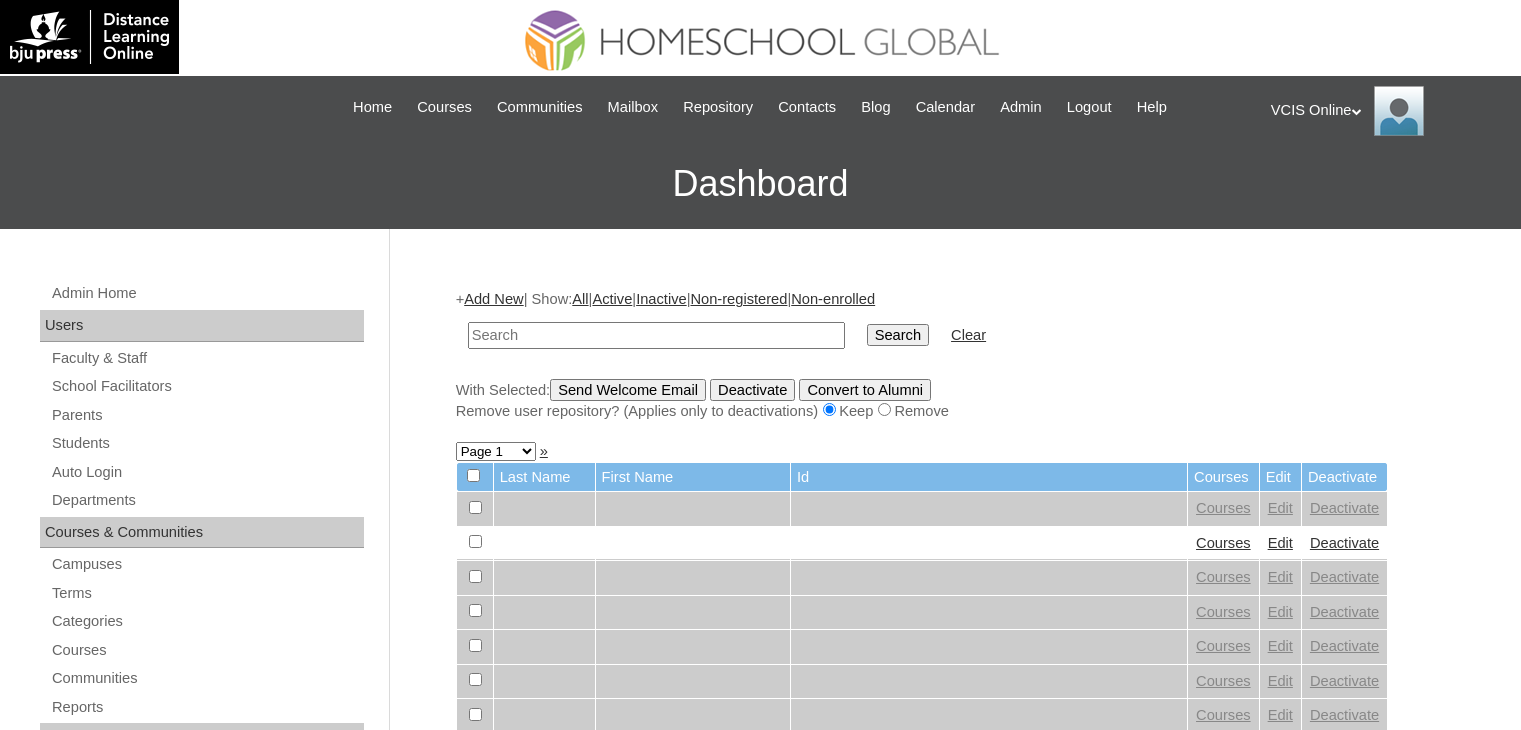 scroll, scrollTop: 0, scrollLeft: 0, axis: both 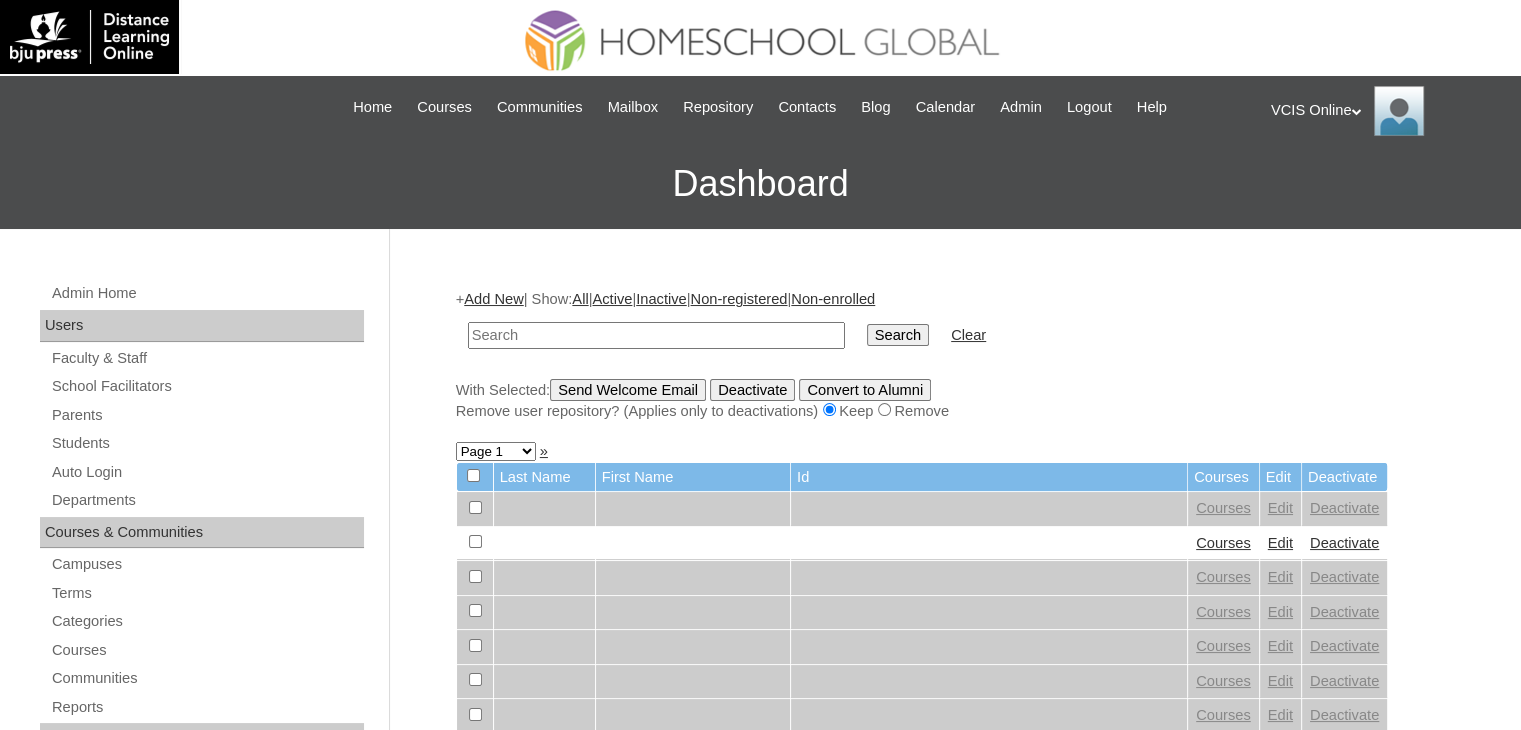 paste on "VCIS008-2B-SA2025" 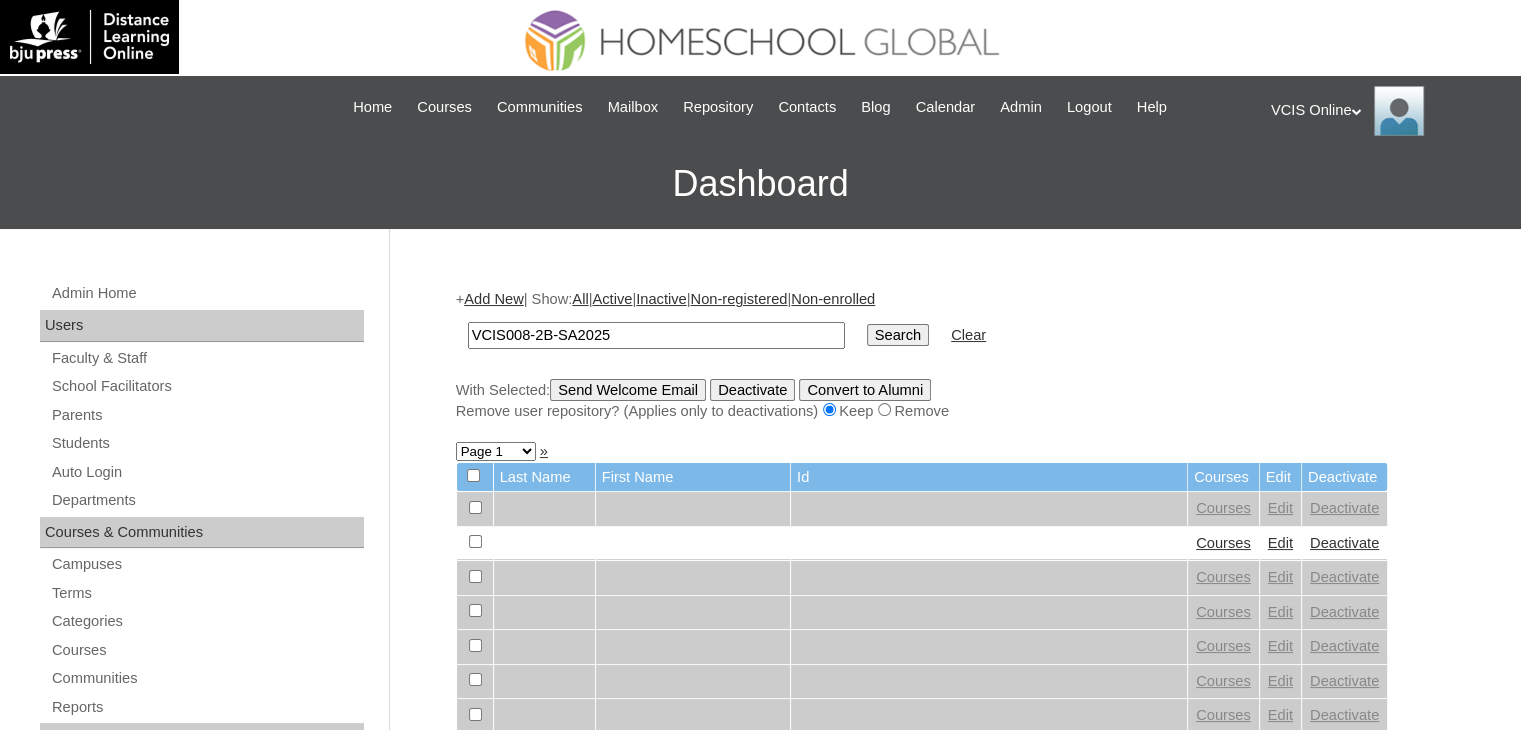 type on "VCIS008-2B-SA2025" 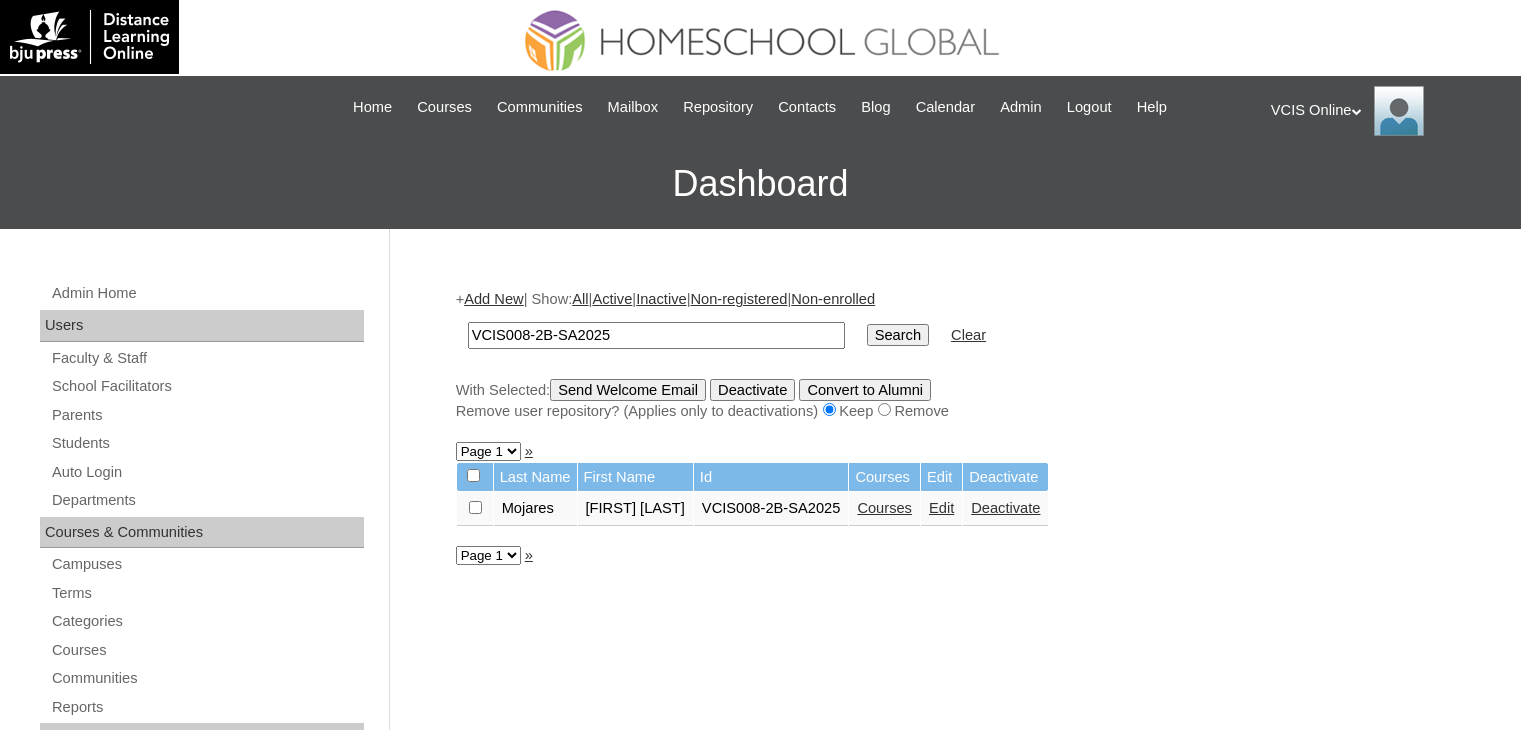 scroll, scrollTop: 0, scrollLeft: 0, axis: both 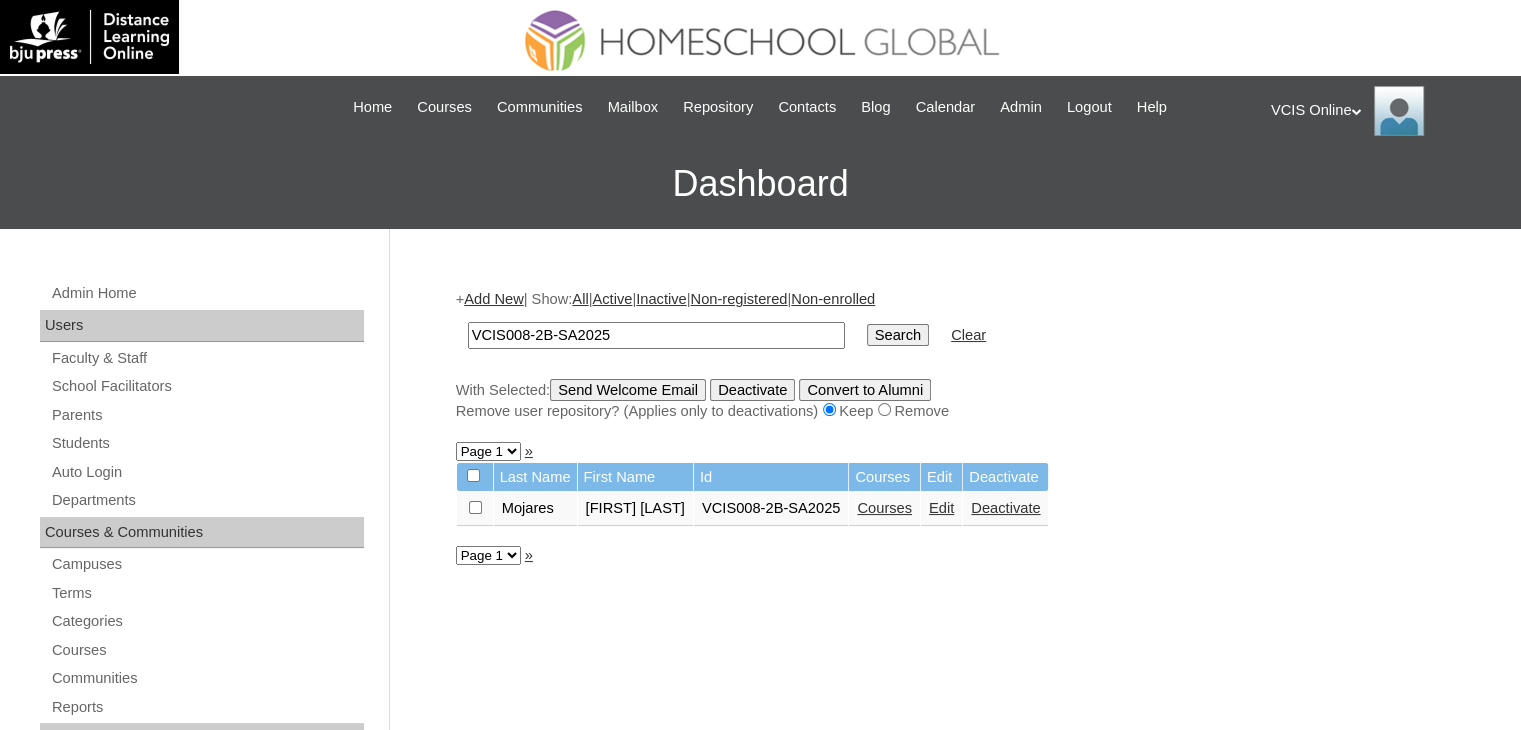 click on "Courses" at bounding box center [884, 508] 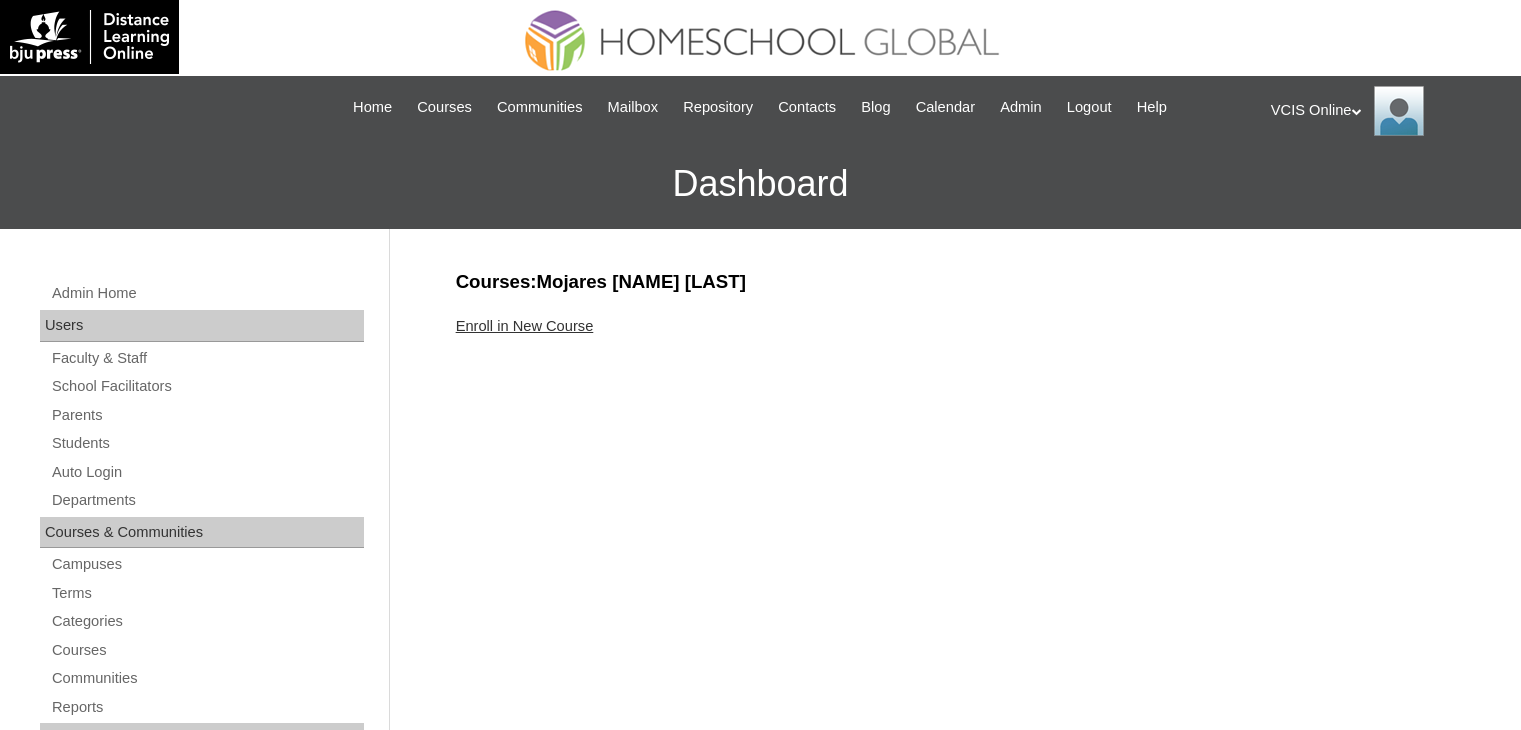 scroll, scrollTop: 0, scrollLeft: 0, axis: both 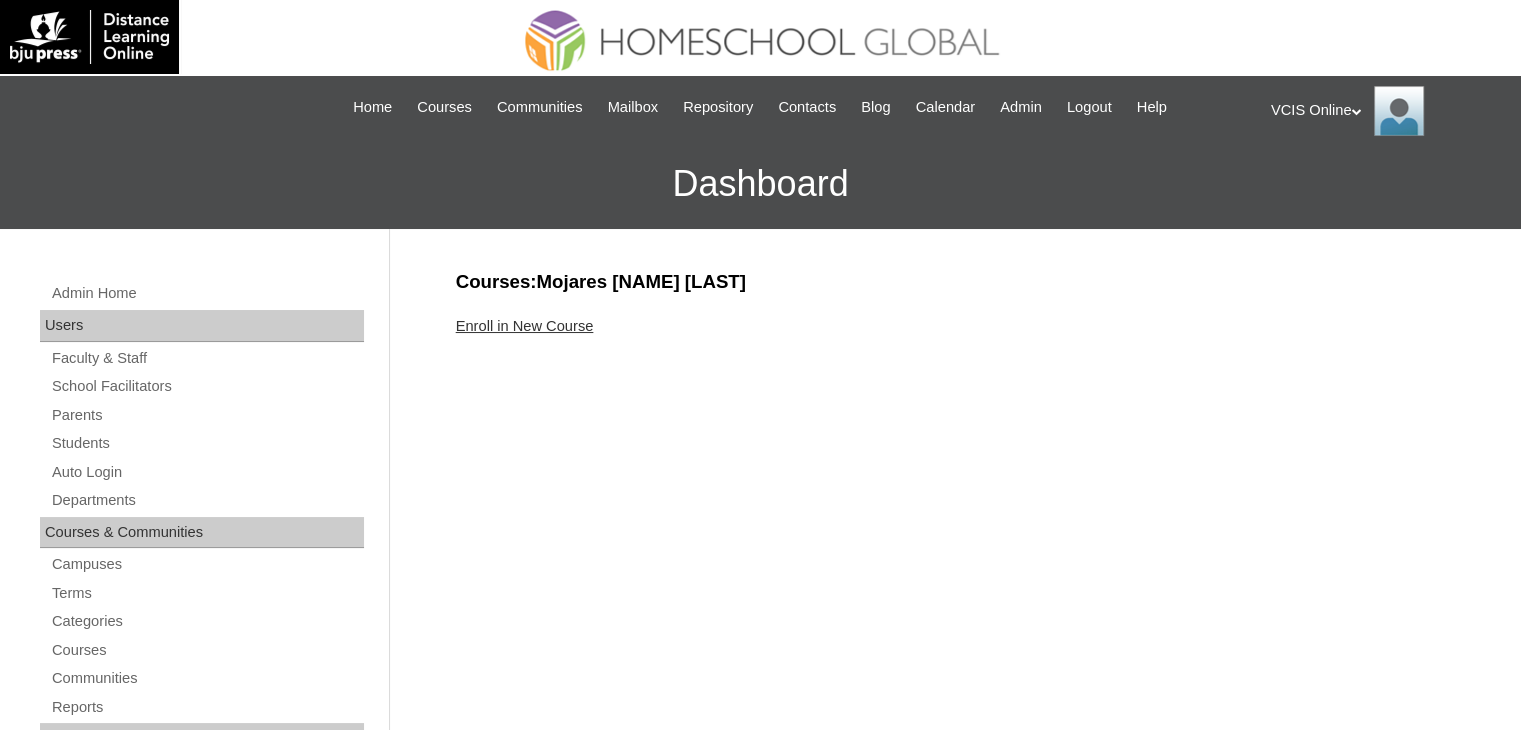 click on "Enroll in New Course" at bounding box center [525, 326] 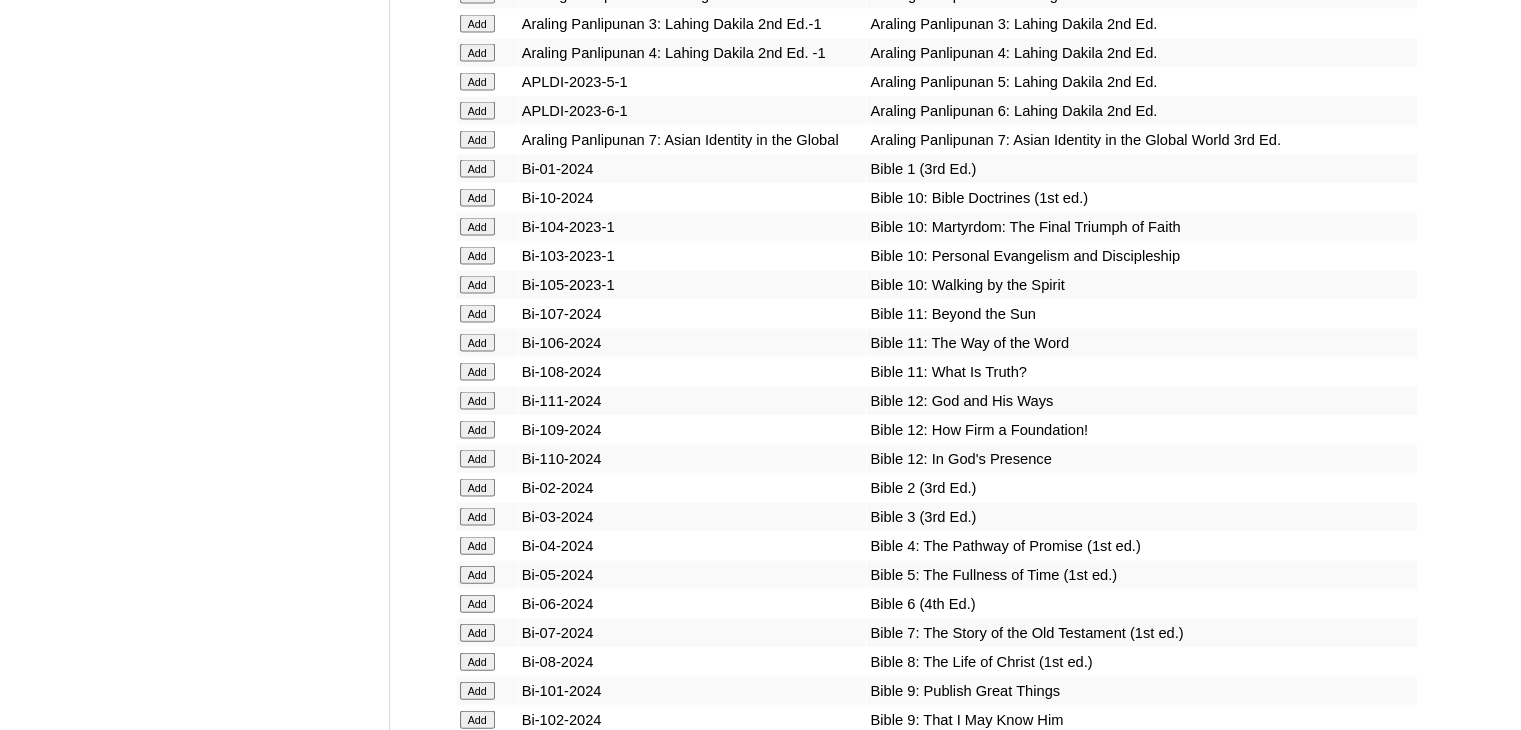 scroll, scrollTop: 4243, scrollLeft: 0, axis: vertical 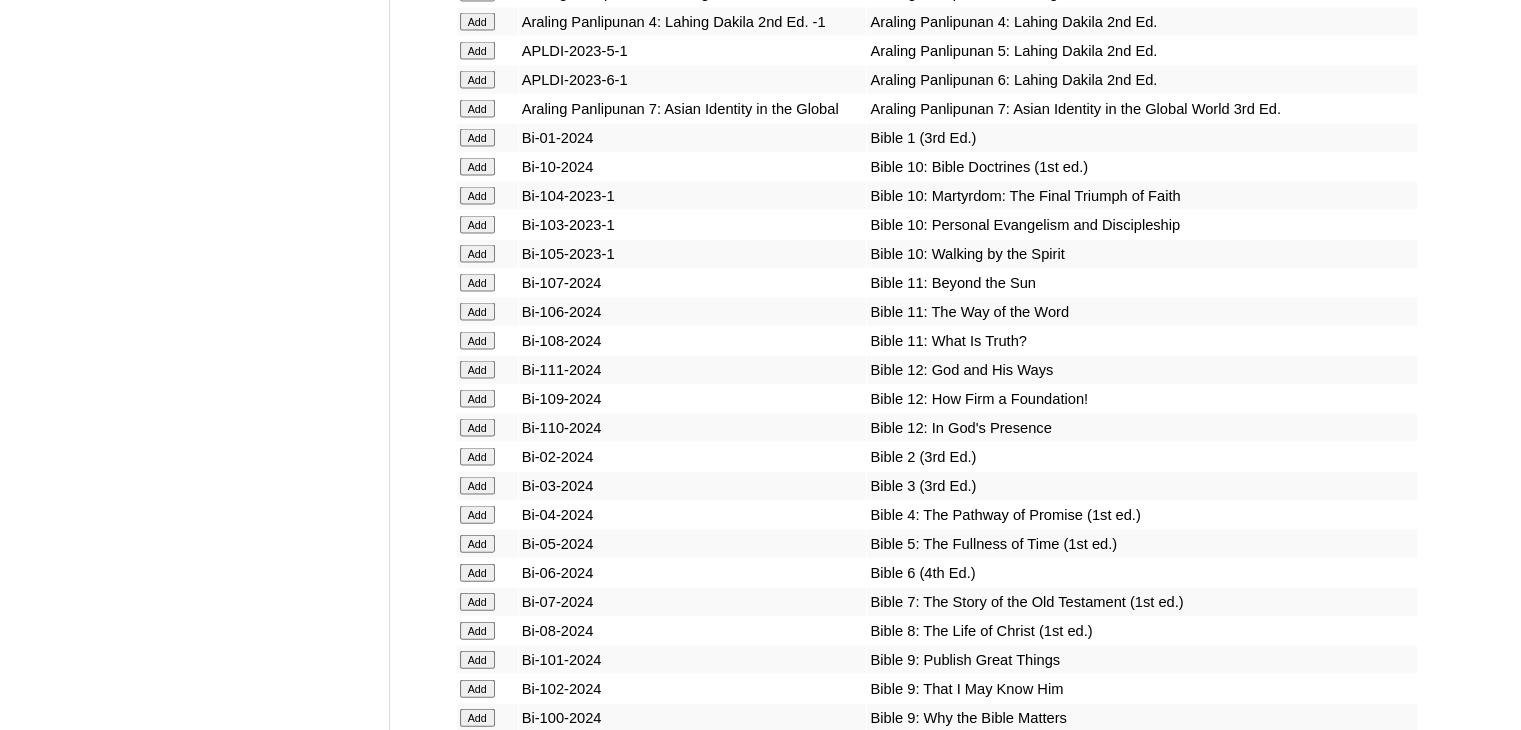 click on "Add" at bounding box center (477, -3867) 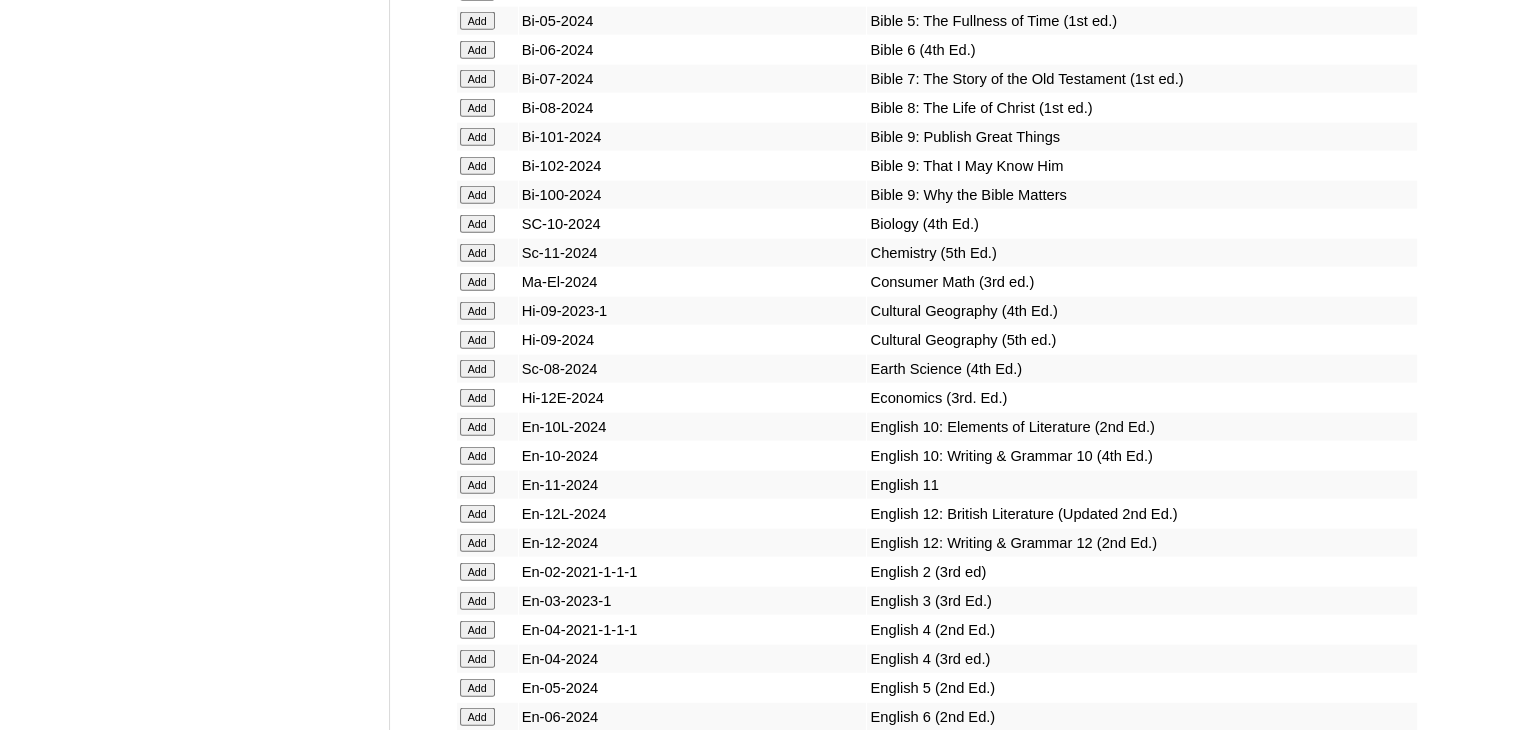 scroll, scrollTop: 4767, scrollLeft: 0, axis: vertical 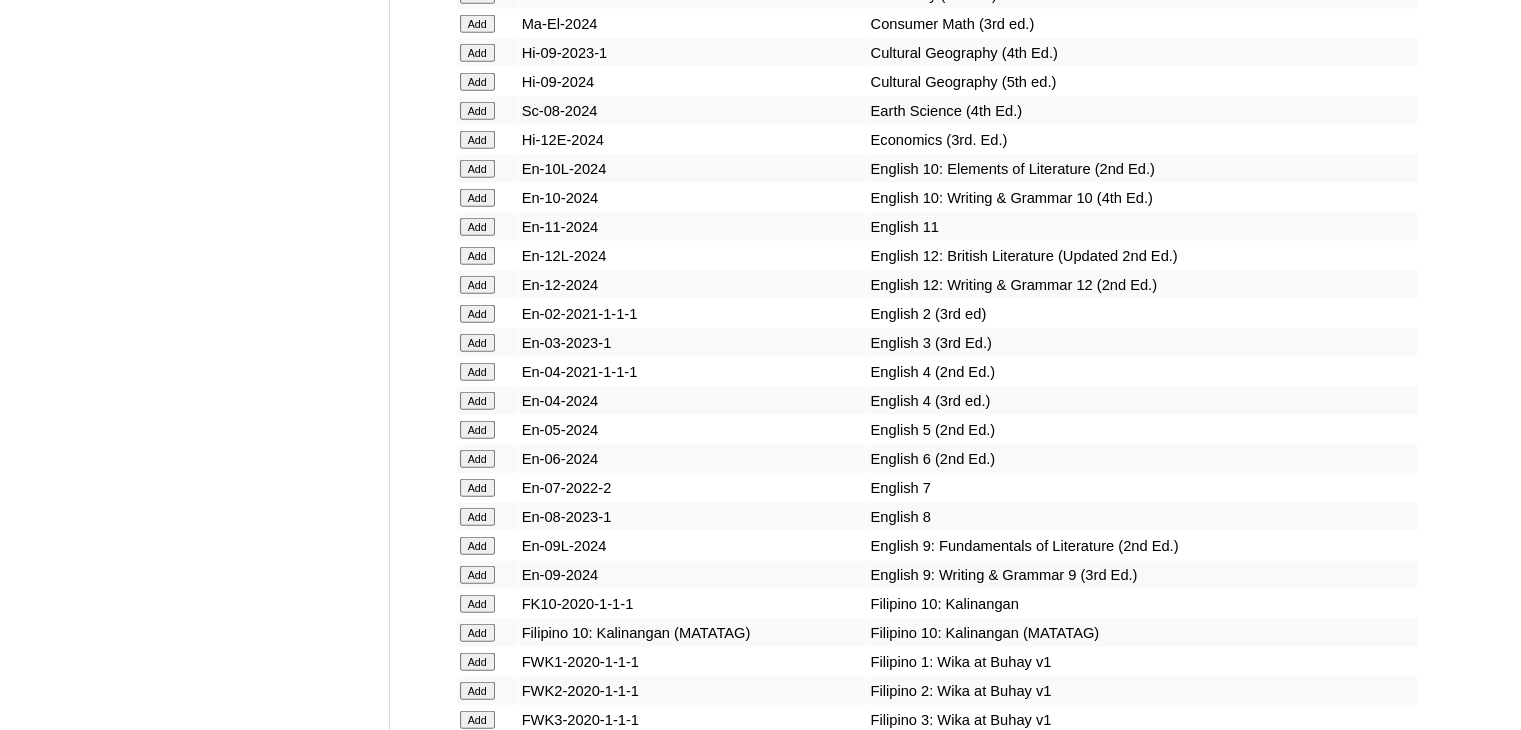 click on "Add" at bounding box center [477, -4648] 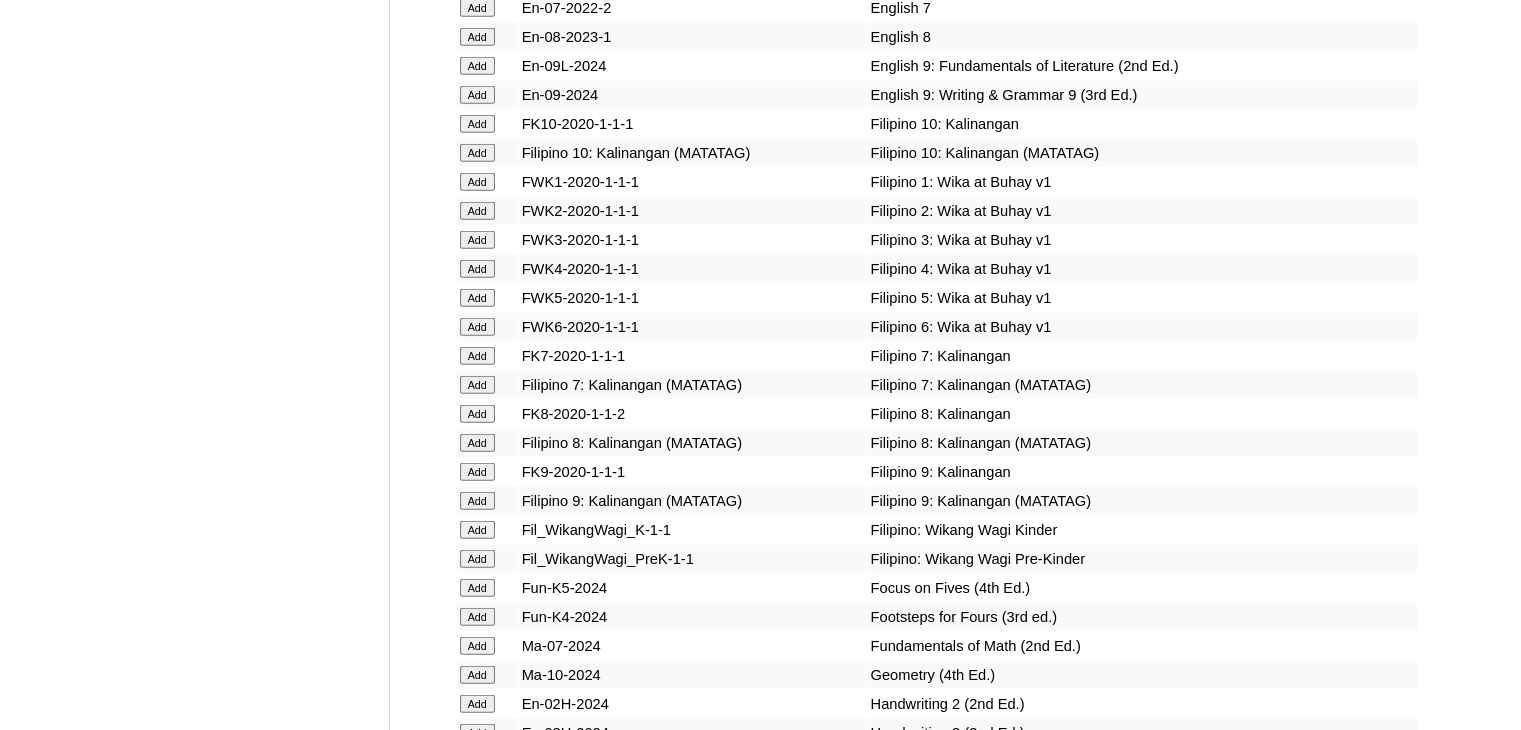 scroll, scrollTop: 5650, scrollLeft: 0, axis: vertical 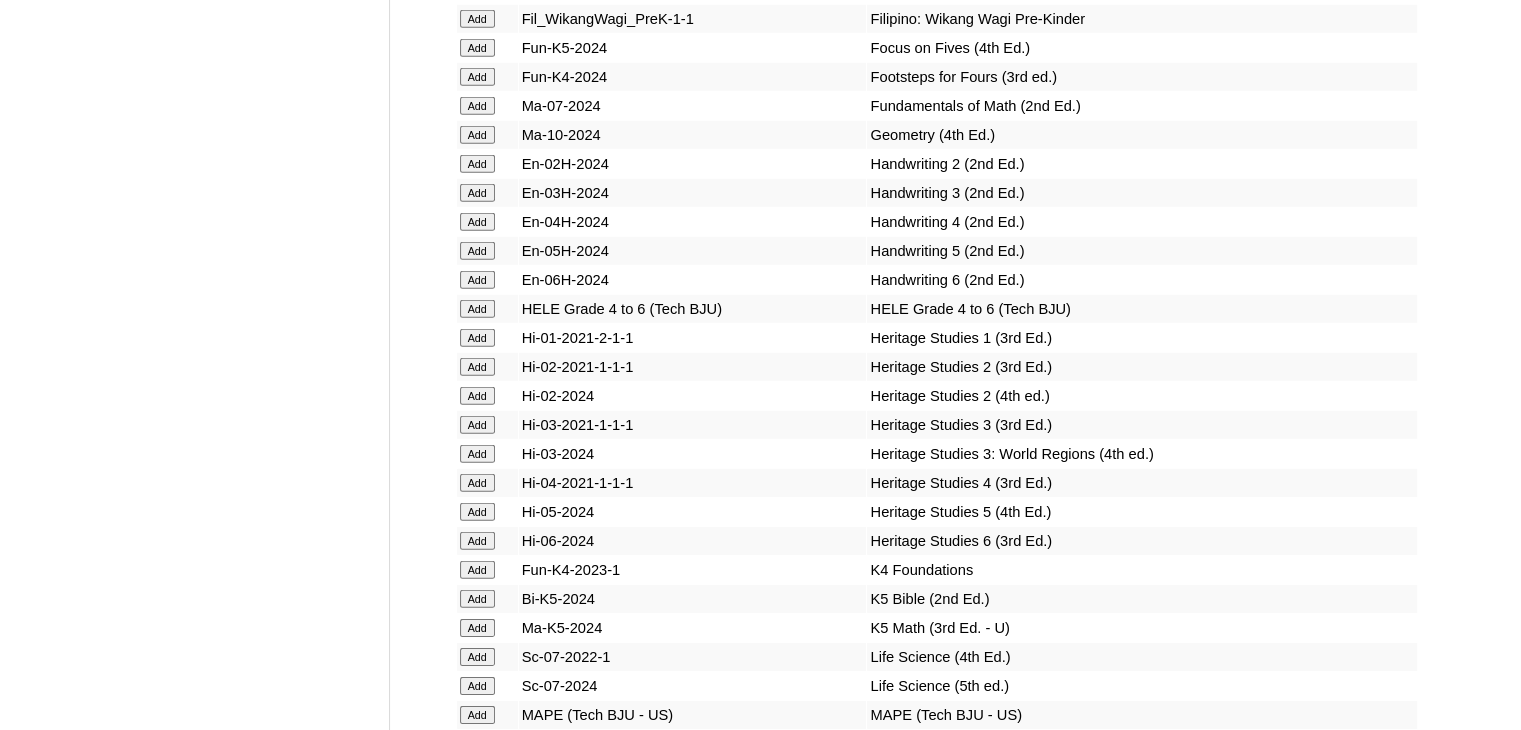 click on "Add" at bounding box center [477, -5668] 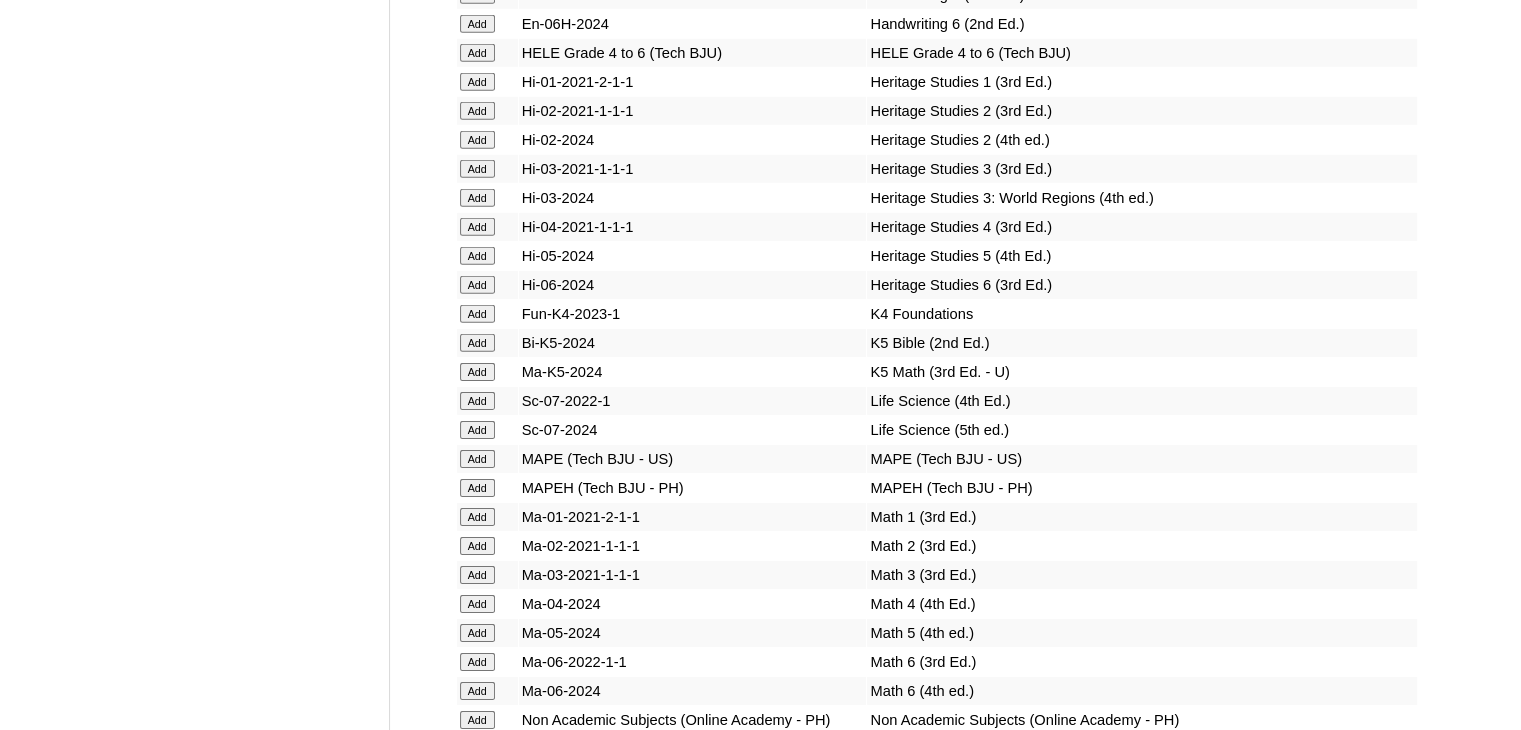 scroll, scrollTop: 6308, scrollLeft: 0, axis: vertical 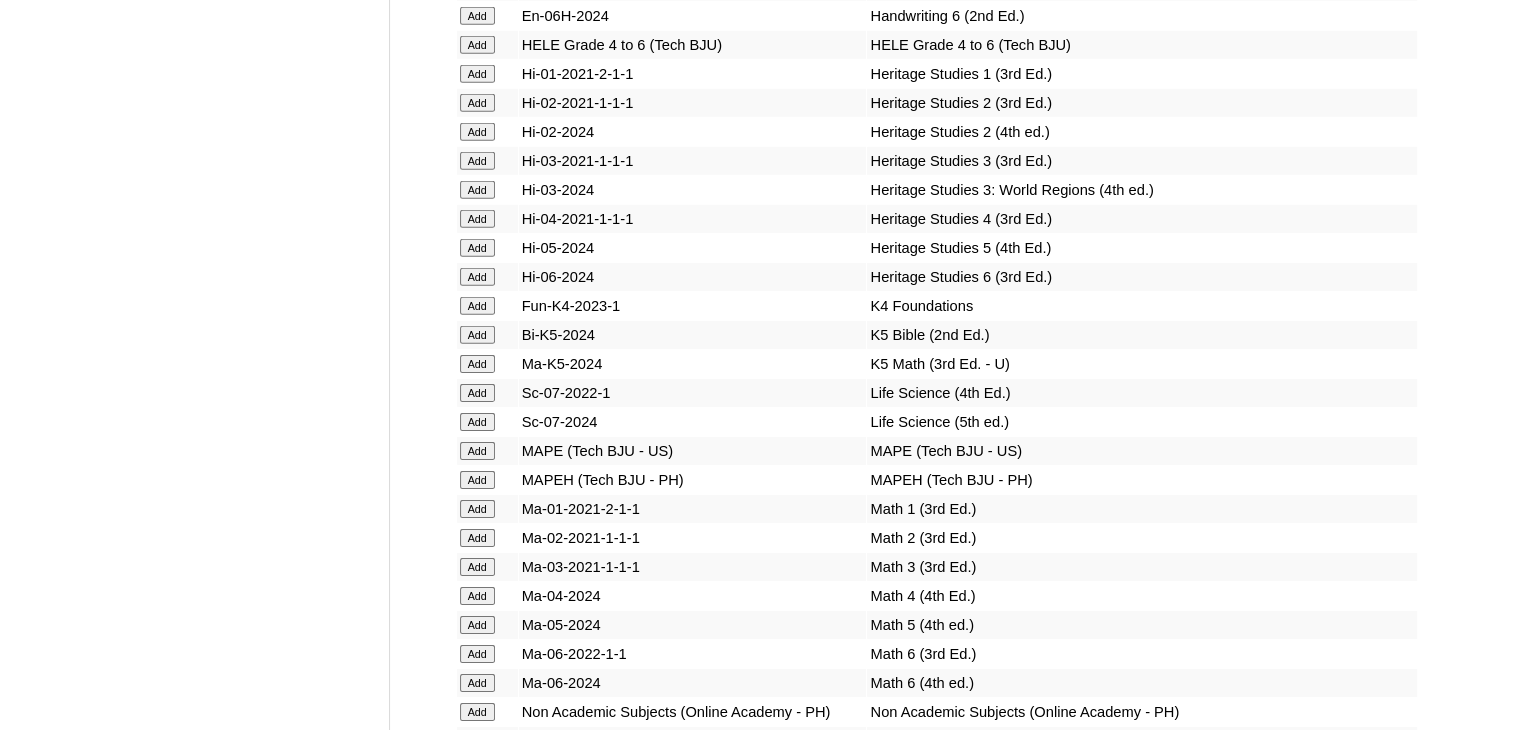 click on "Add" at bounding box center [477, -5932] 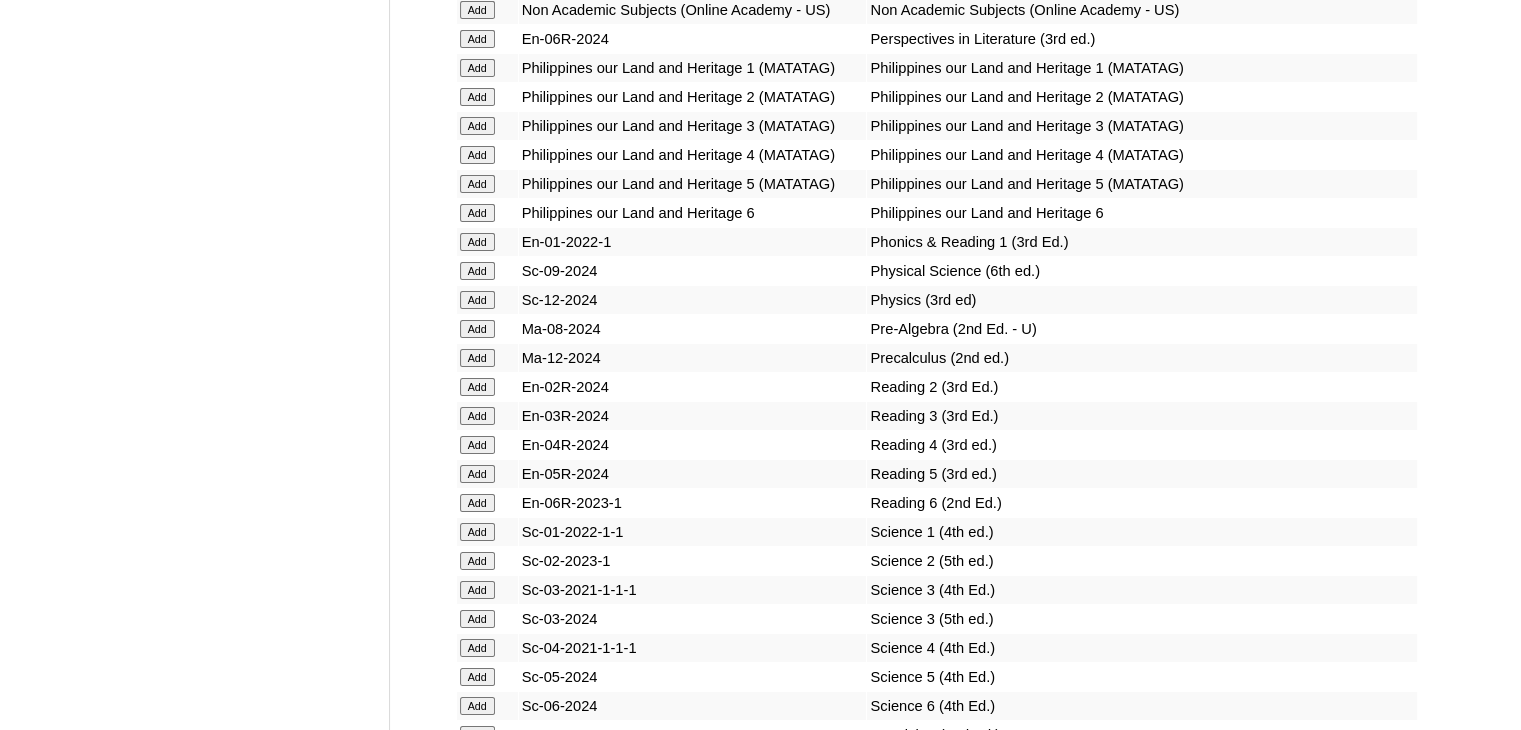 scroll, scrollTop: 7050, scrollLeft: 0, axis: vertical 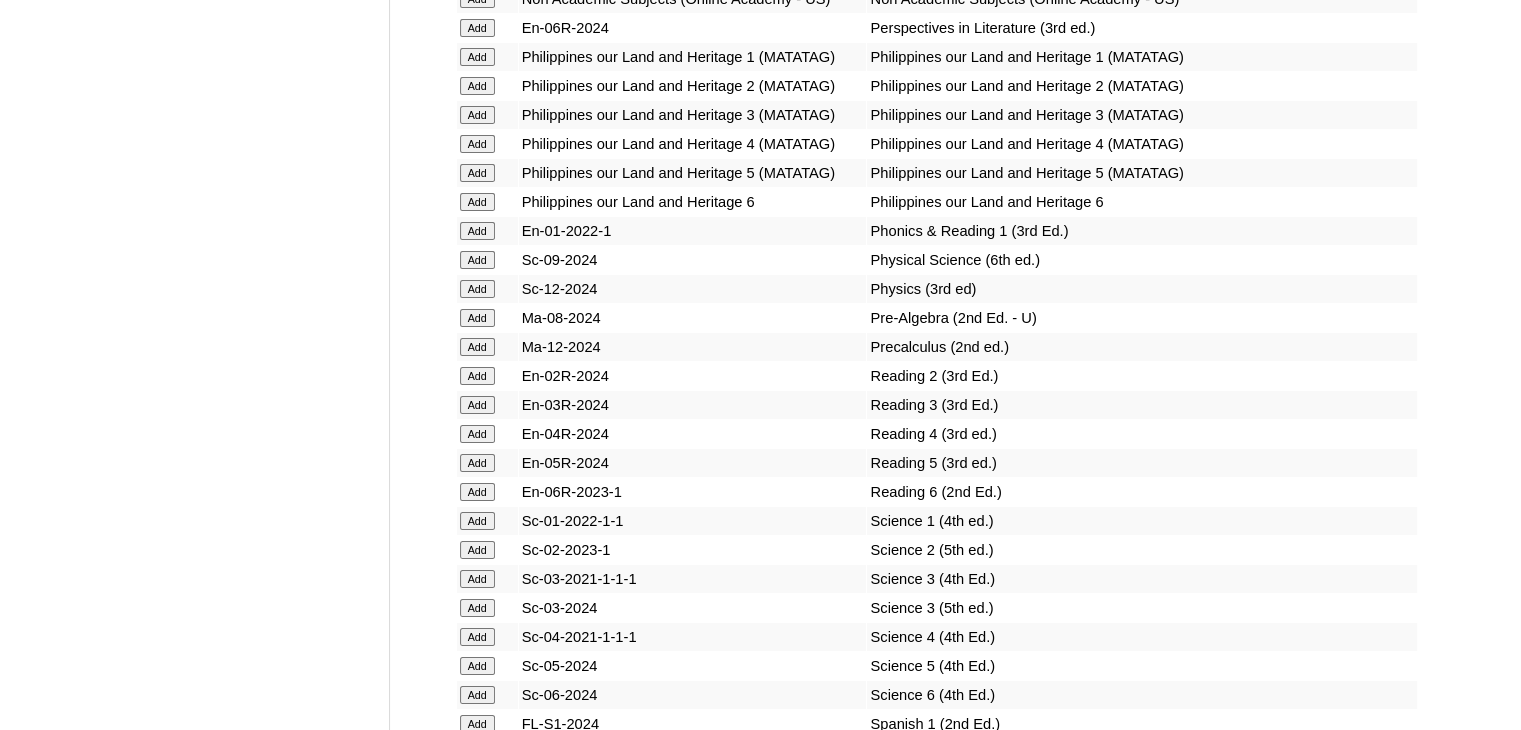 click on "Add" at bounding box center (477, -6674) 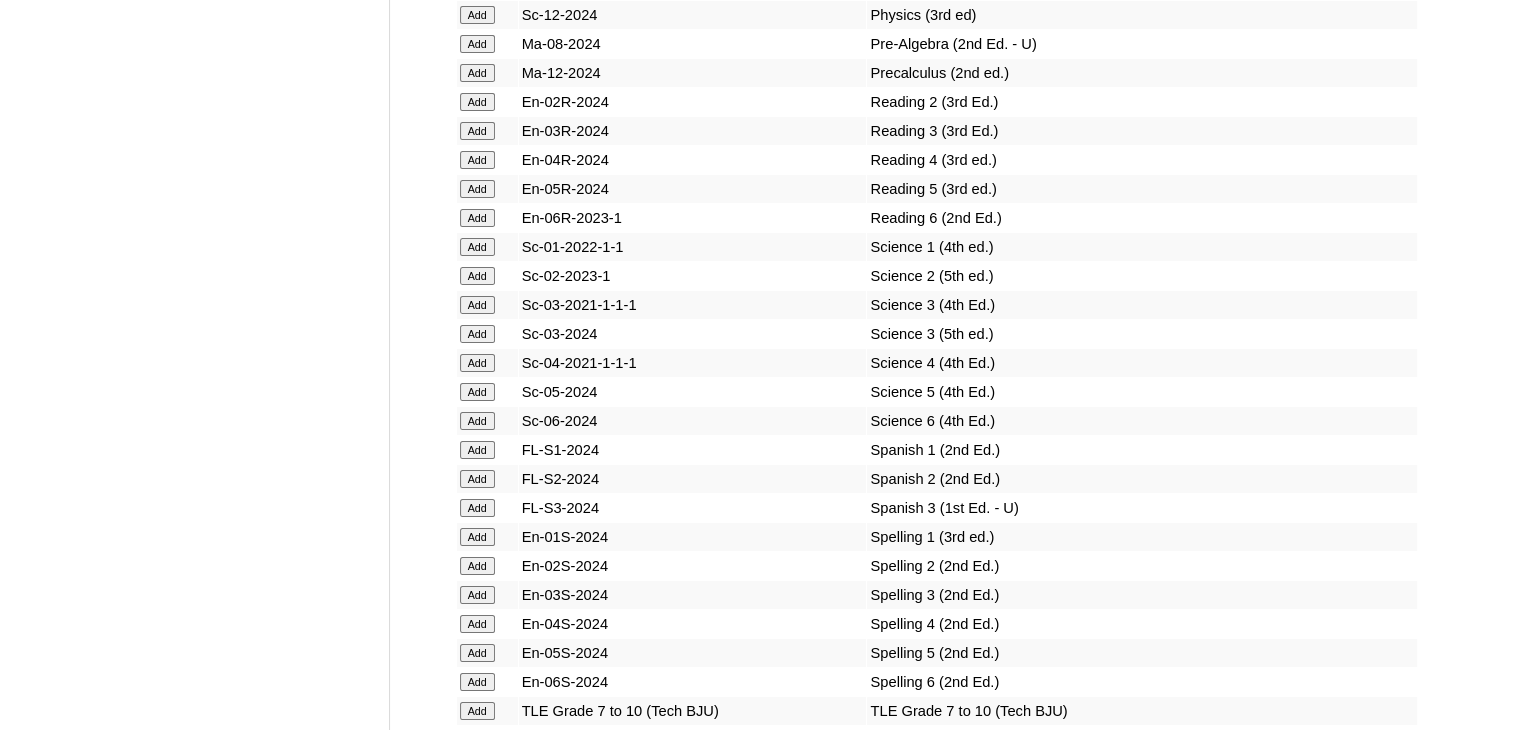 scroll, scrollTop: 7324, scrollLeft: 0, axis: vertical 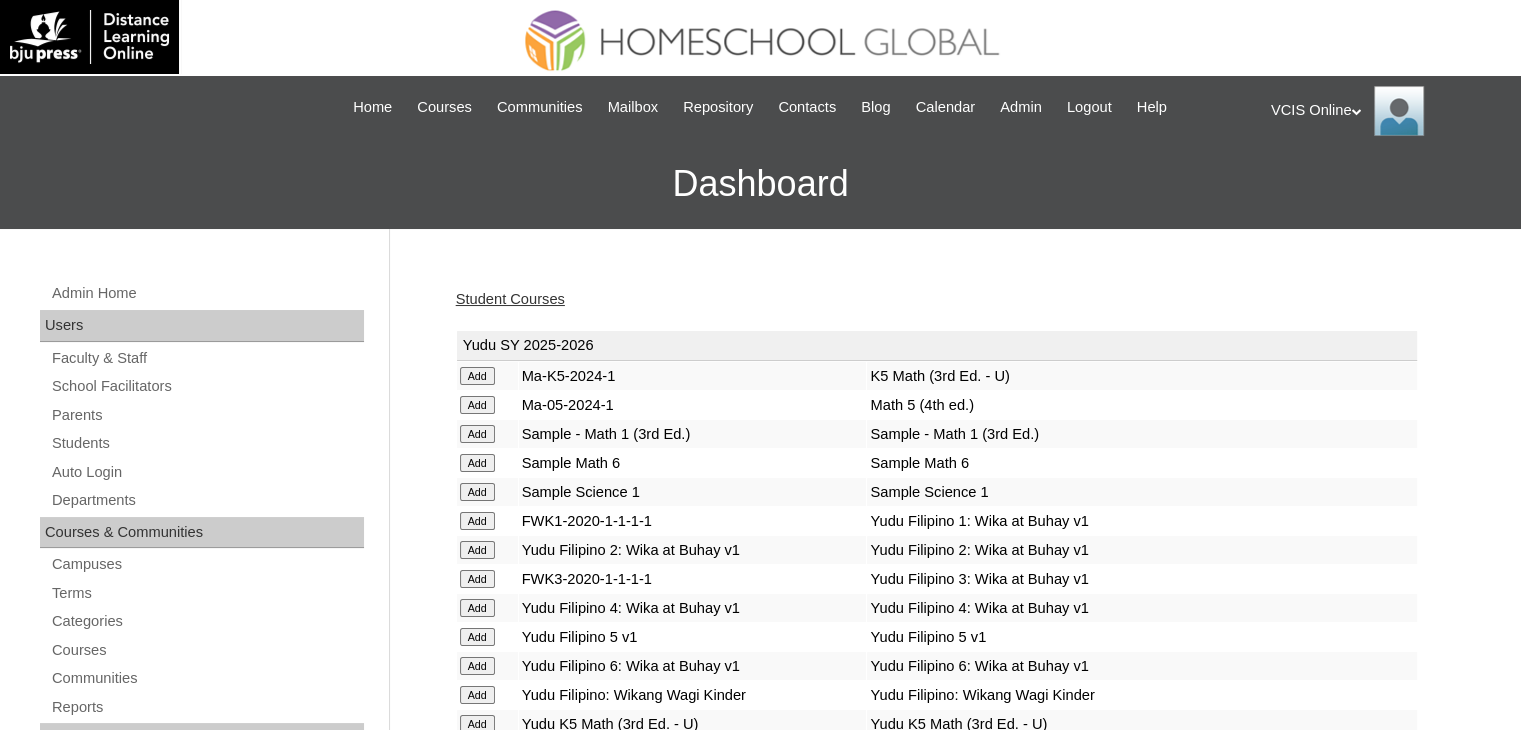 click on "Student Courses" at bounding box center [510, 299] 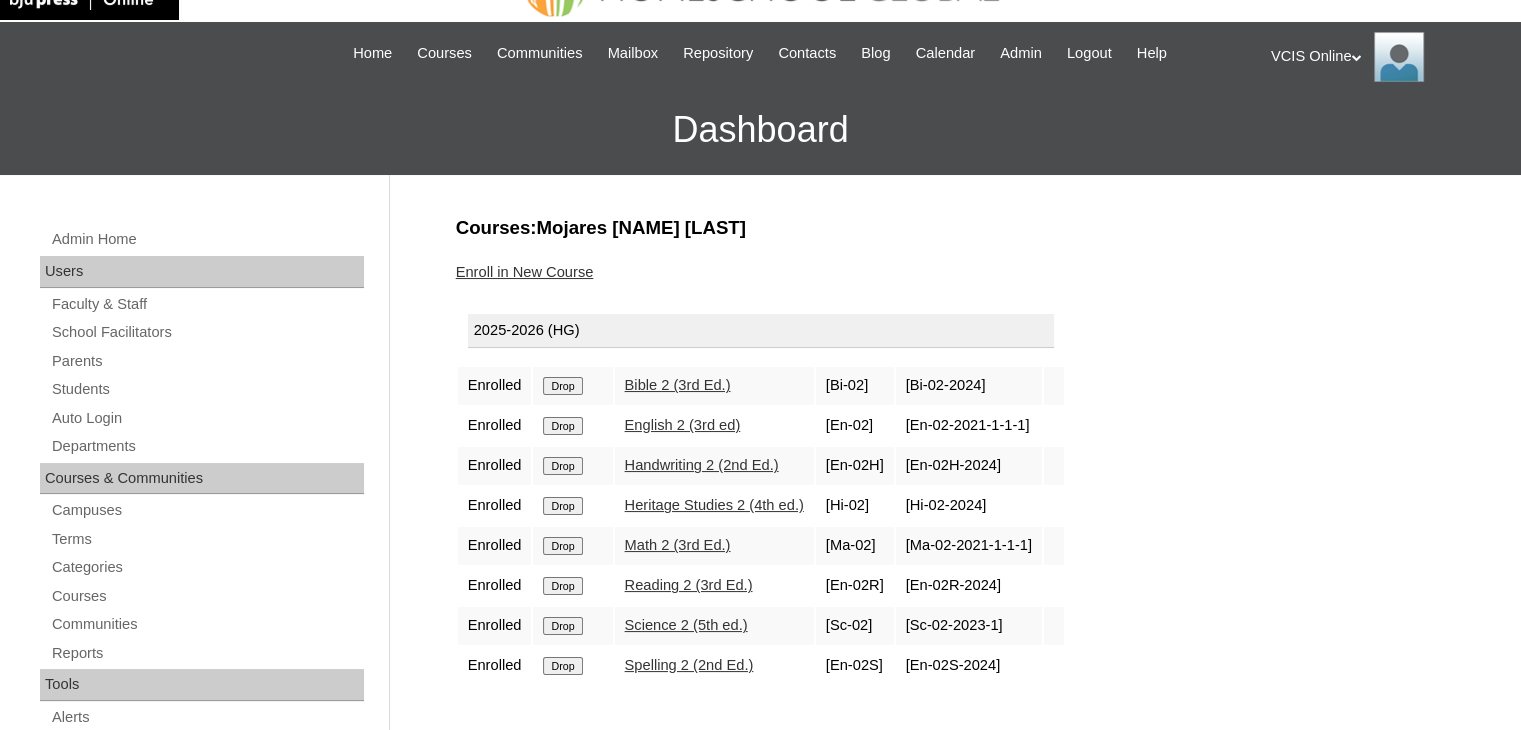 scroll, scrollTop: 43, scrollLeft: 0, axis: vertical 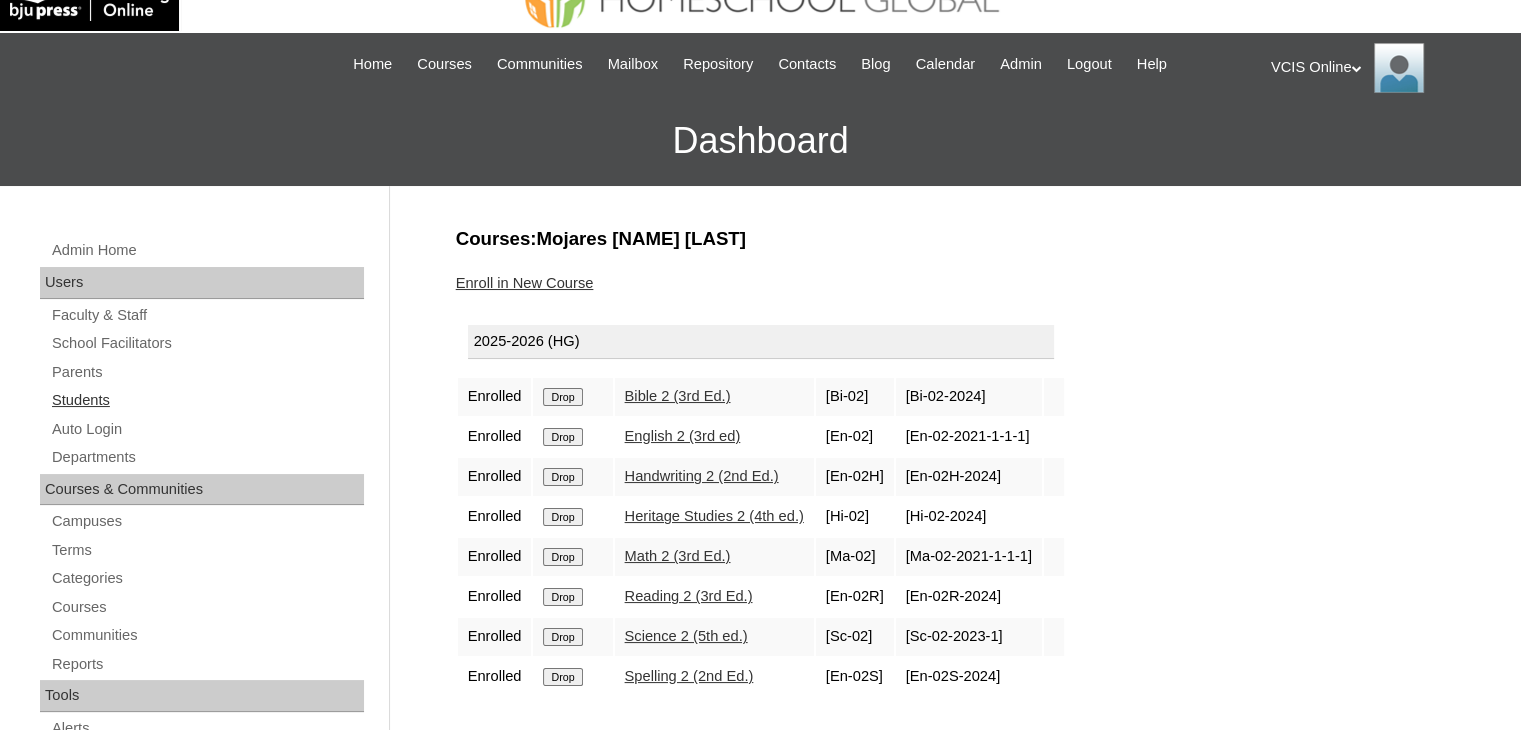 click on "Students" at bounding box center (207, 400) 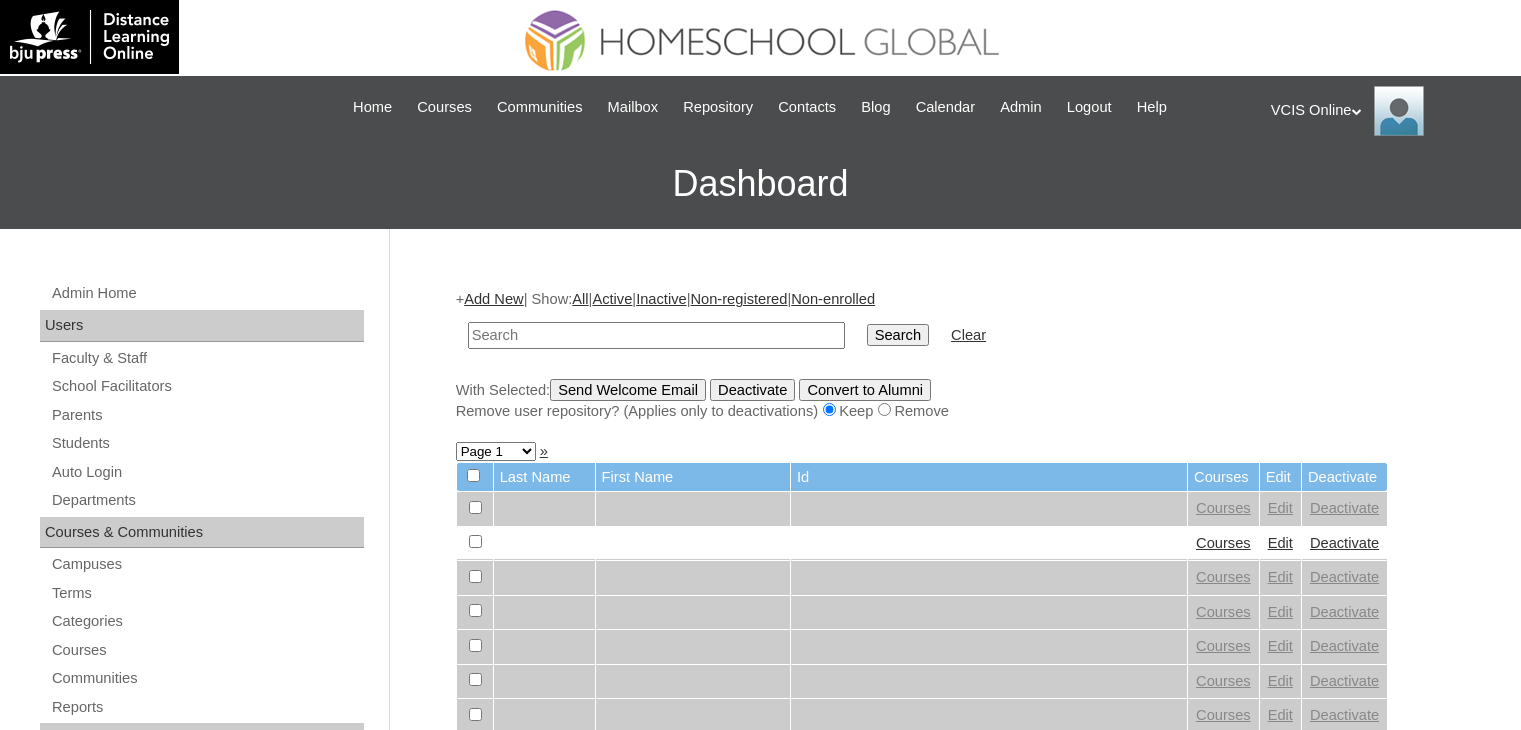 scroll, scrollTop: 0, scrollLeft: 0, axis: both 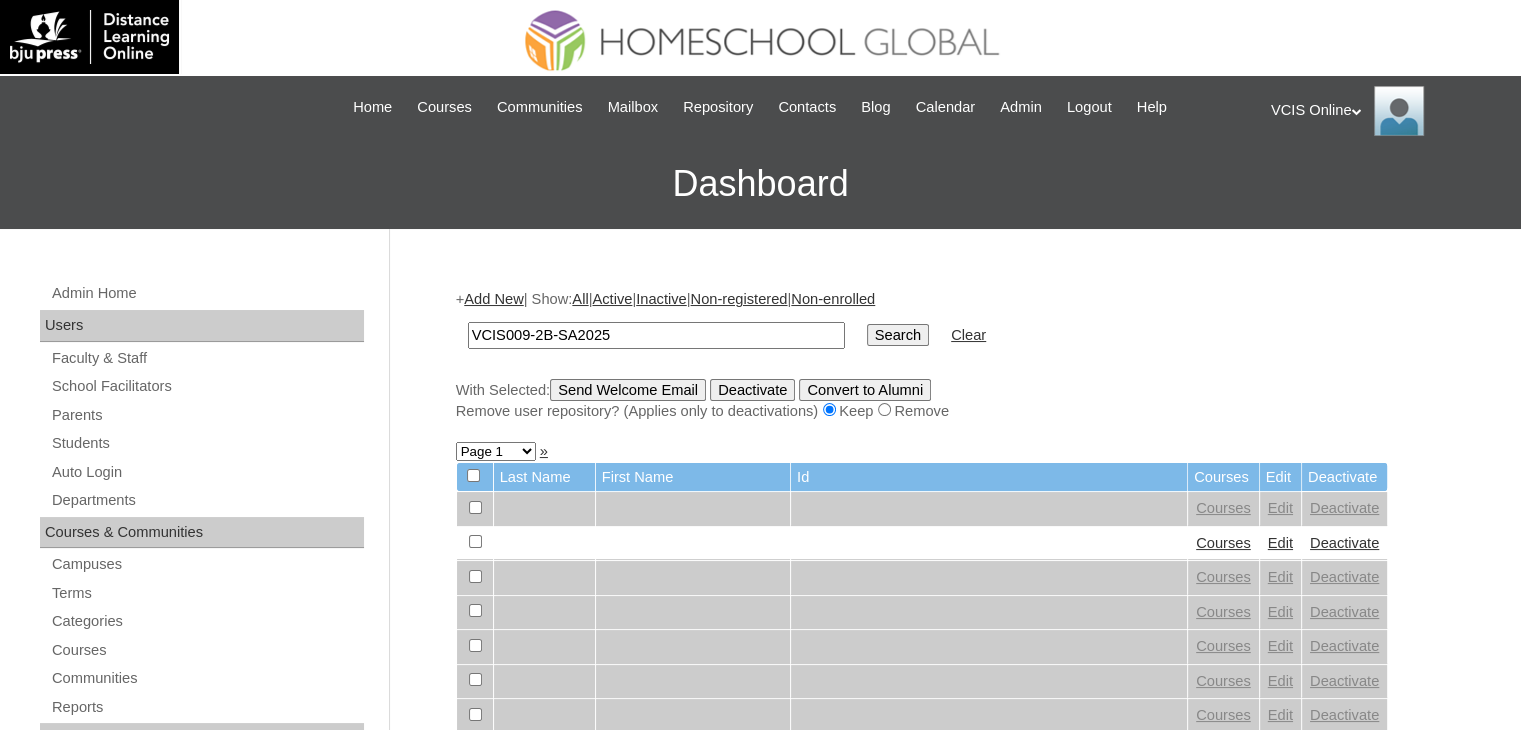 type on "VCIS009-2B-SA2025" 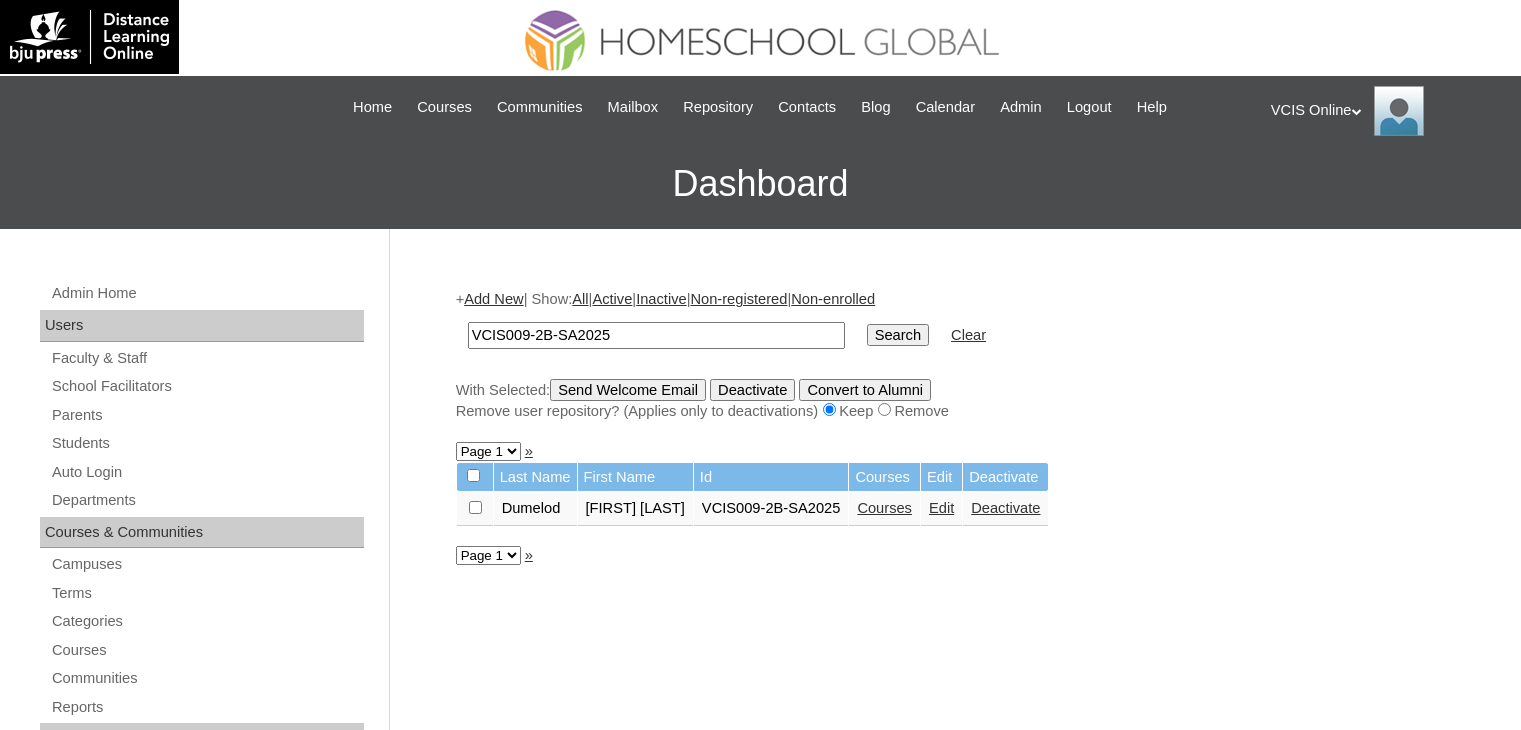 scroll, scrollTop: 0, scrollLeft: 0, axis: both 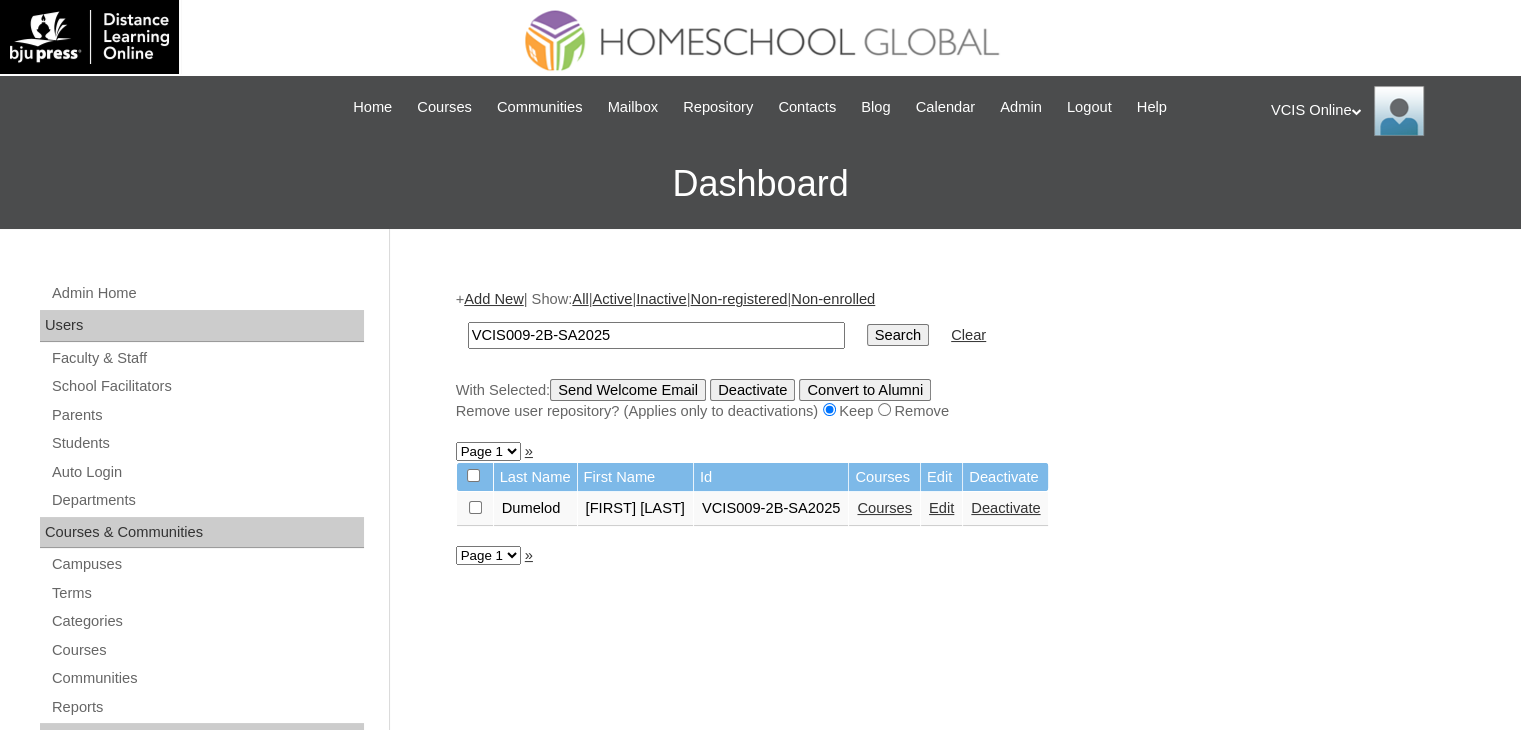 click on "Courses" at bounding box center (884, 508) 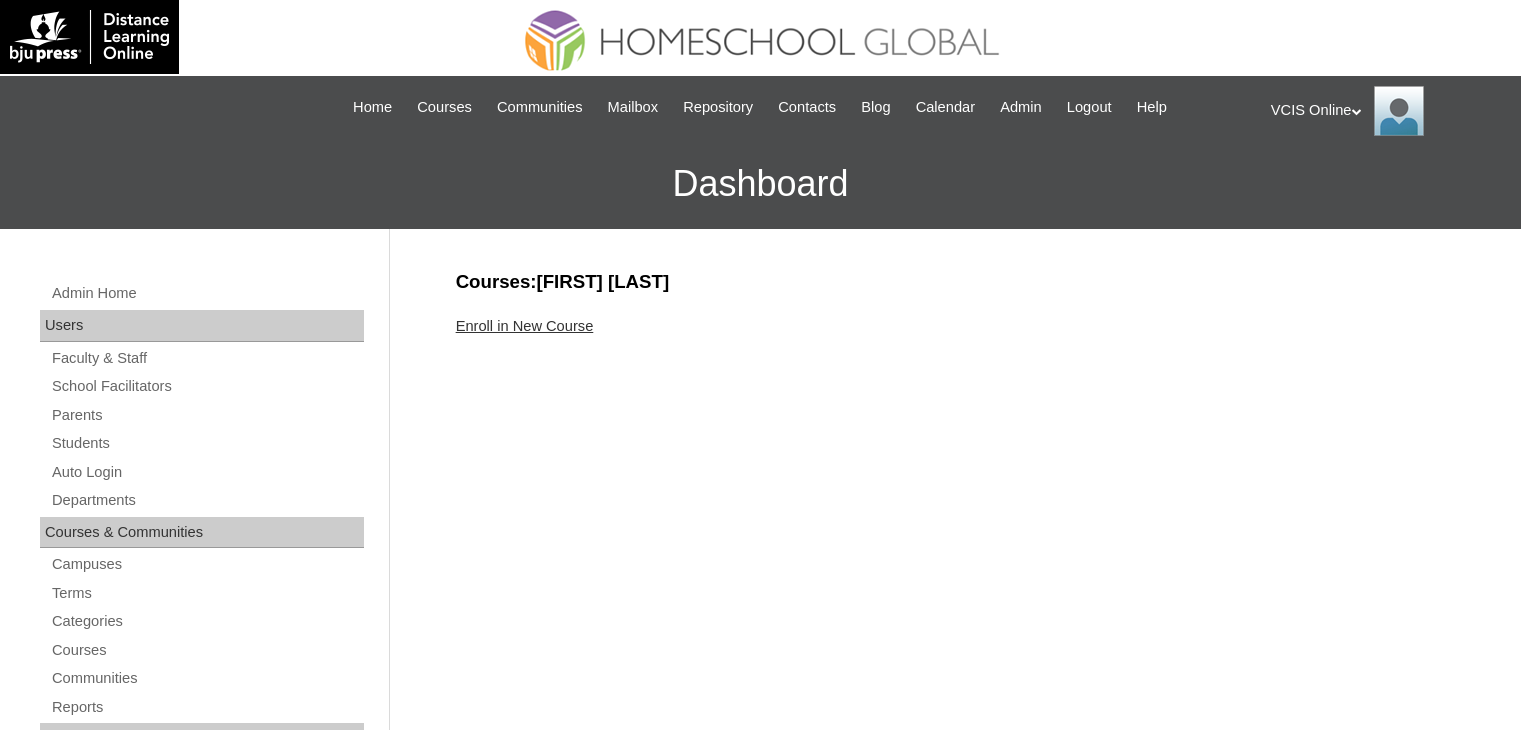 scroll, scrollTop: 0, scrollLeft: 0, axis: both 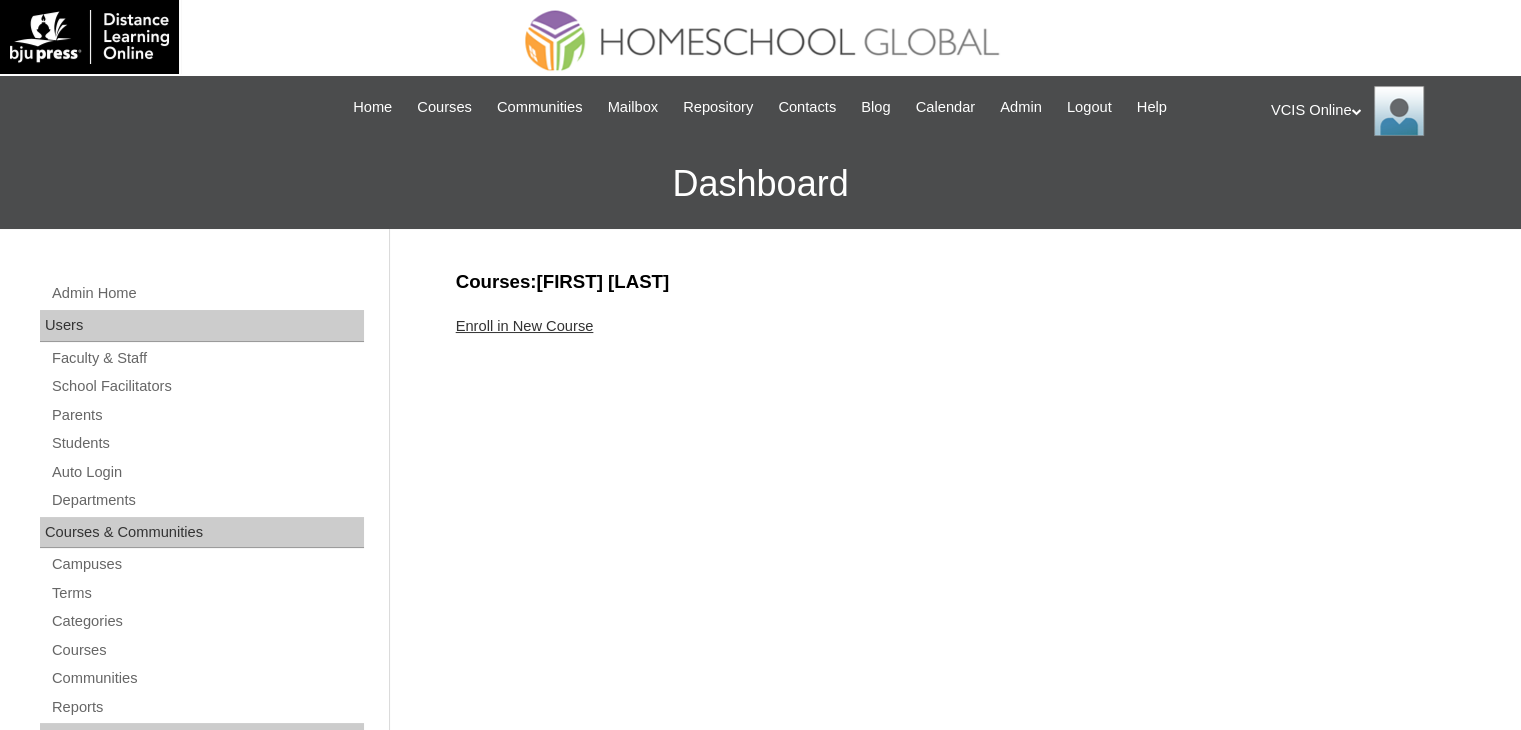 click on "Courses:Dumelod Dominique Gabrielle
Enroll in New Course" at bounding box center [946, 938] 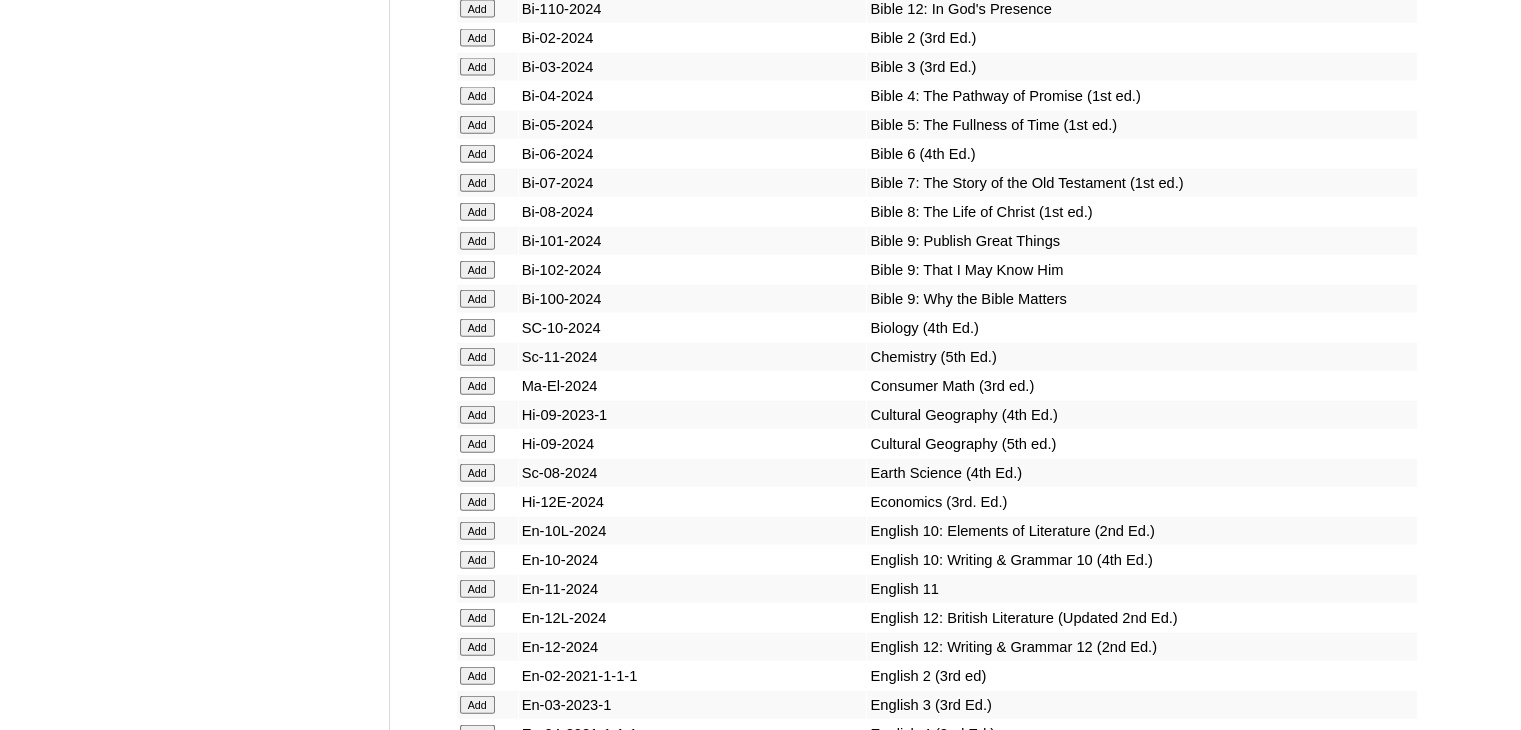 scroll, scrollTop: 4684, scrollLeft: 0, axis: vertical 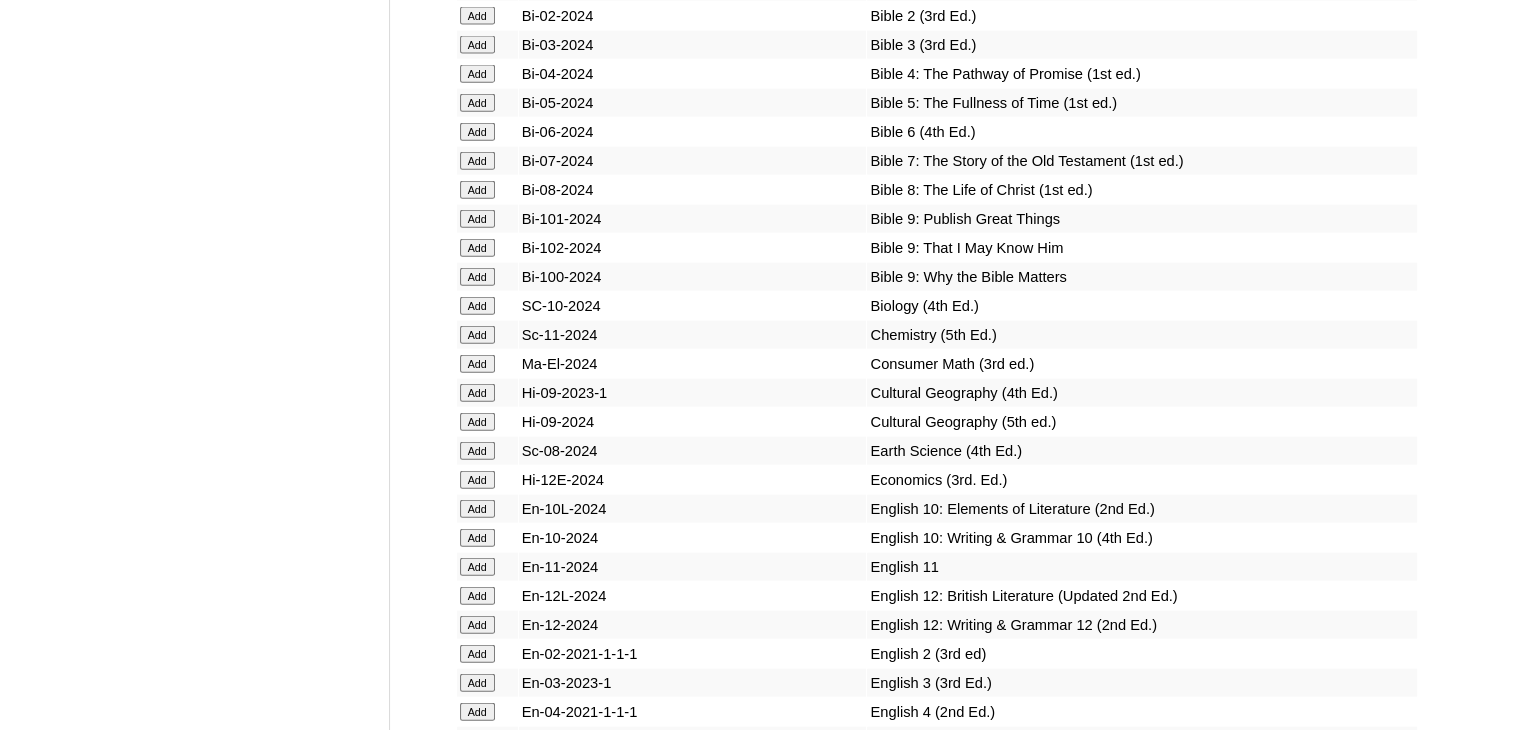 click on "Add" at bounding box center [477, -4308] 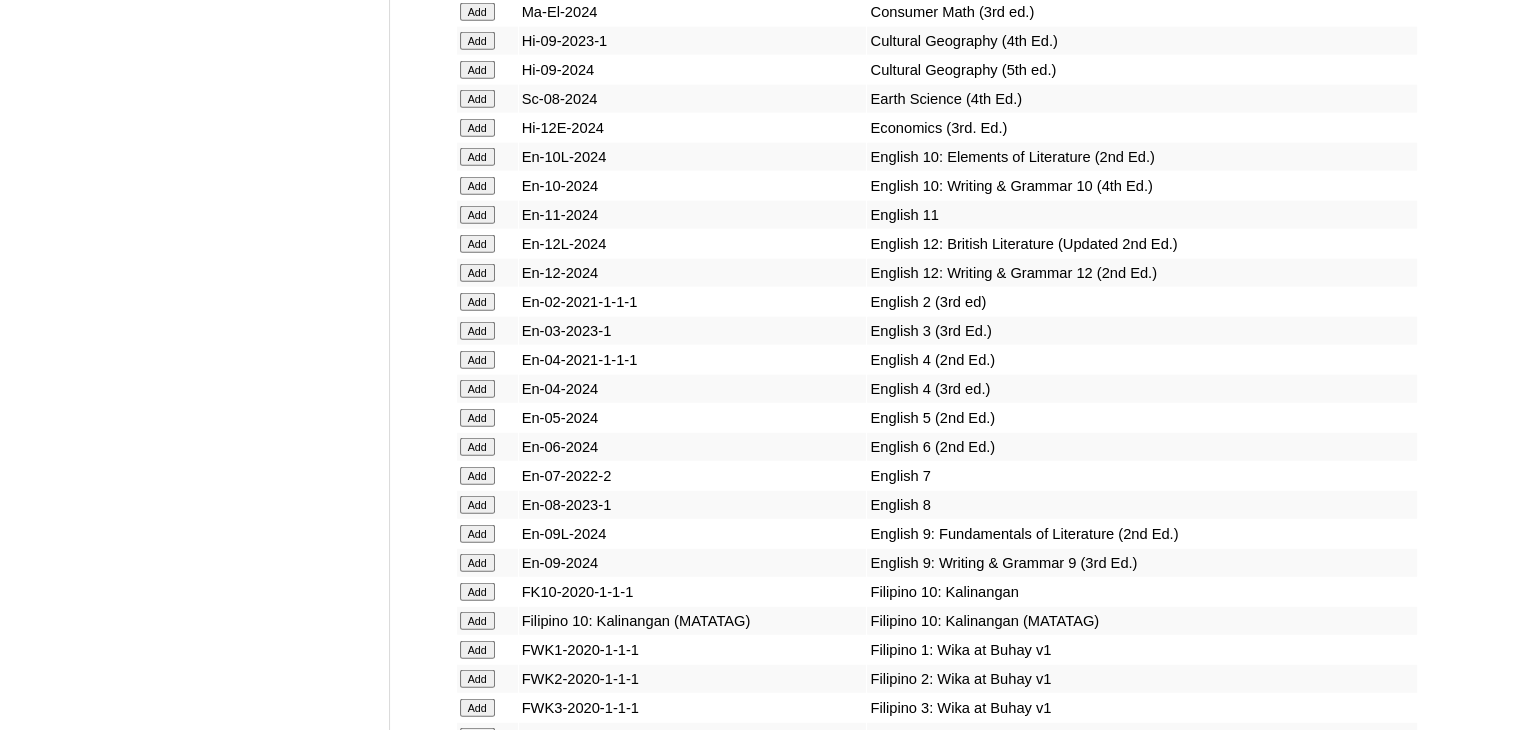 scroll, scrollTop: 5131, scrollLeft: 0, axis: vertical 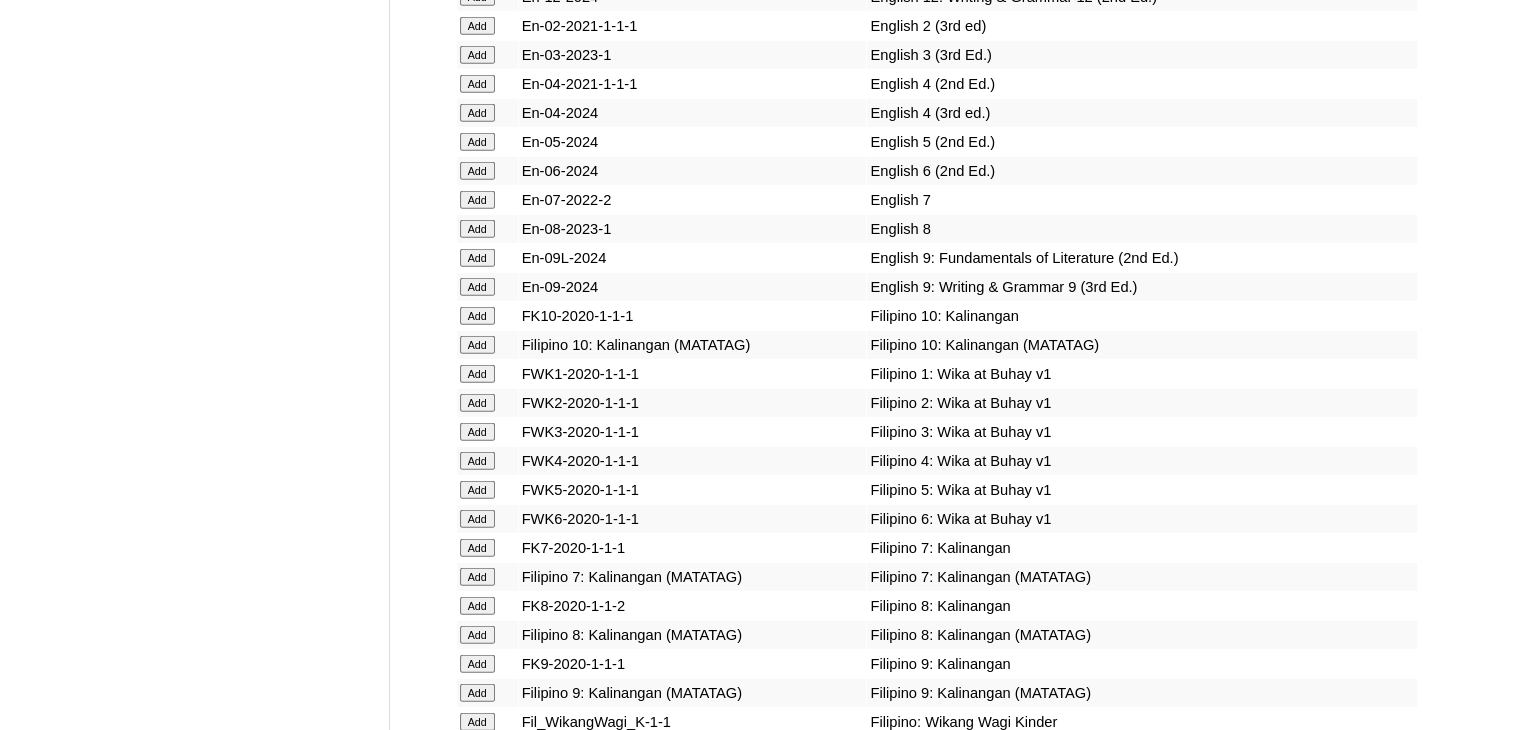 click on "Add" at bounding box center [477, -4936] 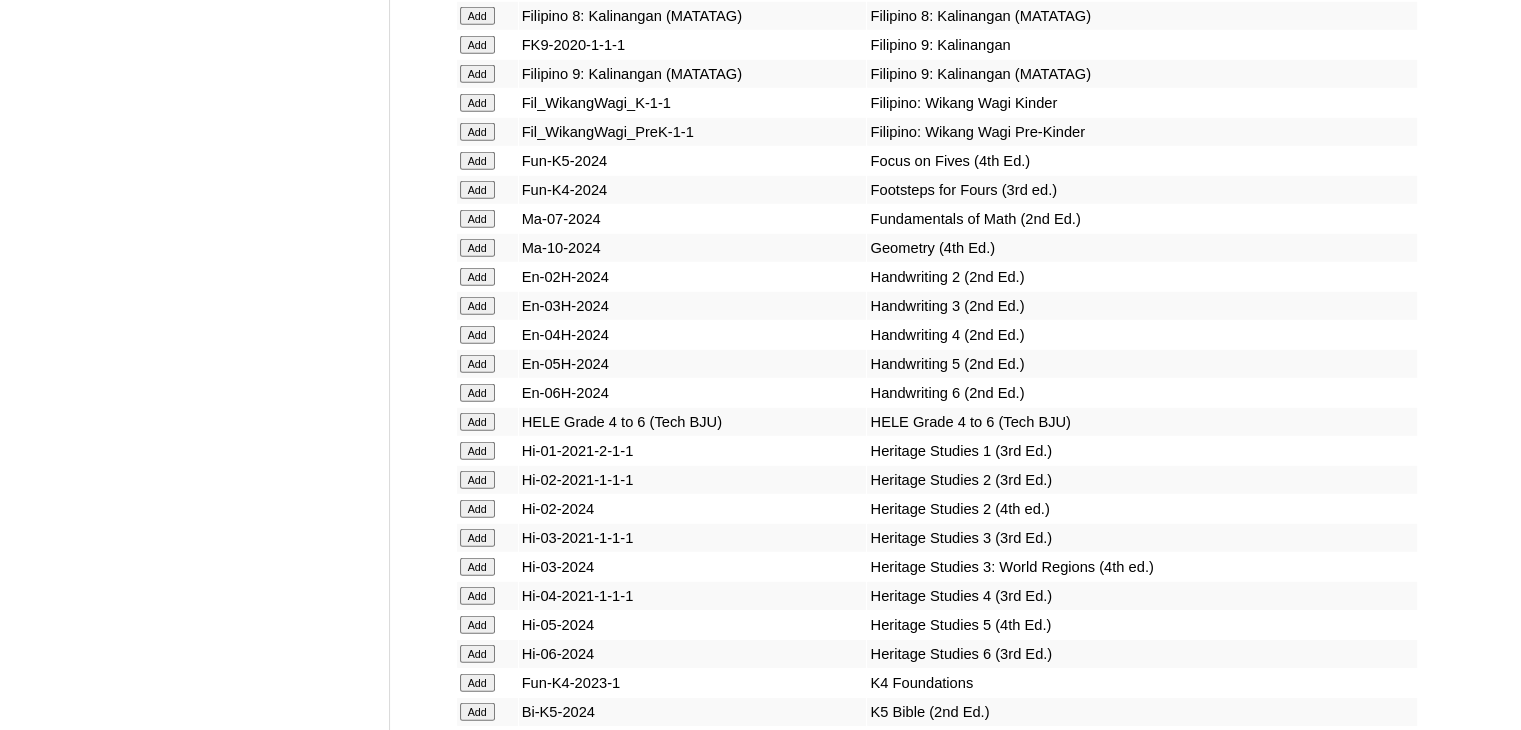 scroll, scrollTop: 5947, scrollLeft: 0, axis: vertical 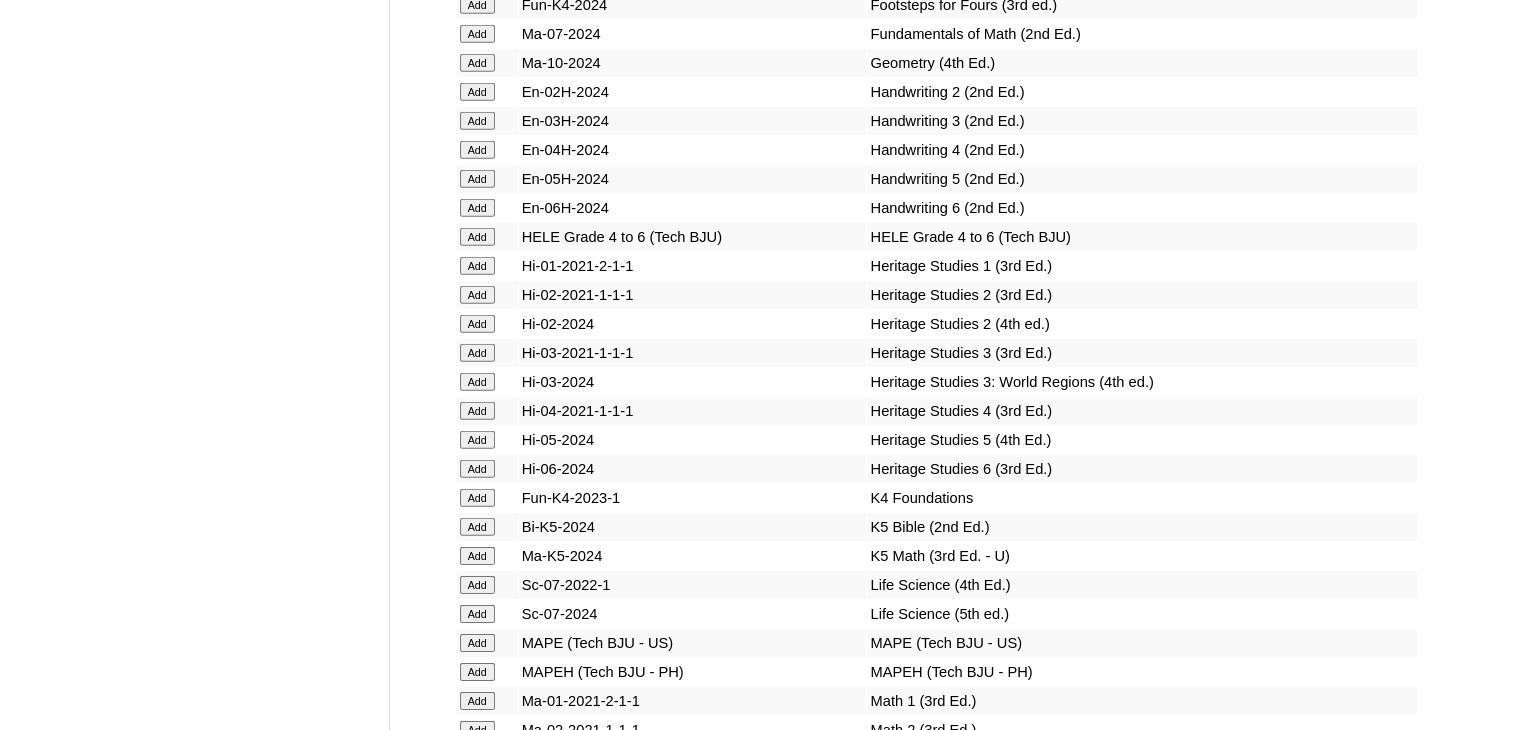 click on "Add" at bounding box center [477, -5740] 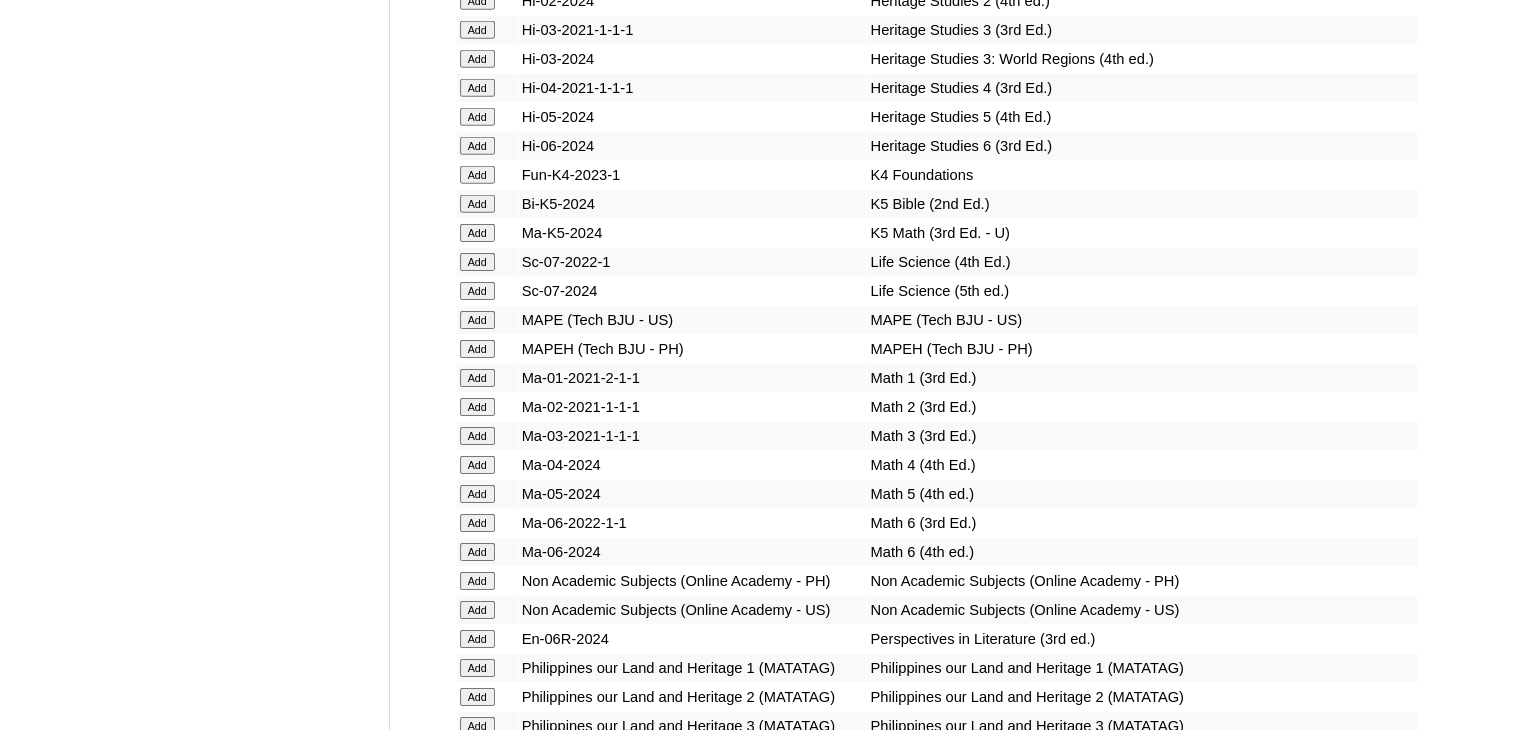 scroll, scrollTop: 6440, scrollLeft: 0, axis: vertical 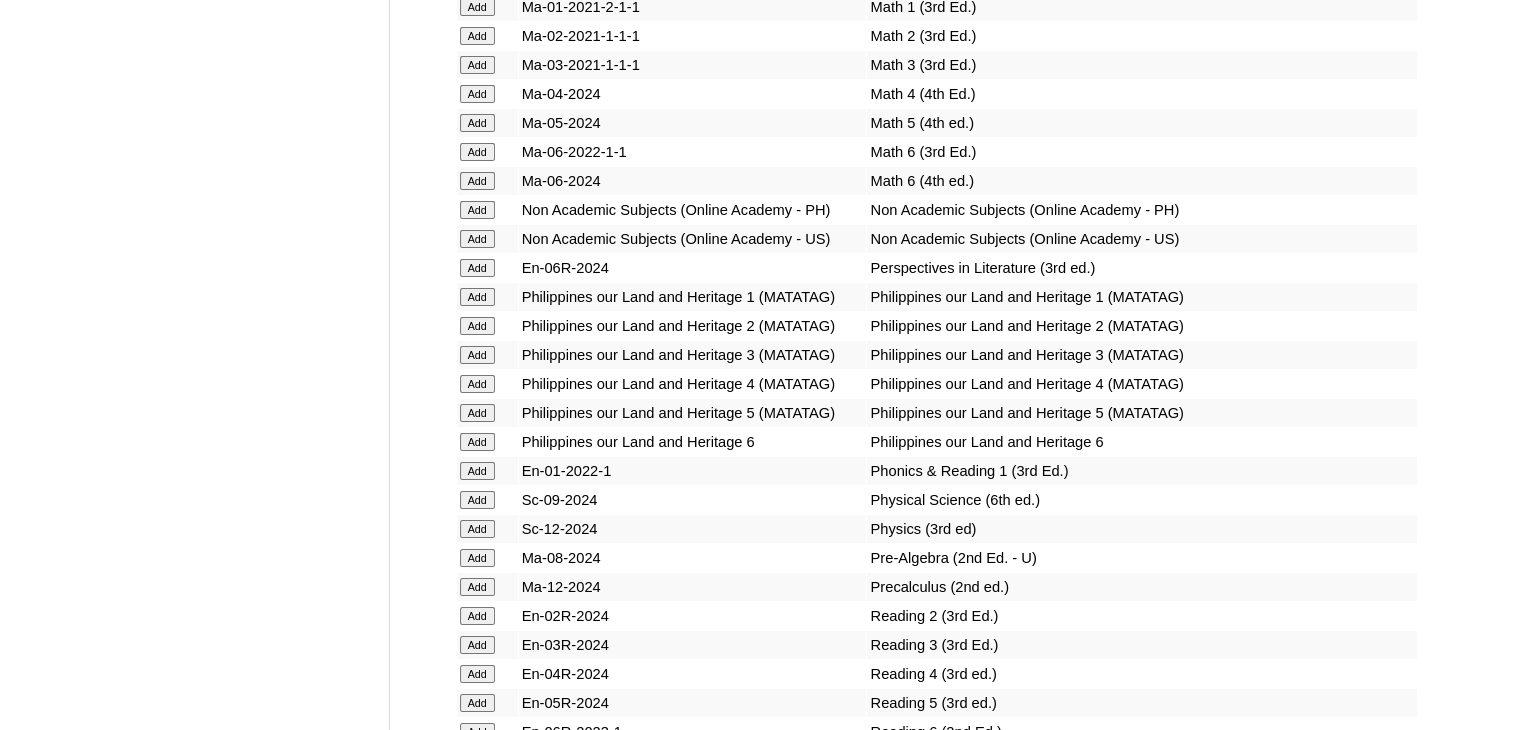 click on "Add" at bounding box center (477, -6434) 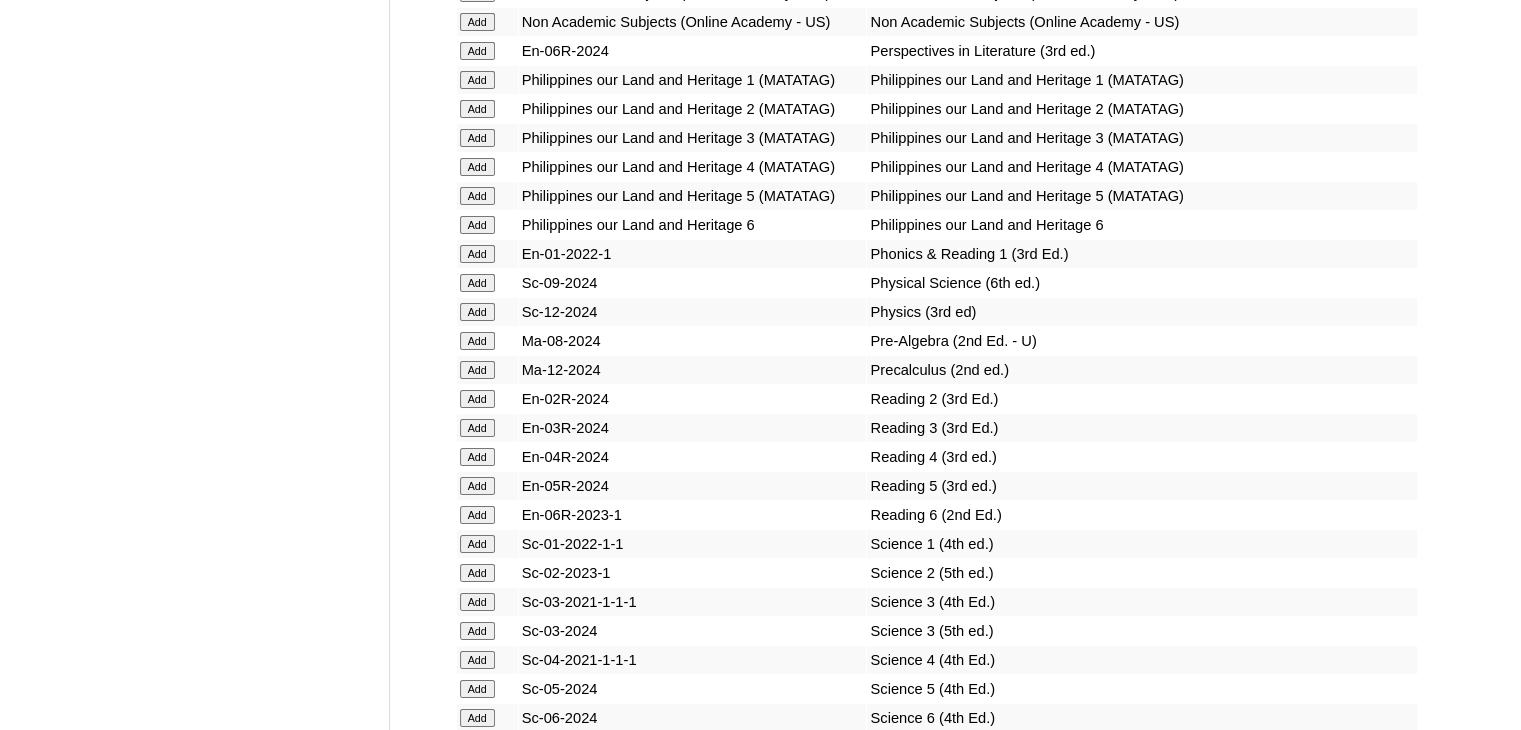 scroll, scrollTop: 7032, scrollLeft: 0, axis: vertical 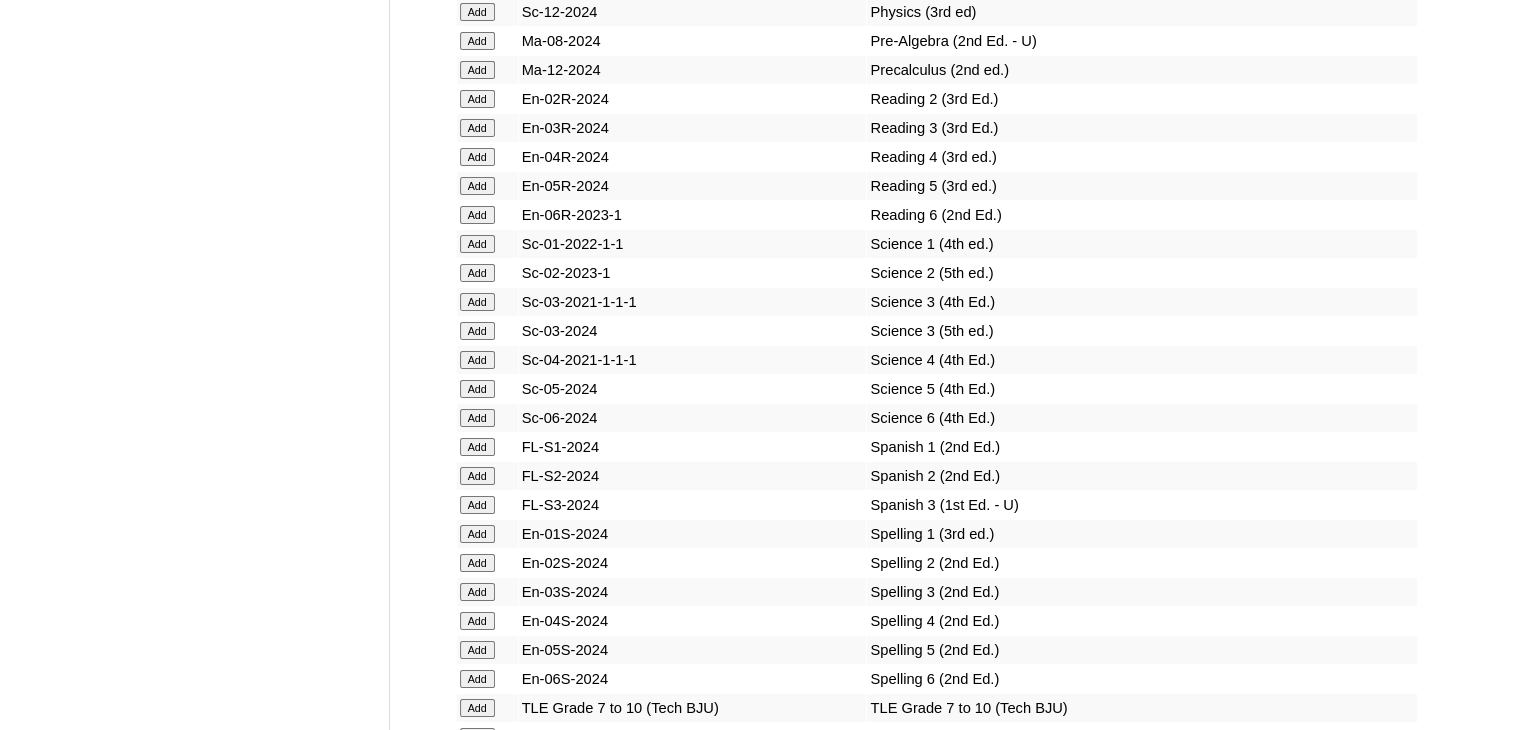 click on "Add" at bounding box center [477, -6951] 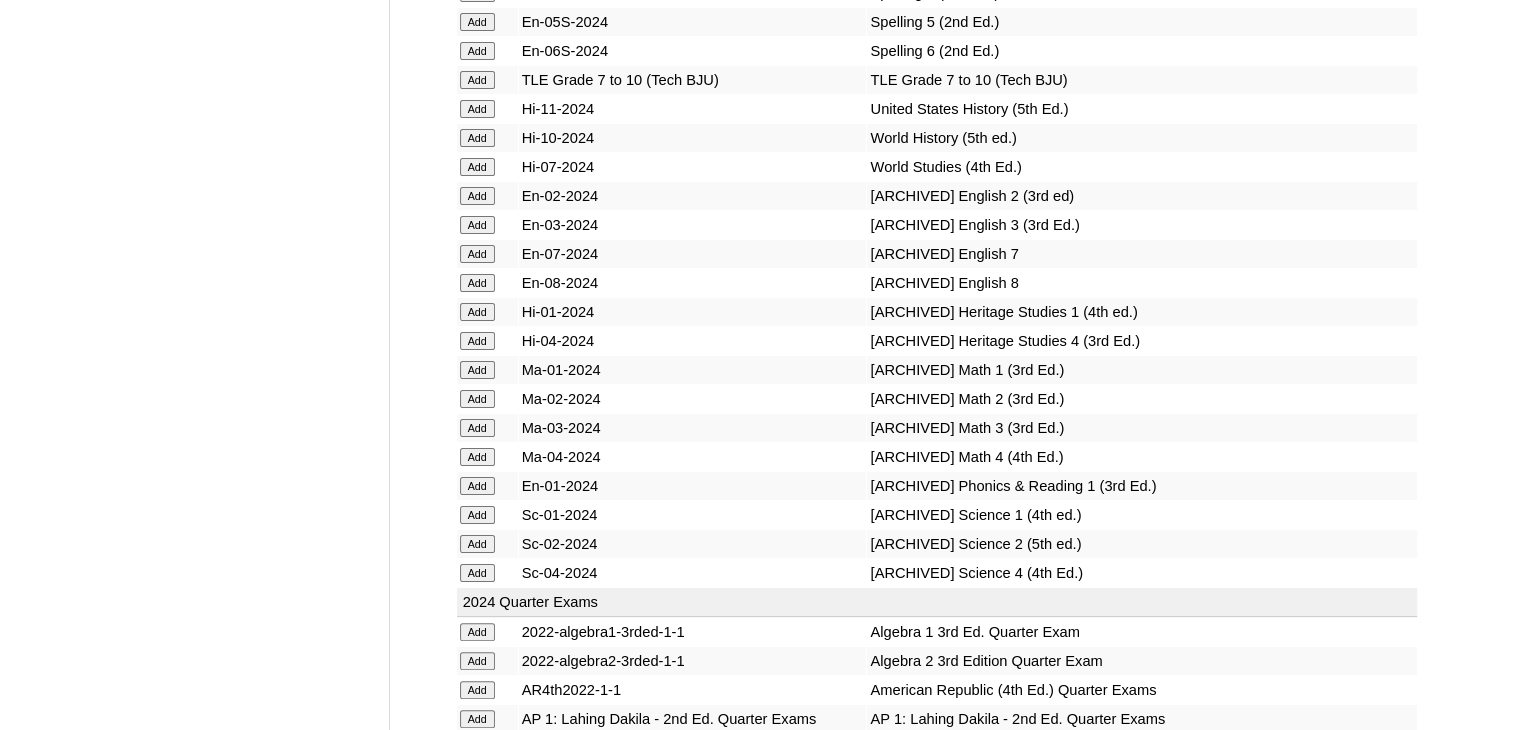scroll, scrollTop: 8060, scrollLeft: 0, axis: vertical 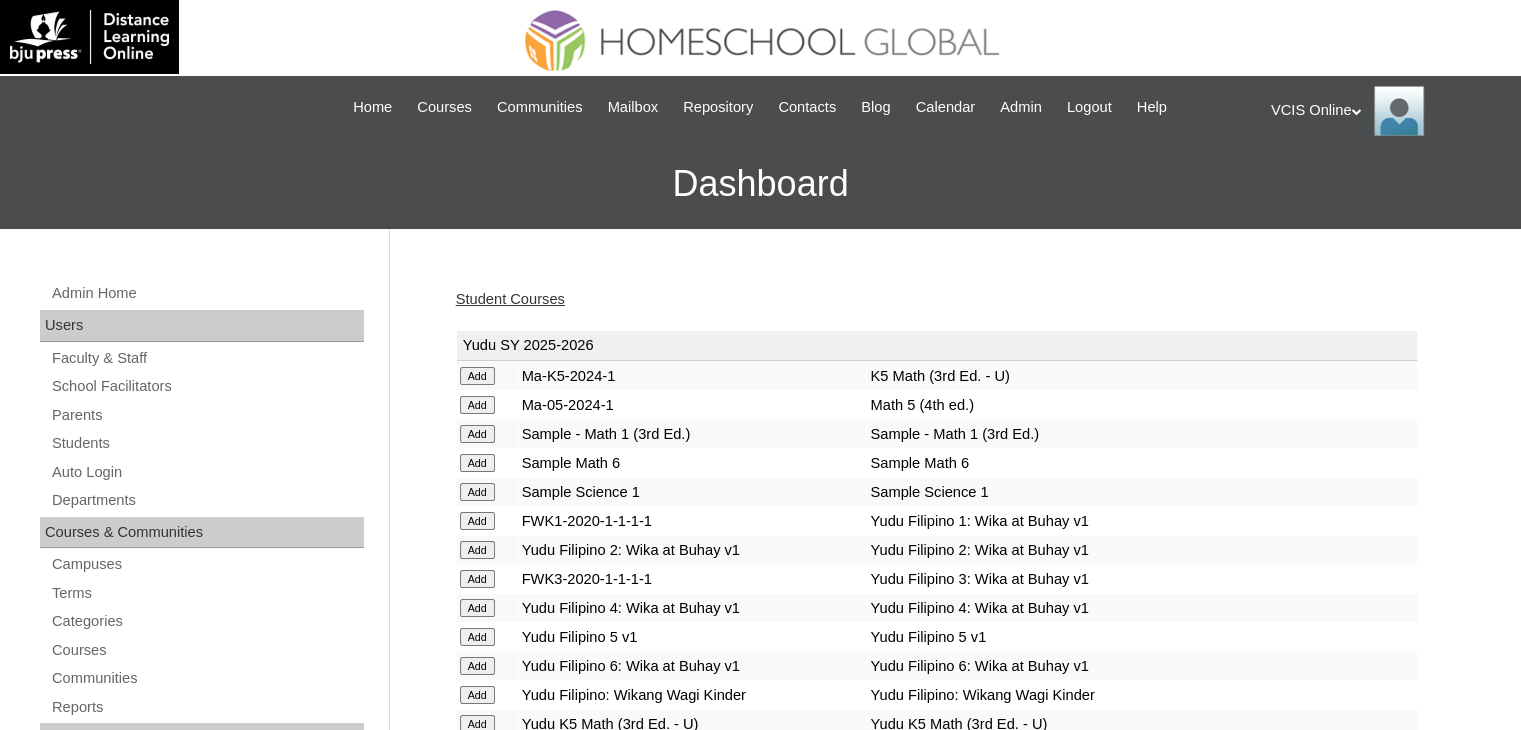 click on "Student Courses" at bounding box center [510, 299] 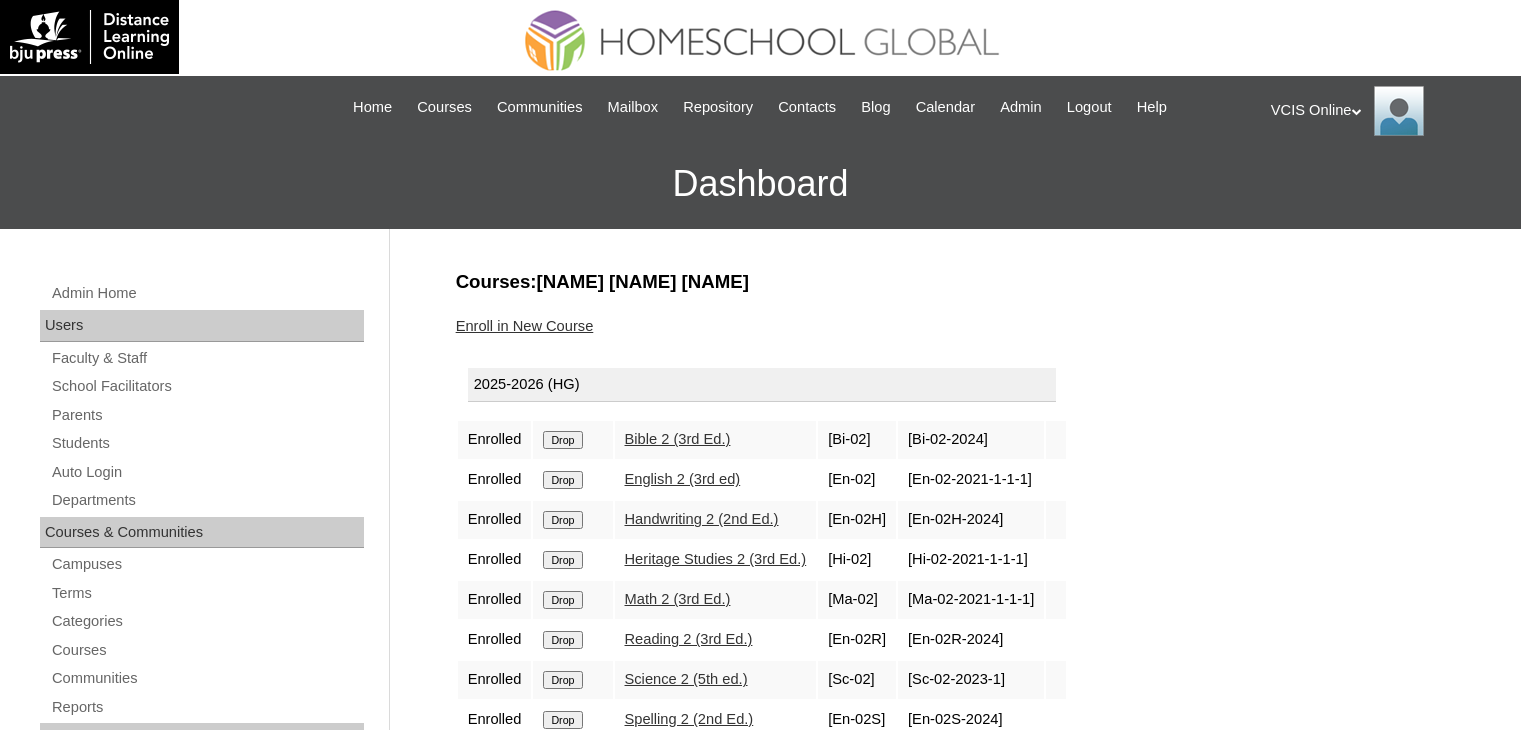 scroll, scrollTop: 0, scrollLeft: 0, axis: both 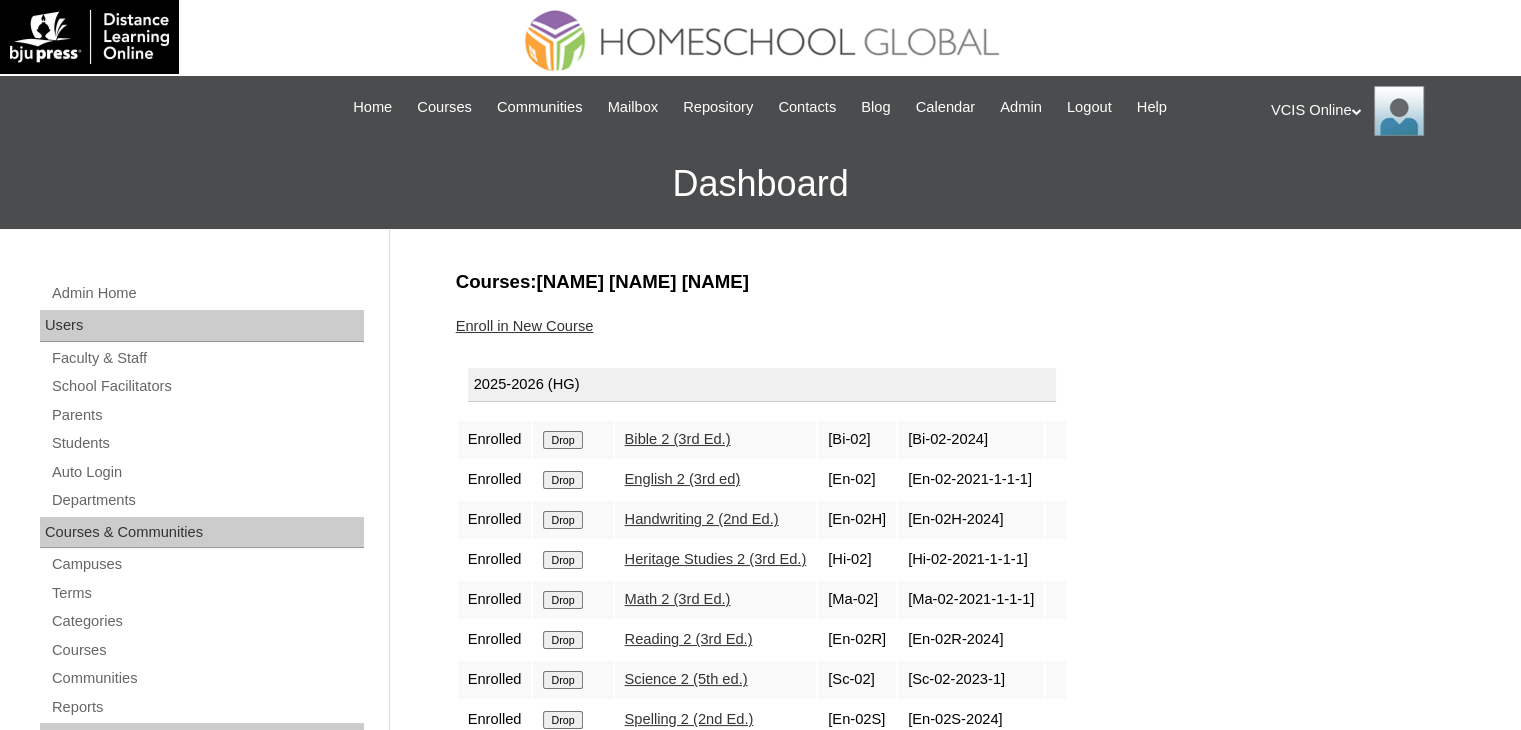 click on "Enroll in New Course" at bounding box center [525, 326] 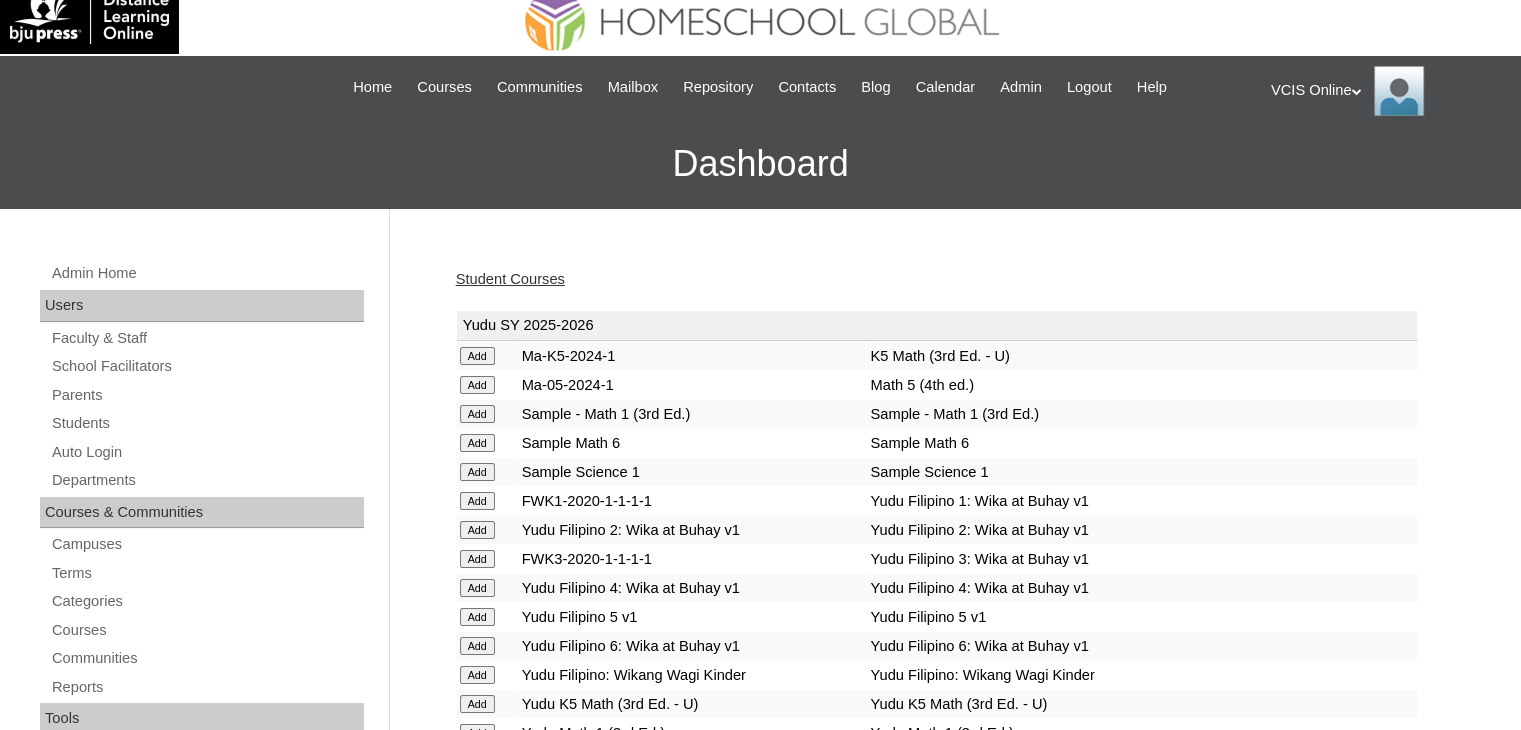 scroll, scrollTop: 0, scrollLeft: 0, axis: both 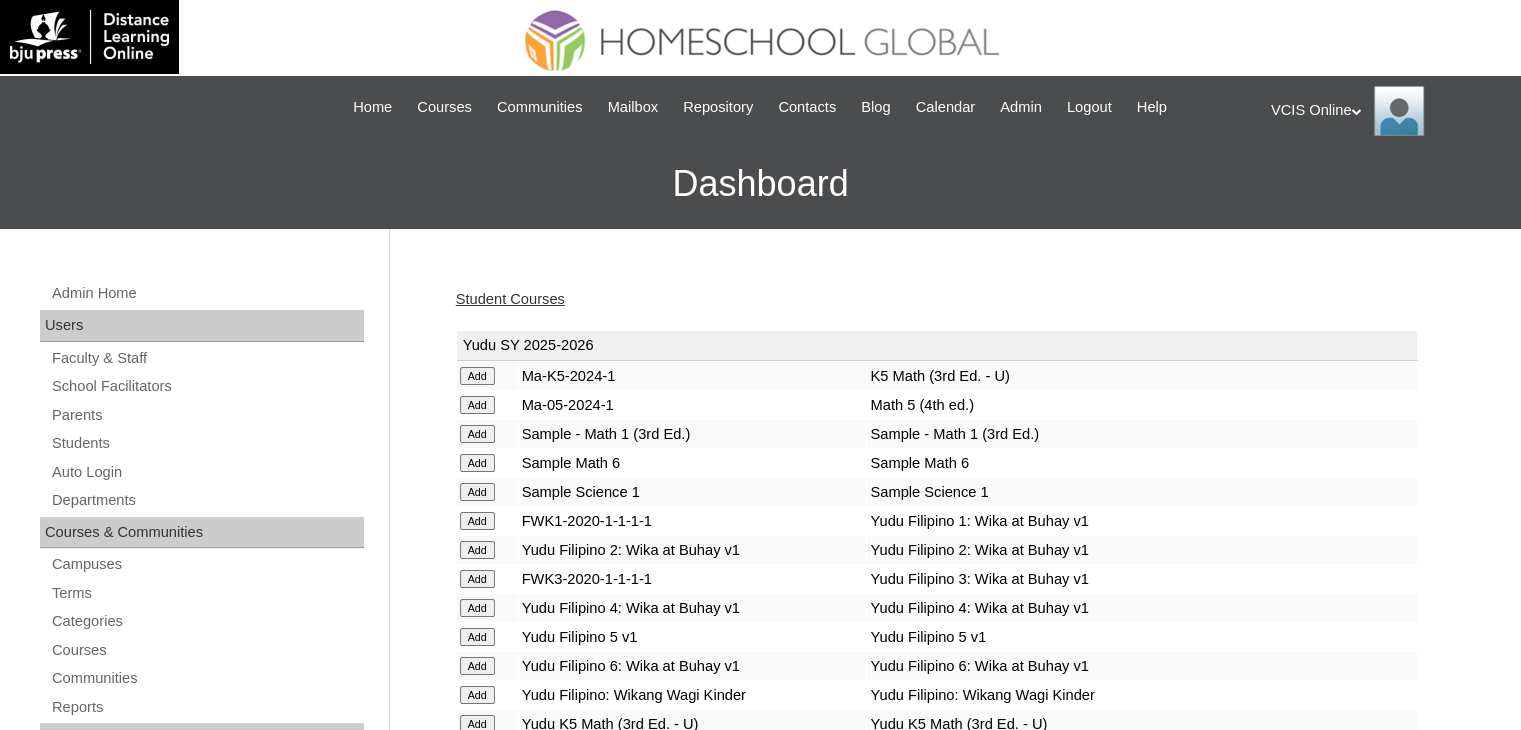 click on "Student Courses" at bounding box center (510, 299) 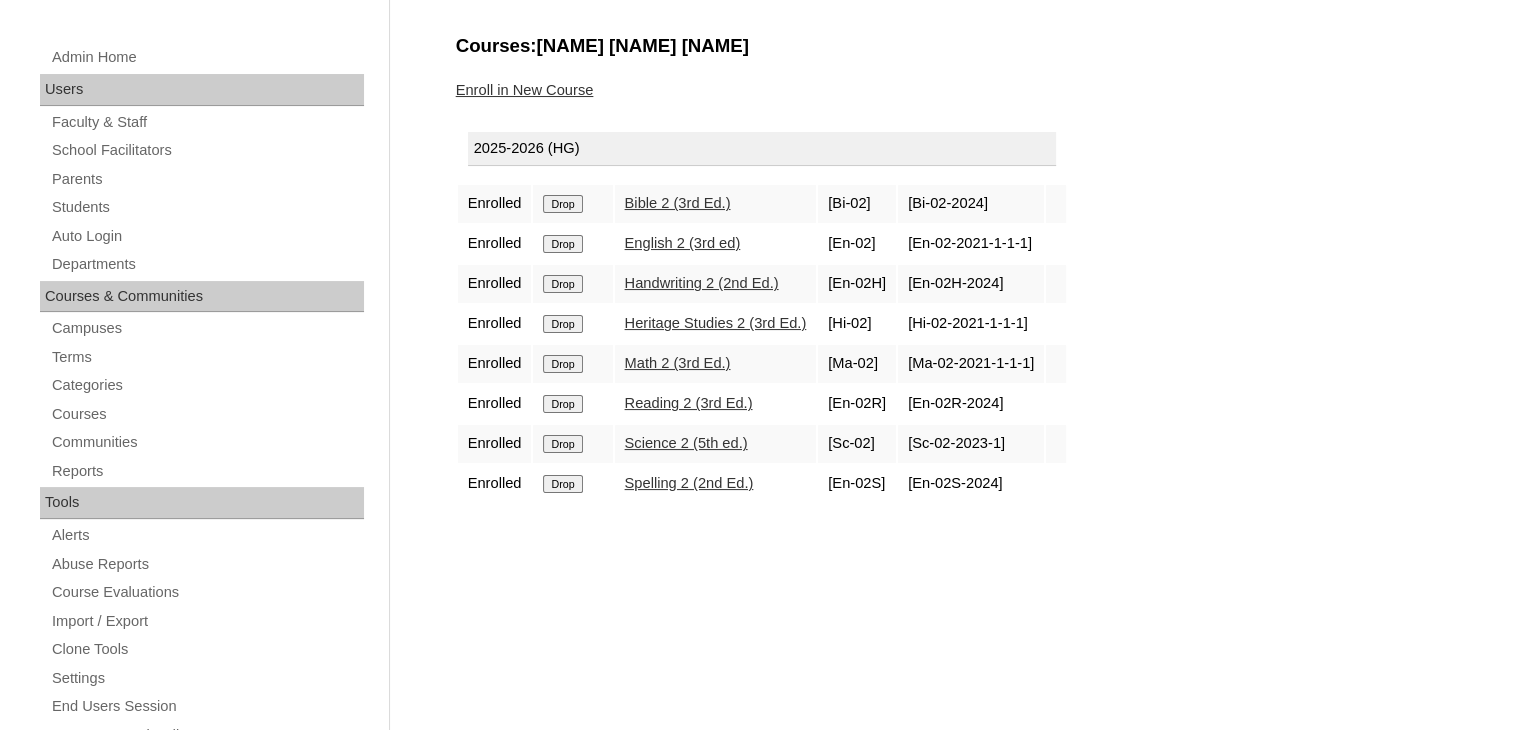 scroll, scrollTop: 0, scrollLeft: 0, axis: both 